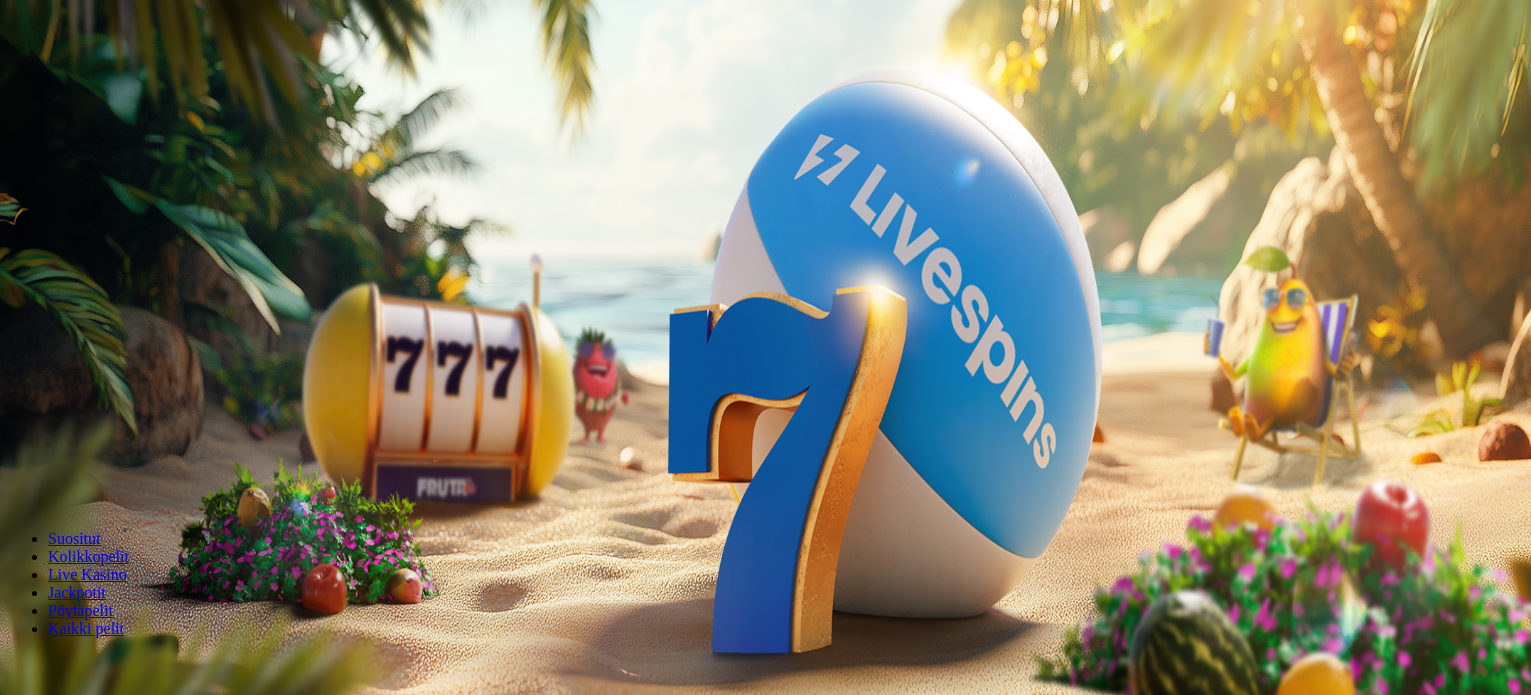 scroll, scrollTop: 0, scrollLeft: 0, axis: both 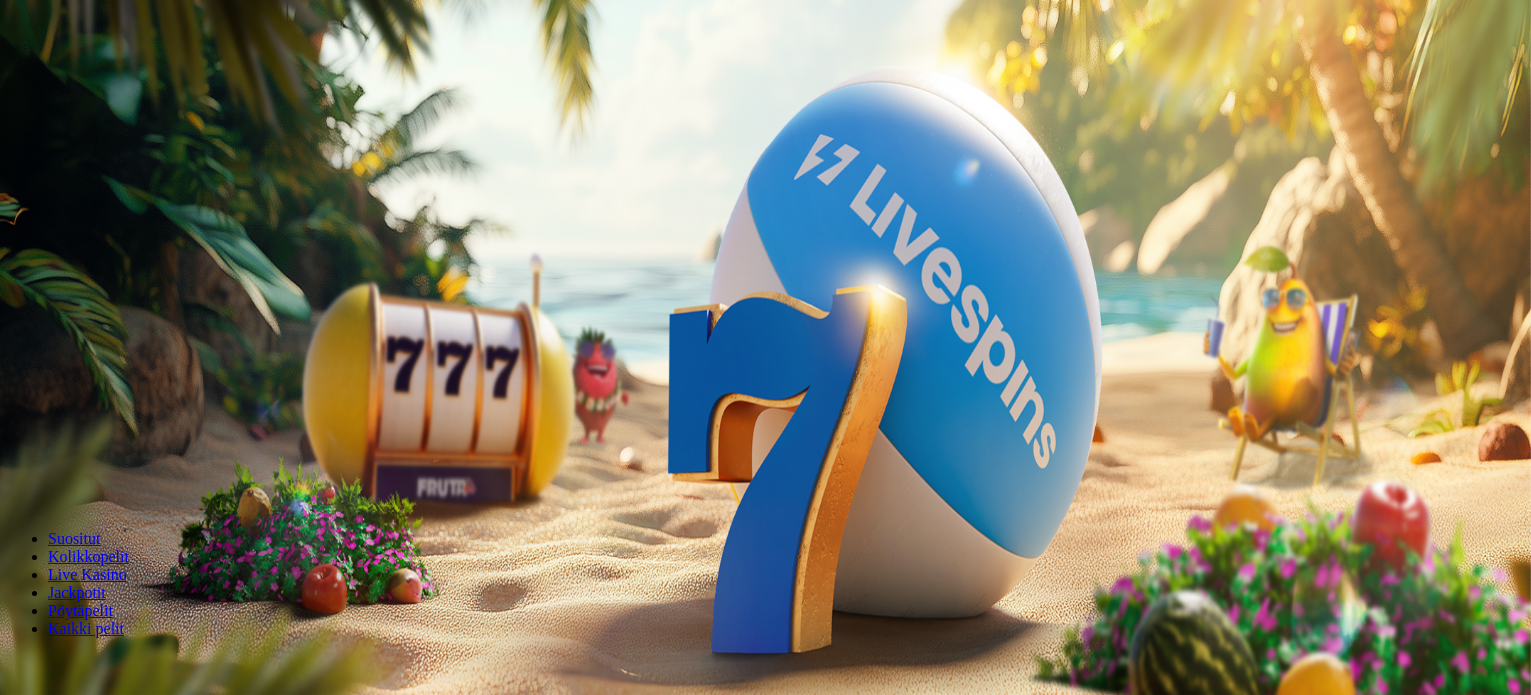 click on "Talleta ja pelaa" at bounding box center [60, 485] 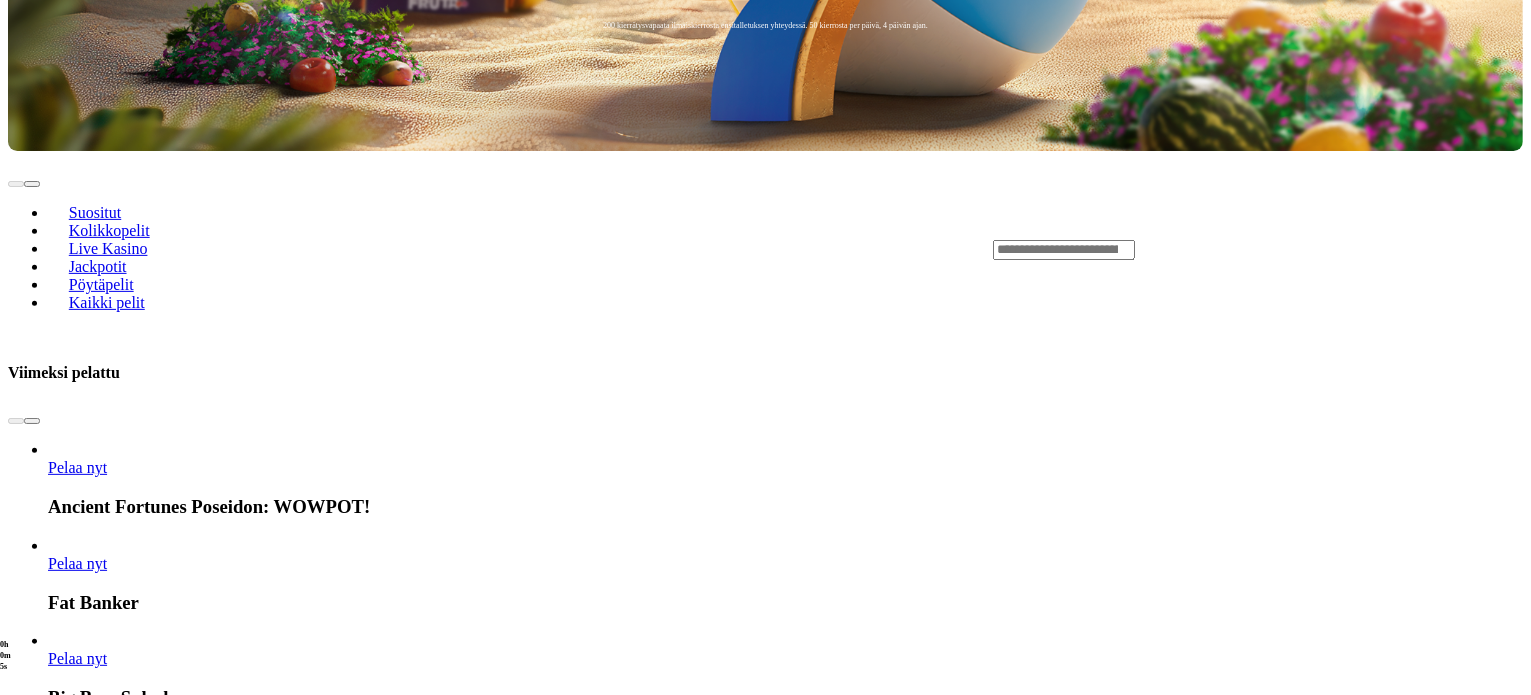 scroll, scrollTop: 900, scrollLeft: 0, axis: vertical 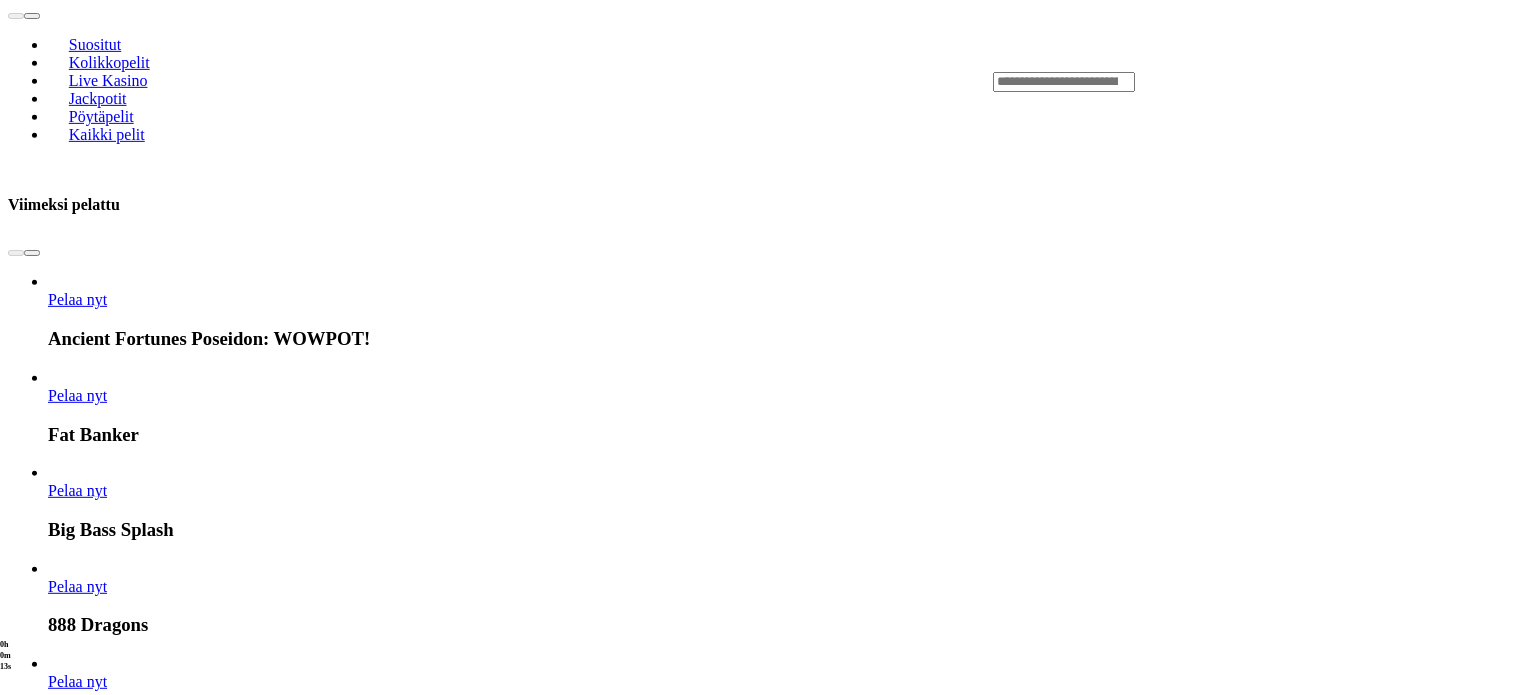 click on "Pelaa nyt" at bounding box center (77, 2995) 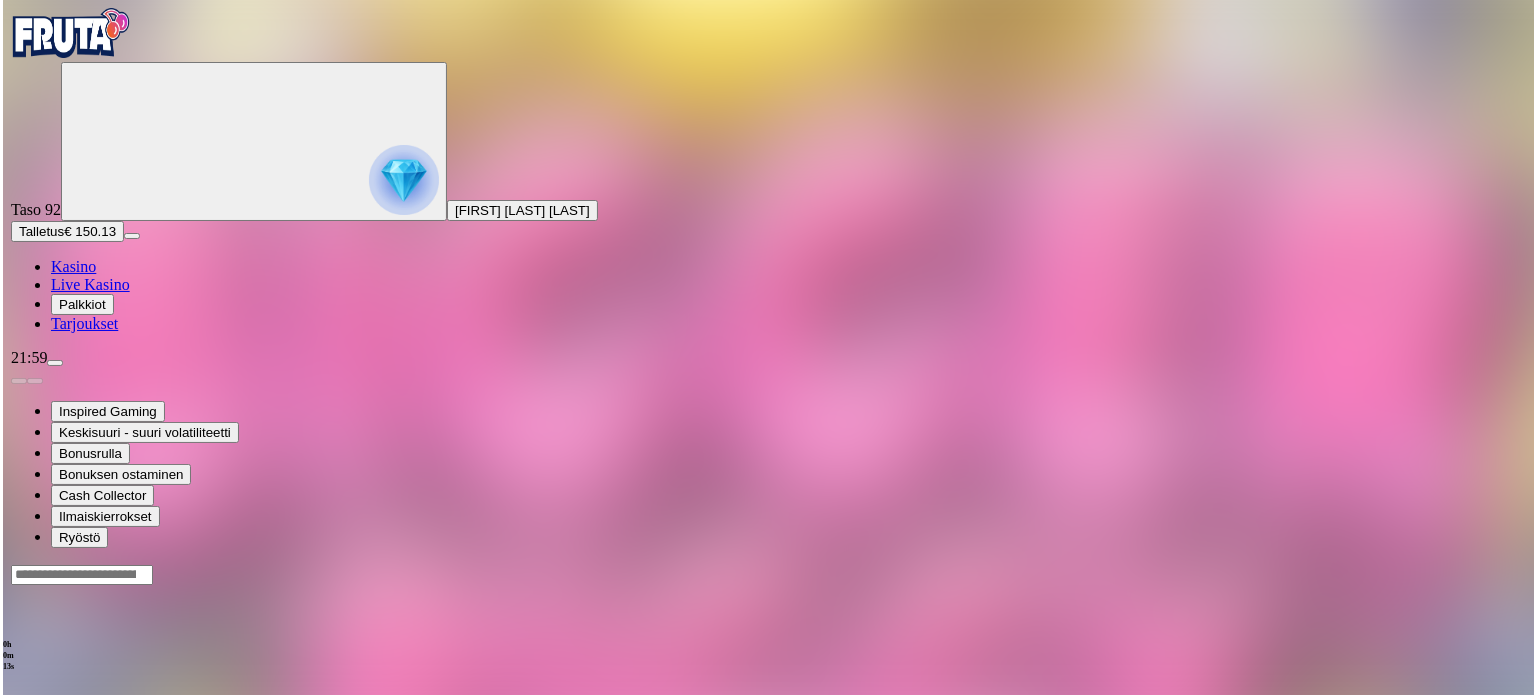 scroll, scrollTop: 0, scrollLeft: 0, axis: both 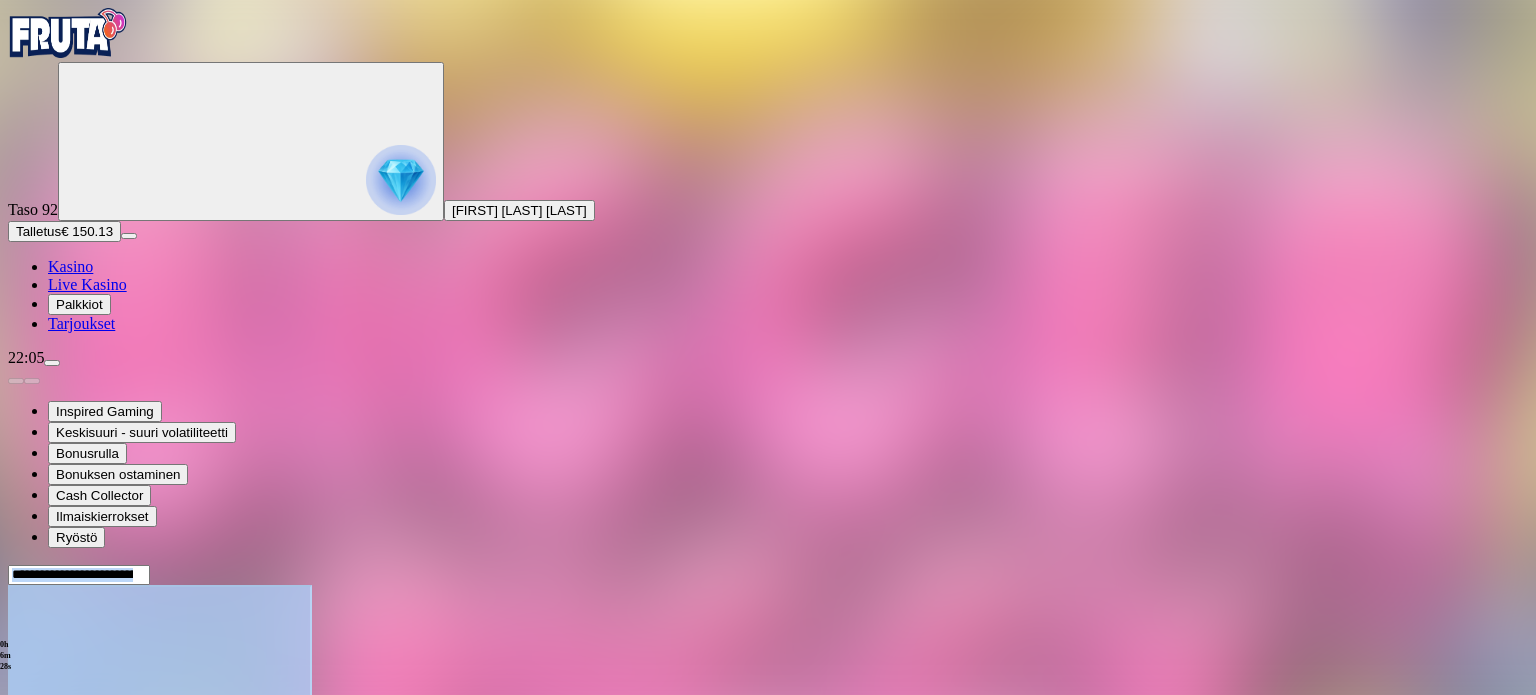 click at bounding box center [768, 662] 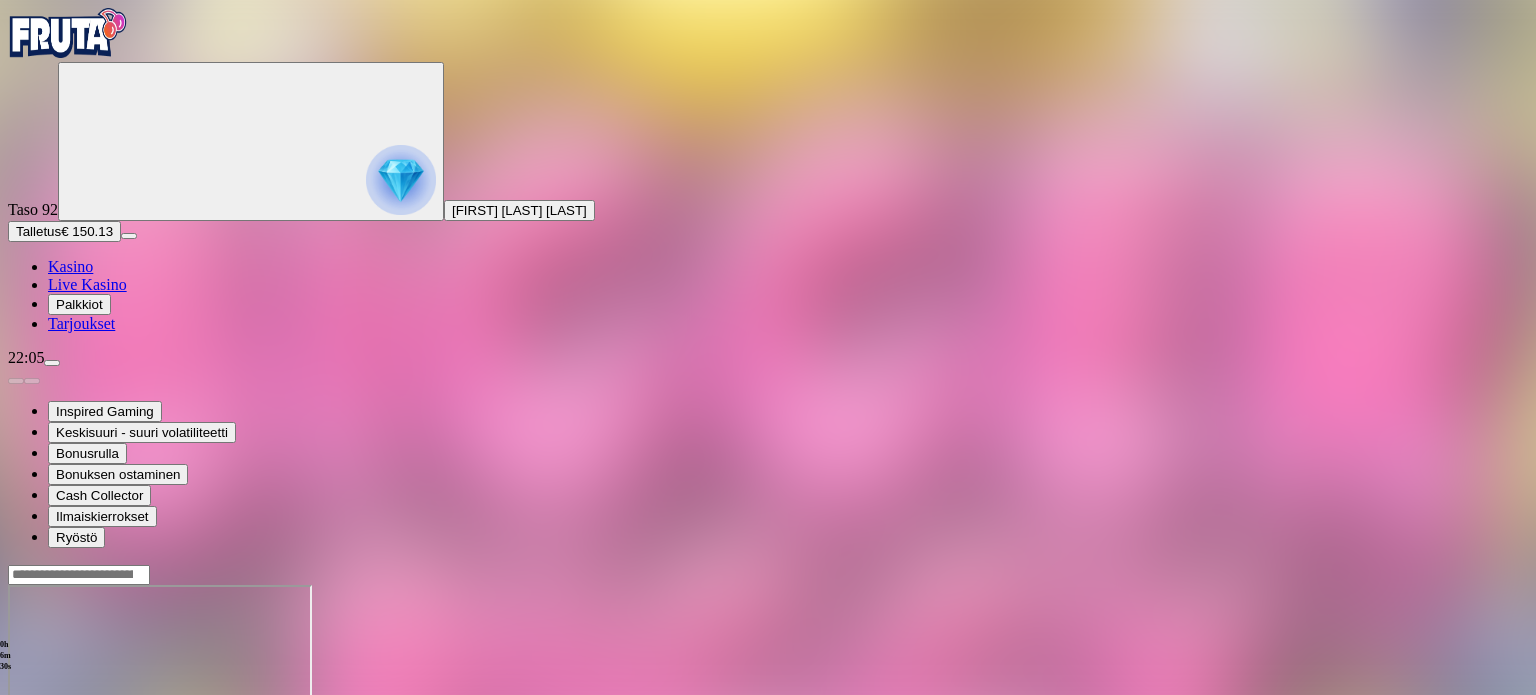 click at bounding box center [768, 574] 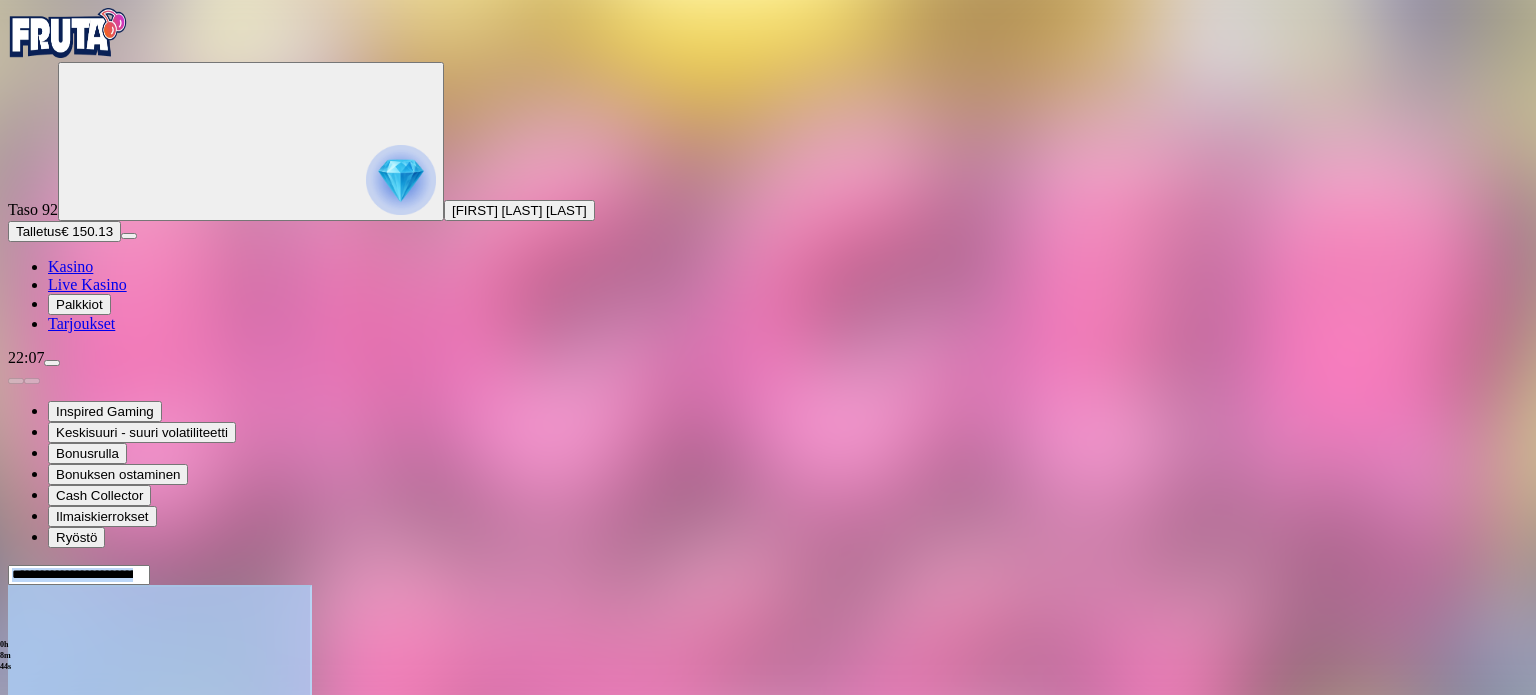 click at bounding box center [768, 662] 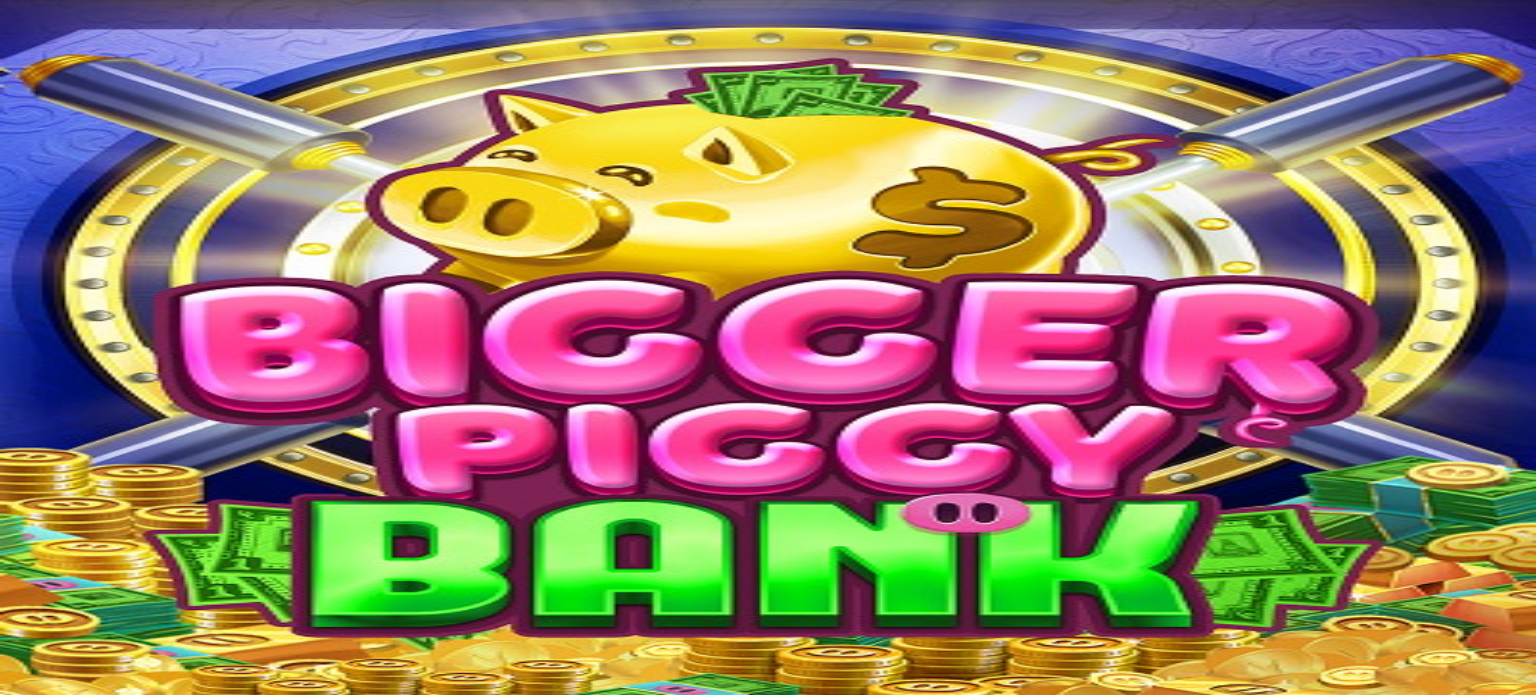 scroll, scrollTop: 0, scrollLeft: 0, axis: both 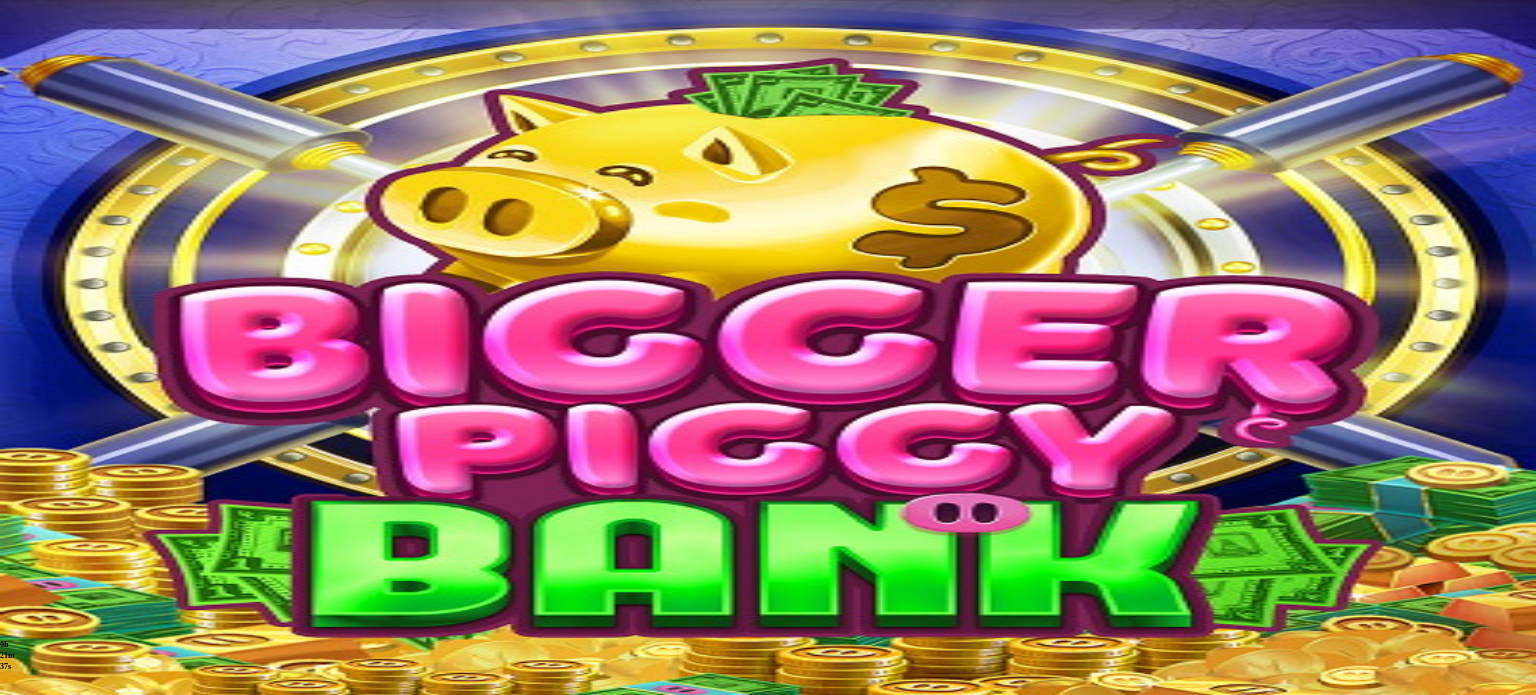 click on "0h 21m 37s Talletus Kokonaissaldo € 144.63 Kotiutus € 144.63 Bonukset € 0.00 Talletus Aulaan" at bounding box center [768, 760] 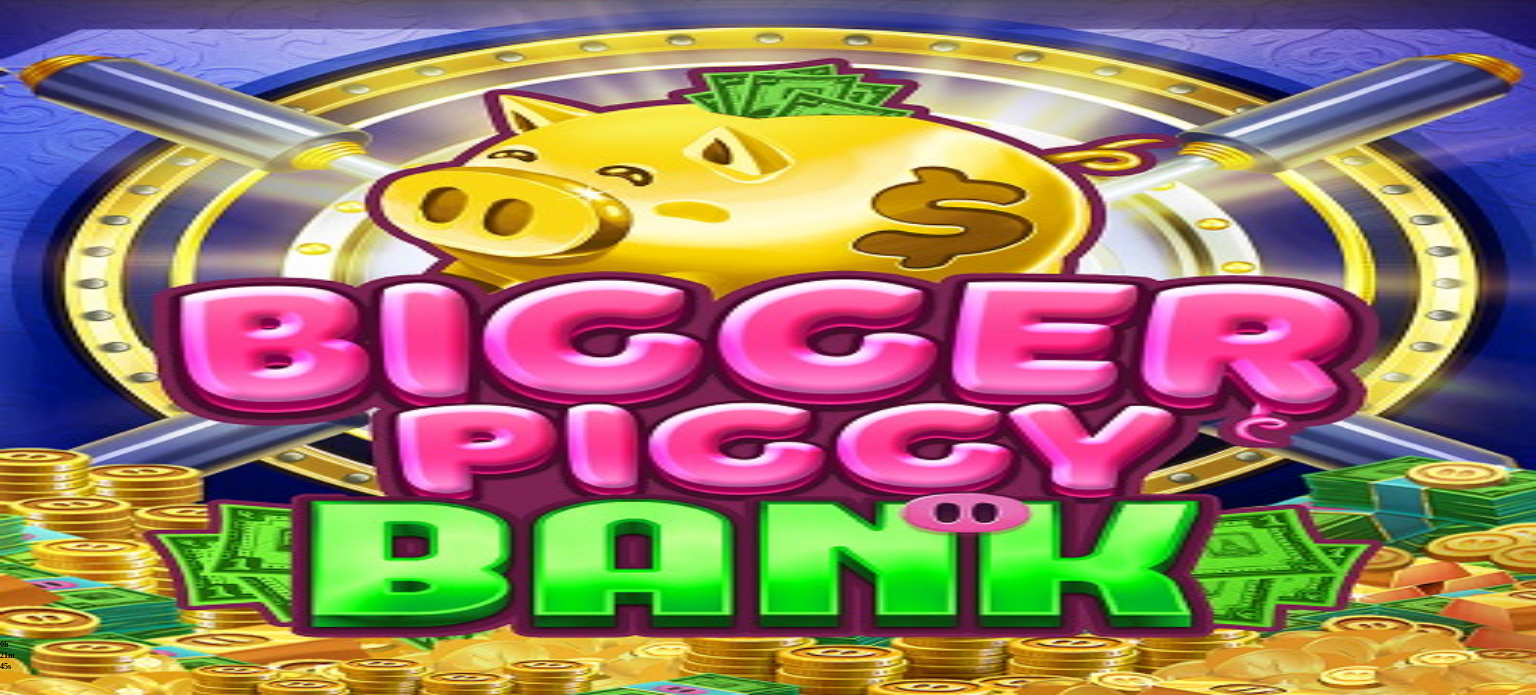 click at bounding box center [16, 757] 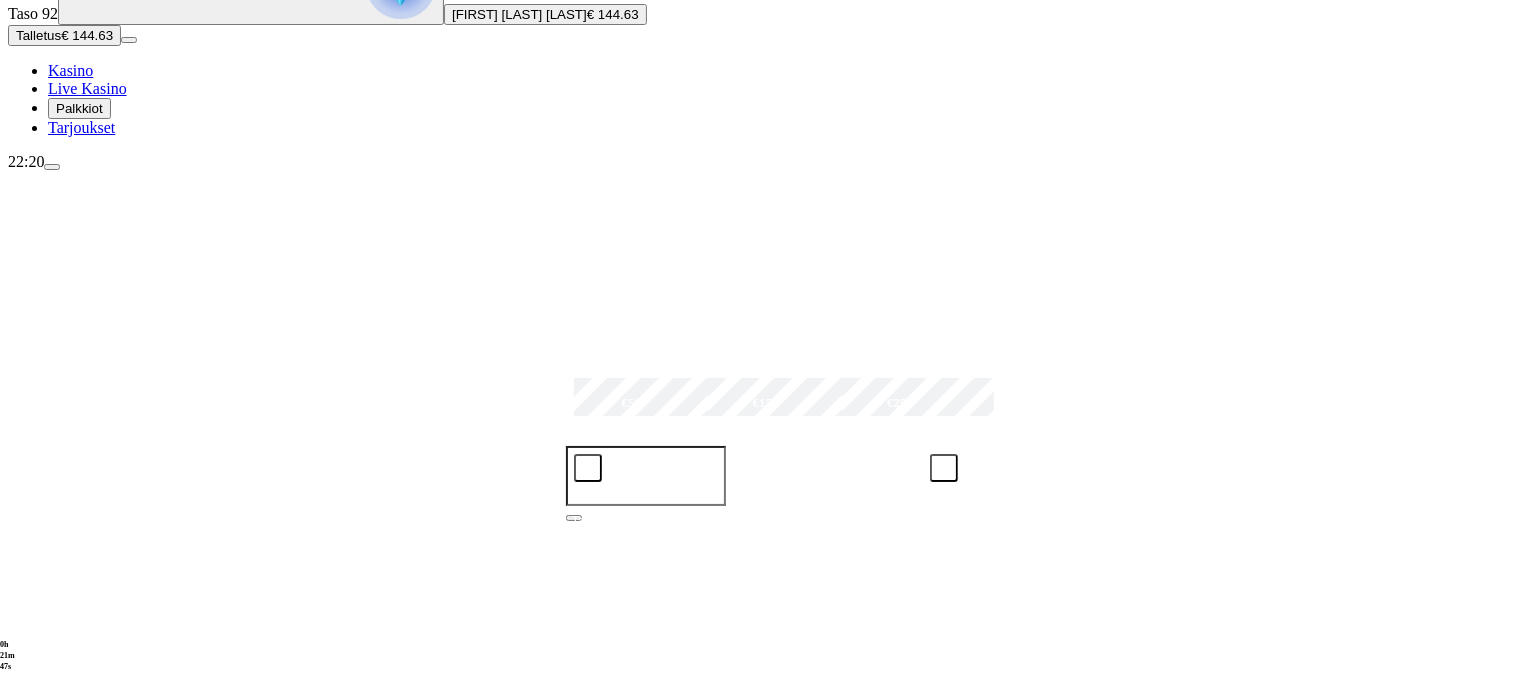 scroll, scrollTop: 200, scrollLeft: 0, axis: vertical 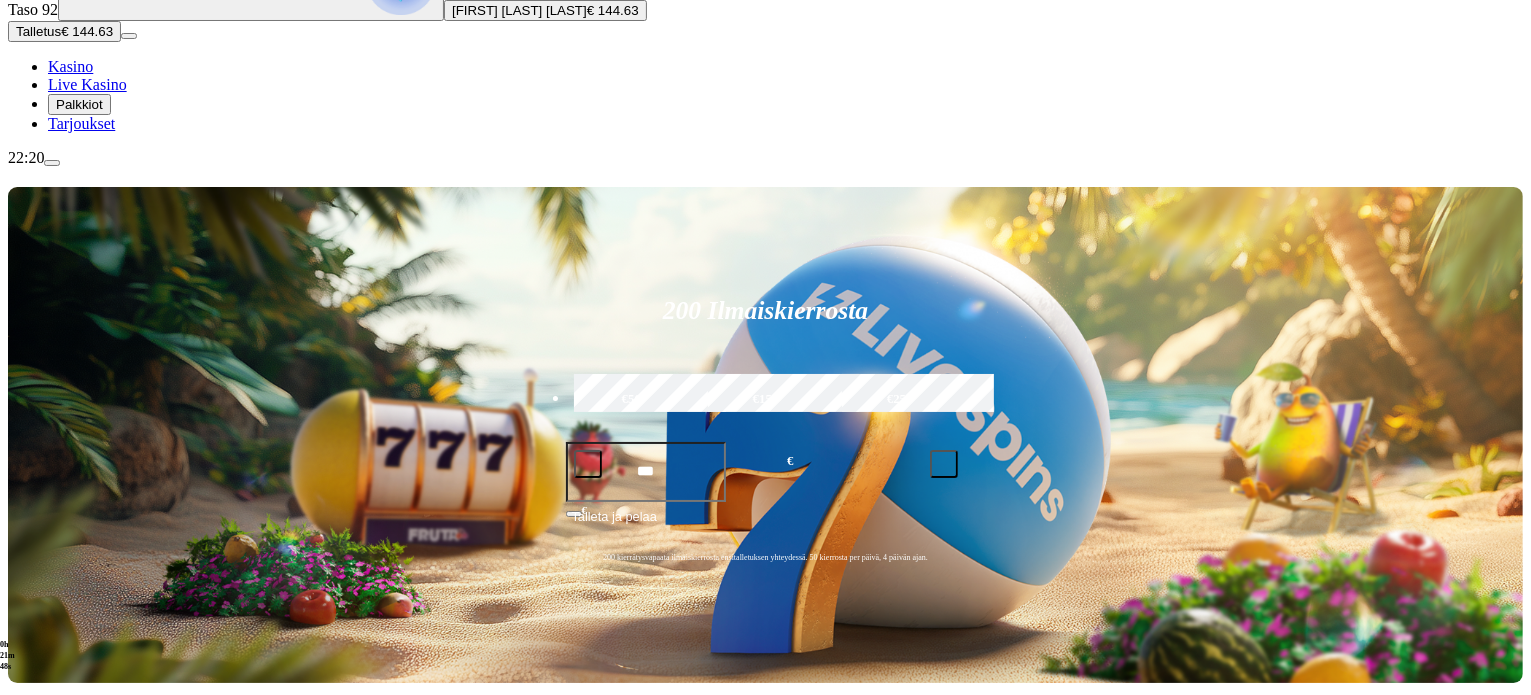 click on "Pelaa nyt" at bounding box center [77, 1381] 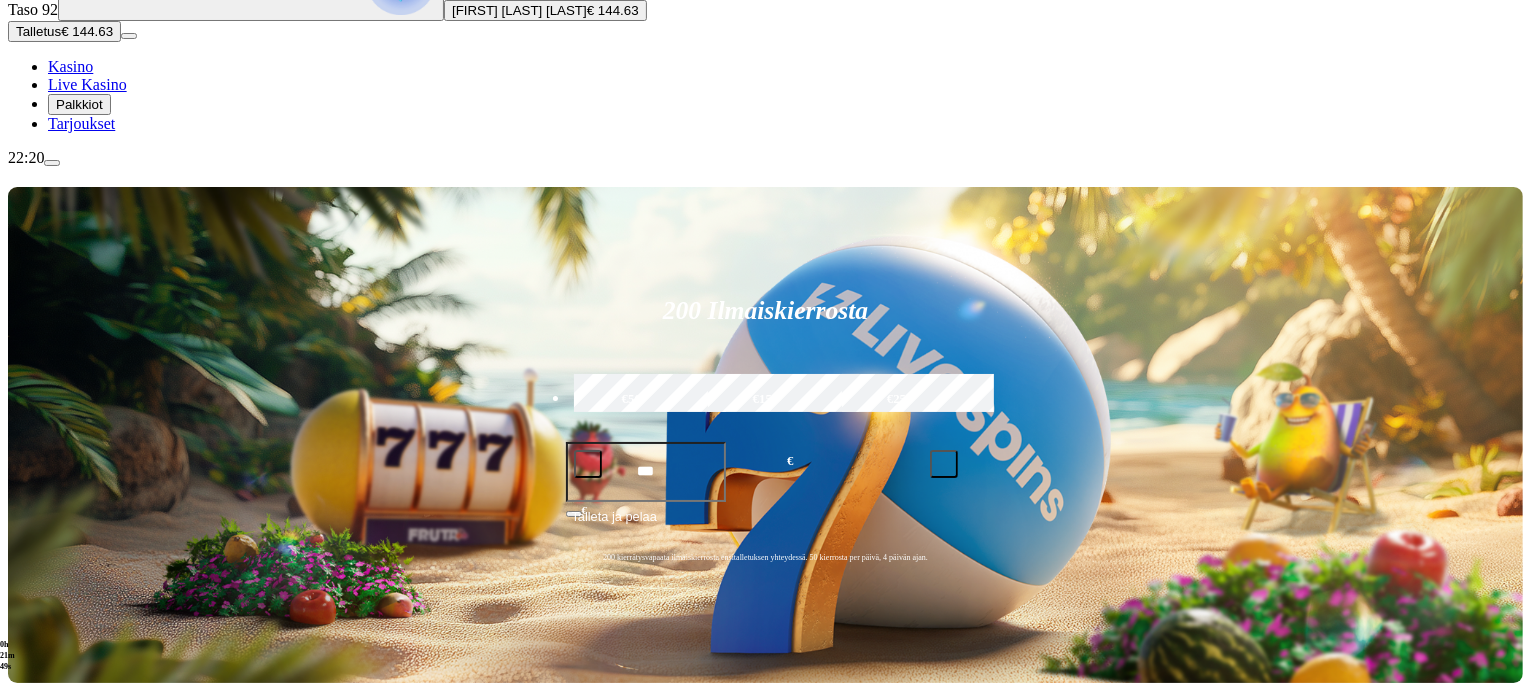 scroll, scrollTop: 0, scrollLeft: 0, axis: both 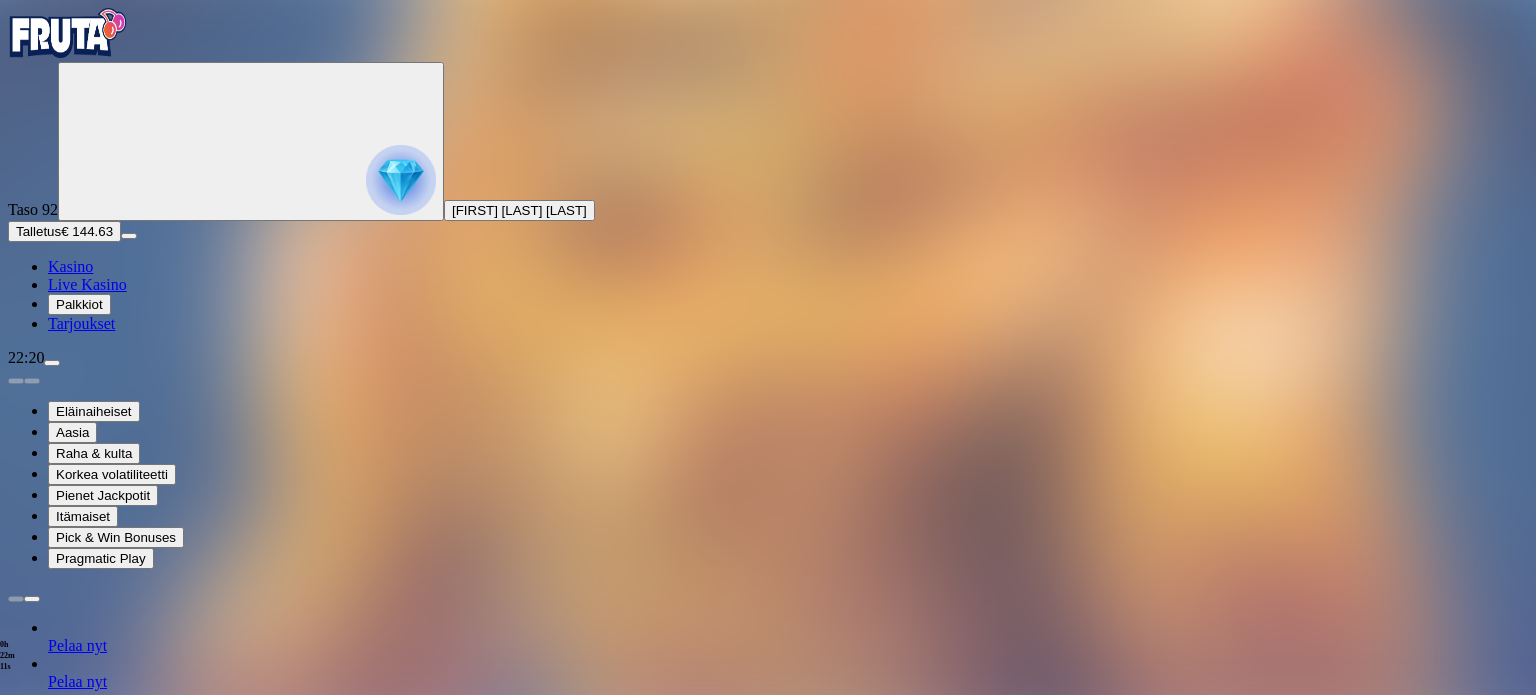 click at bounding box center [16, 1368] 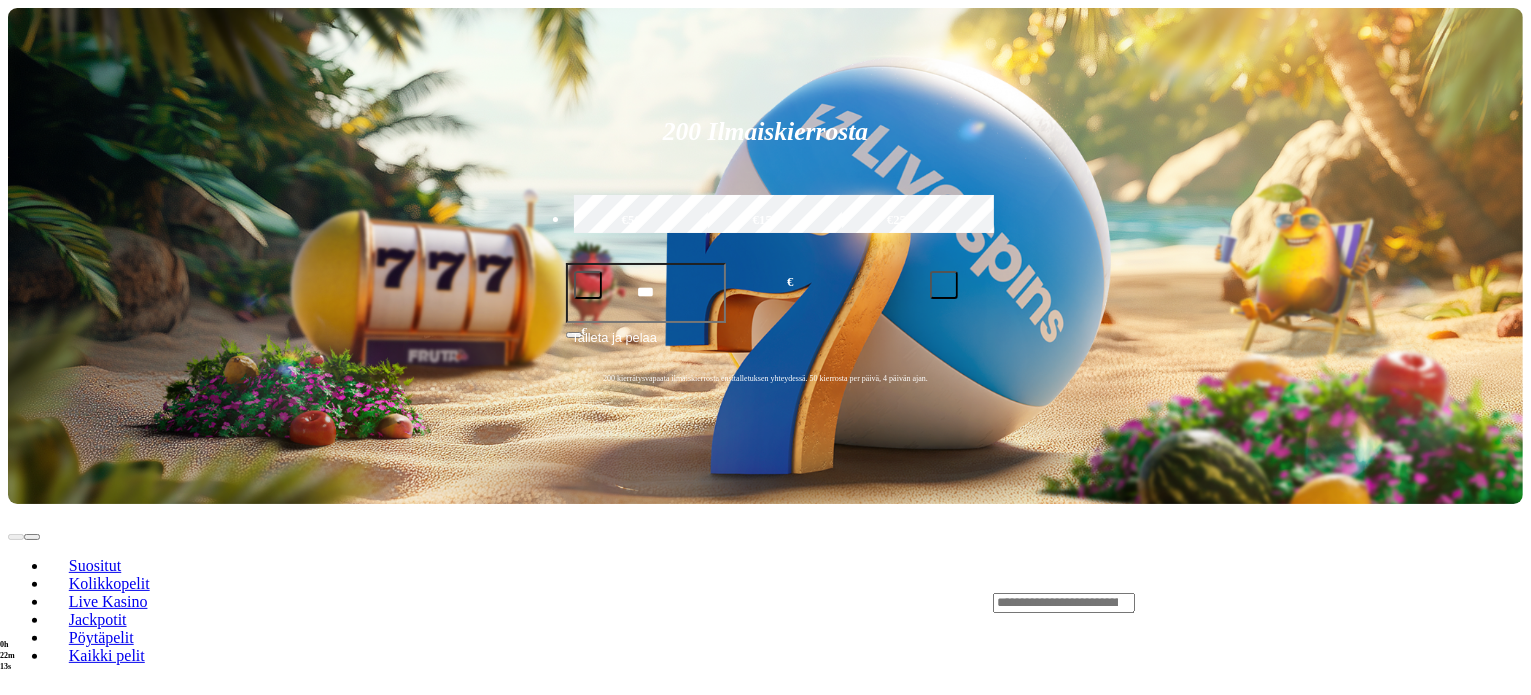 scroll, scrollTop: 400, scrollLeft: 0, axis: vertical 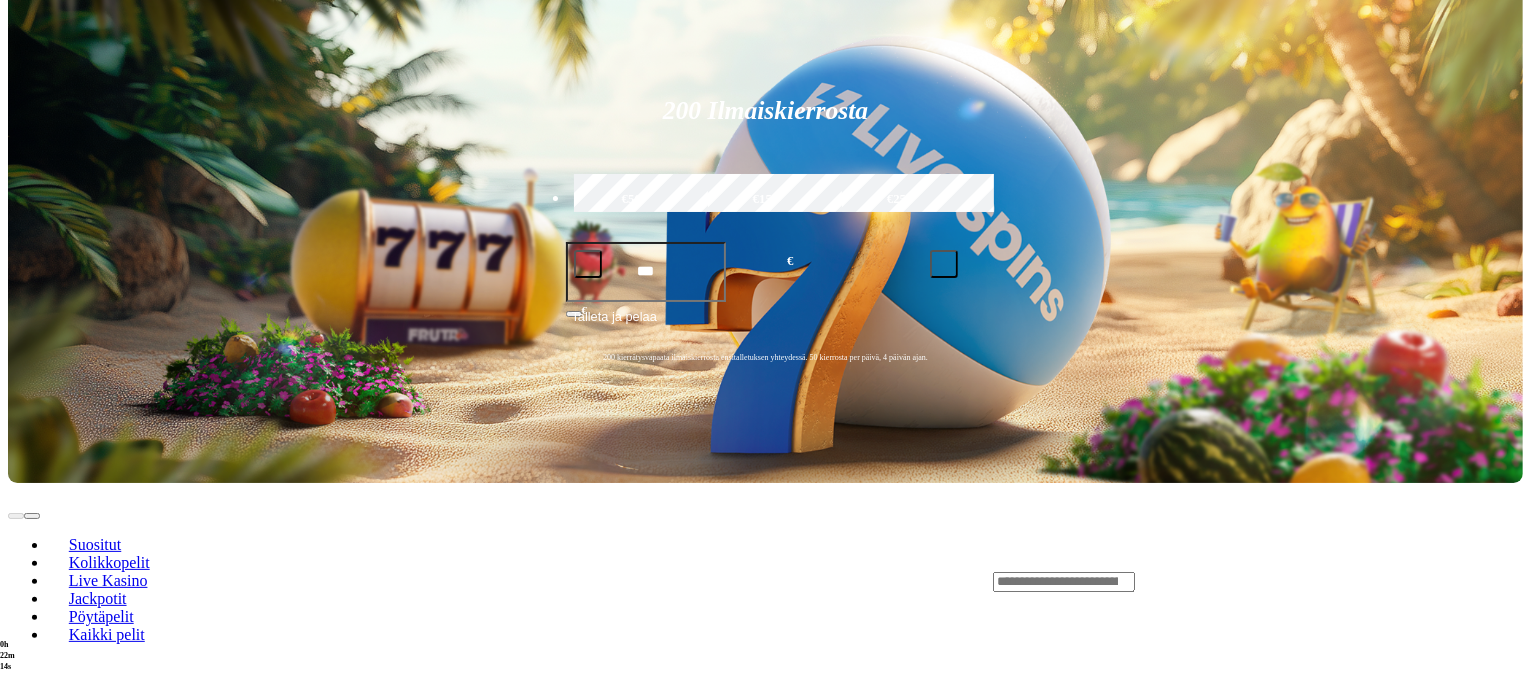click on "Pelaa nyt" at bounding box center (77, 1181) 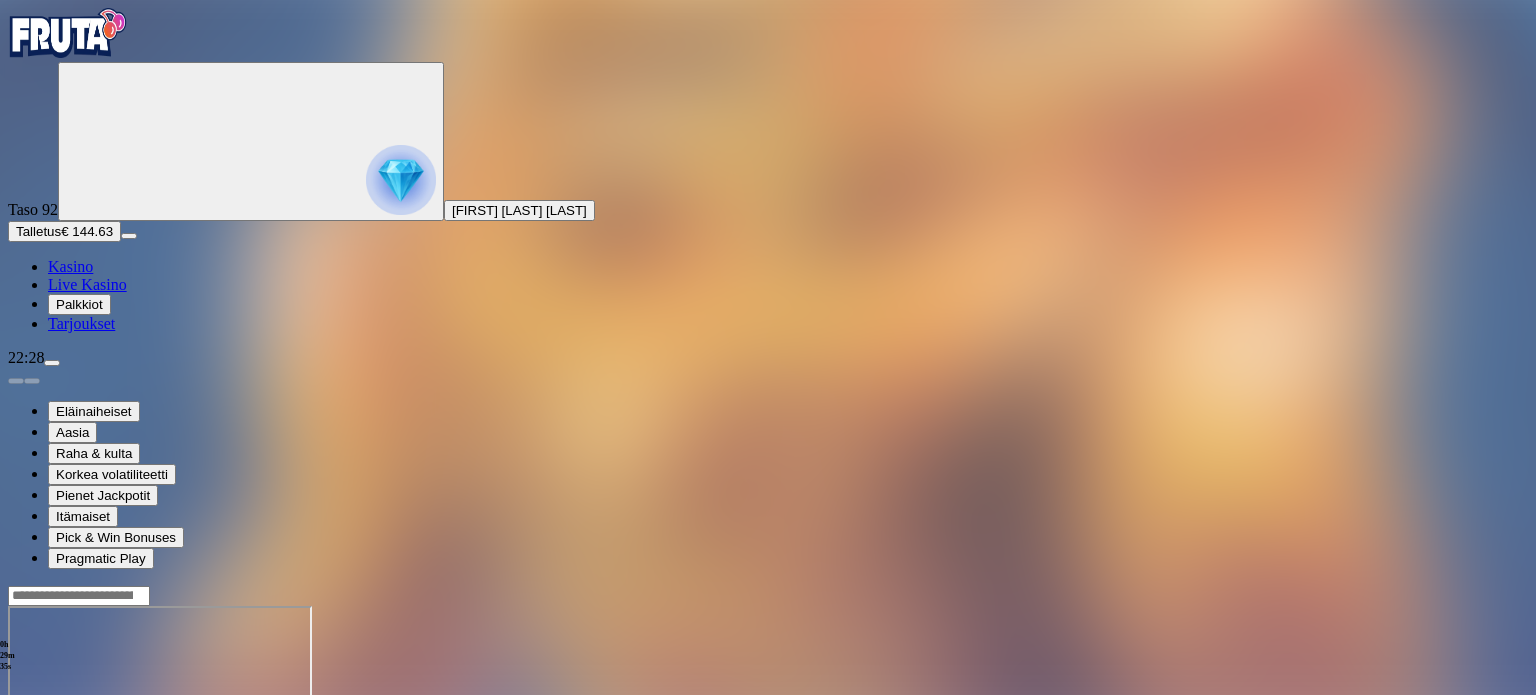 click at bounding box center [16, 778] 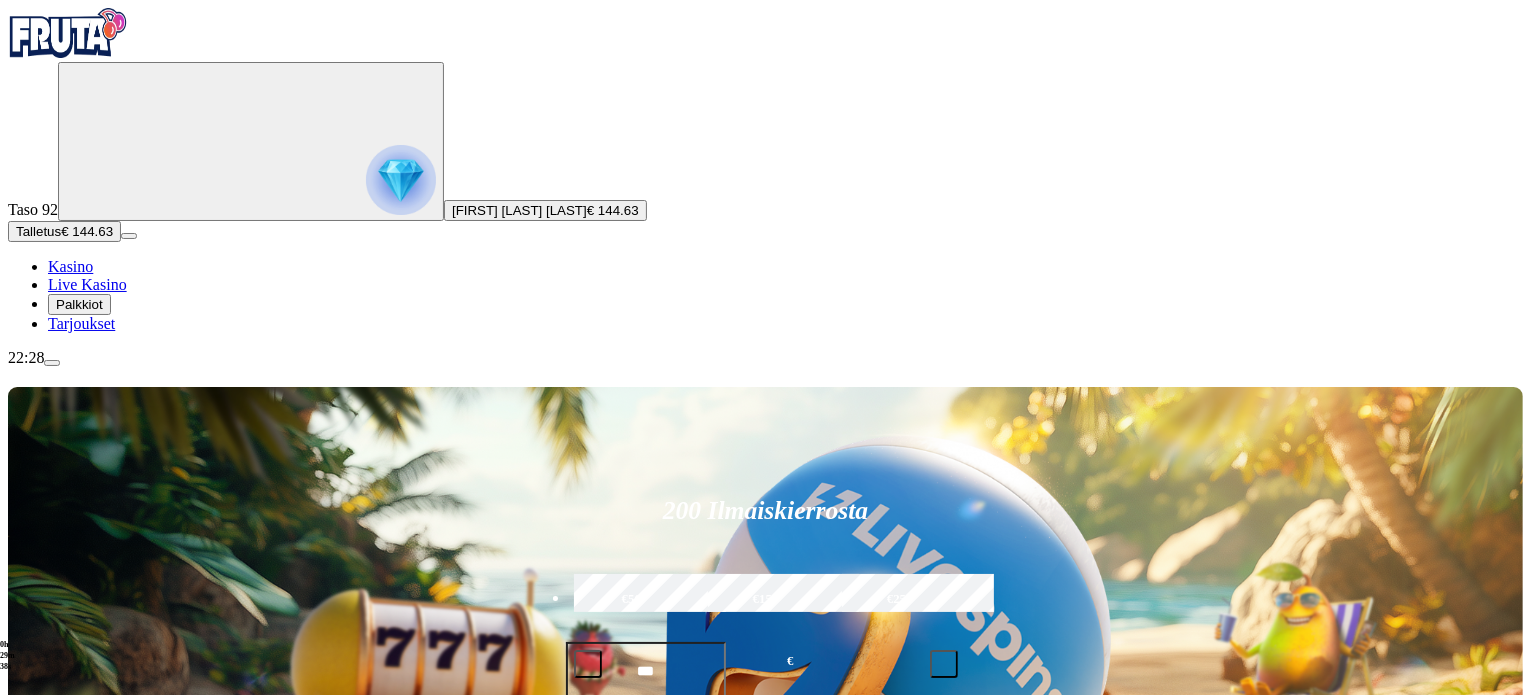 click on "Live Kasino" at bounding box center [87, 284] 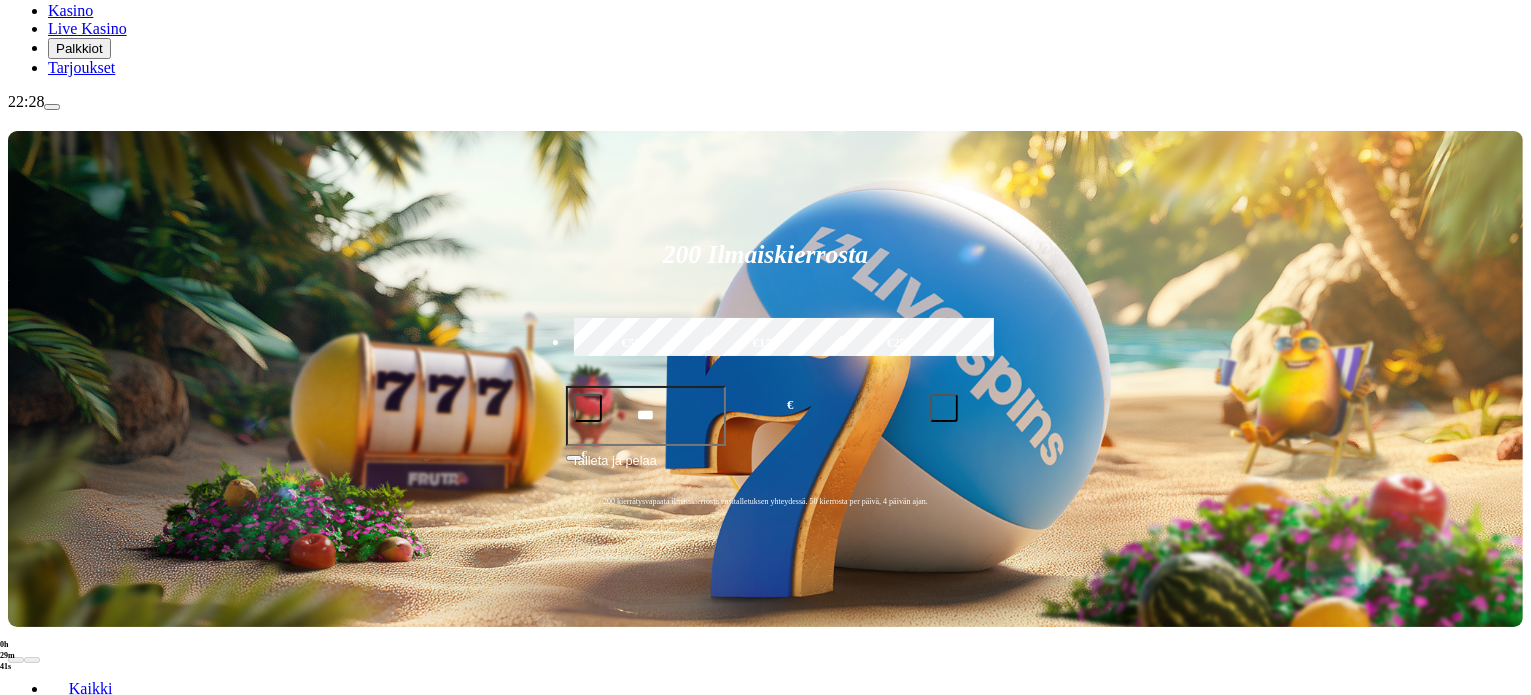 scroll, scrollTop: 300, scrollLeft: 0, axis: vertical 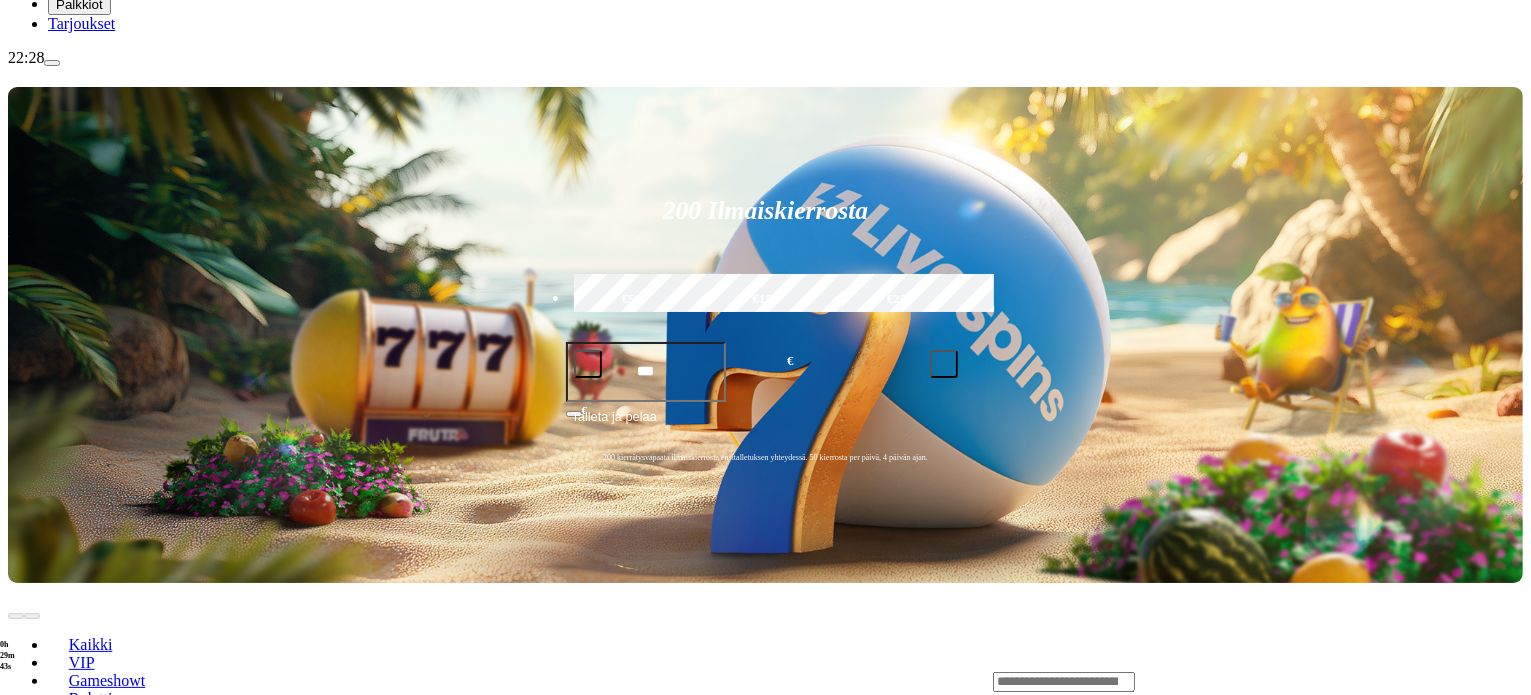 click at bounding box center [48, 909] 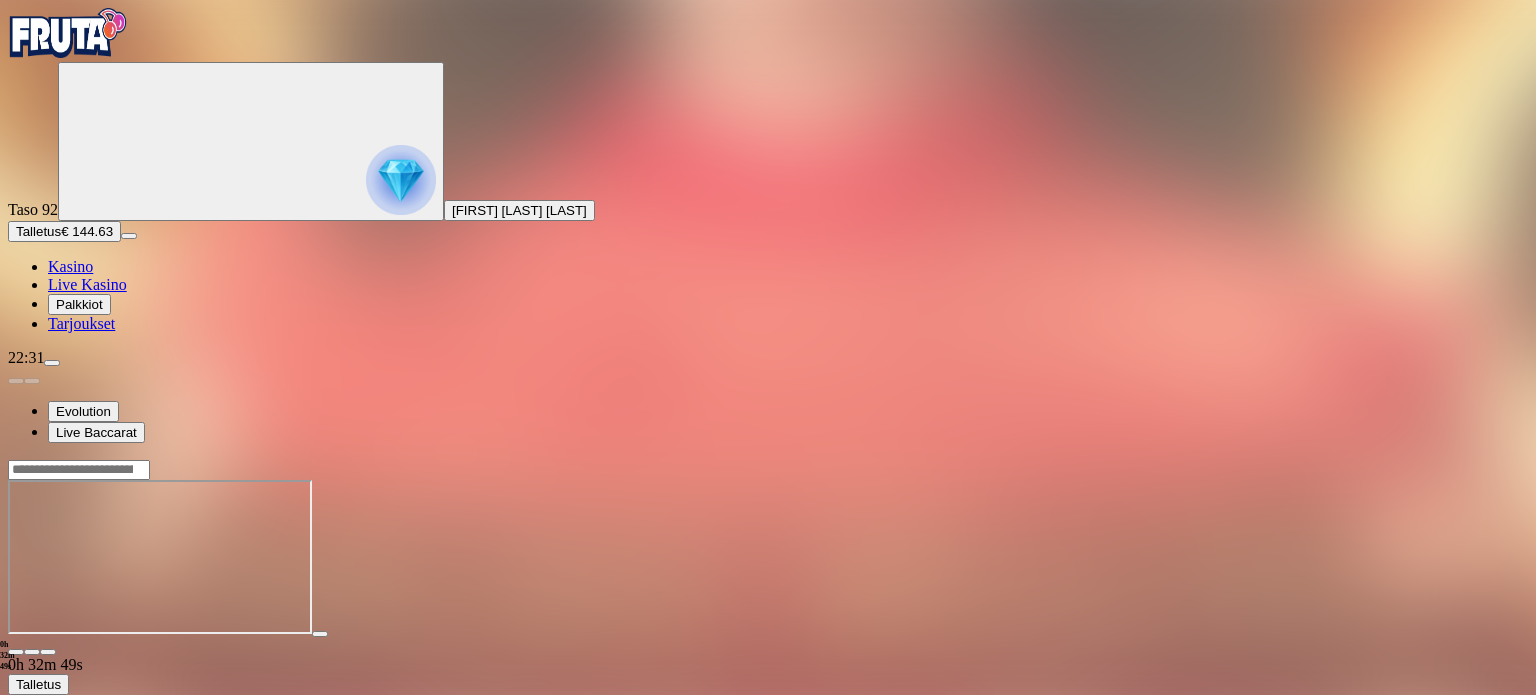 click on "Live Kasino" at bounding box center (87, 284) 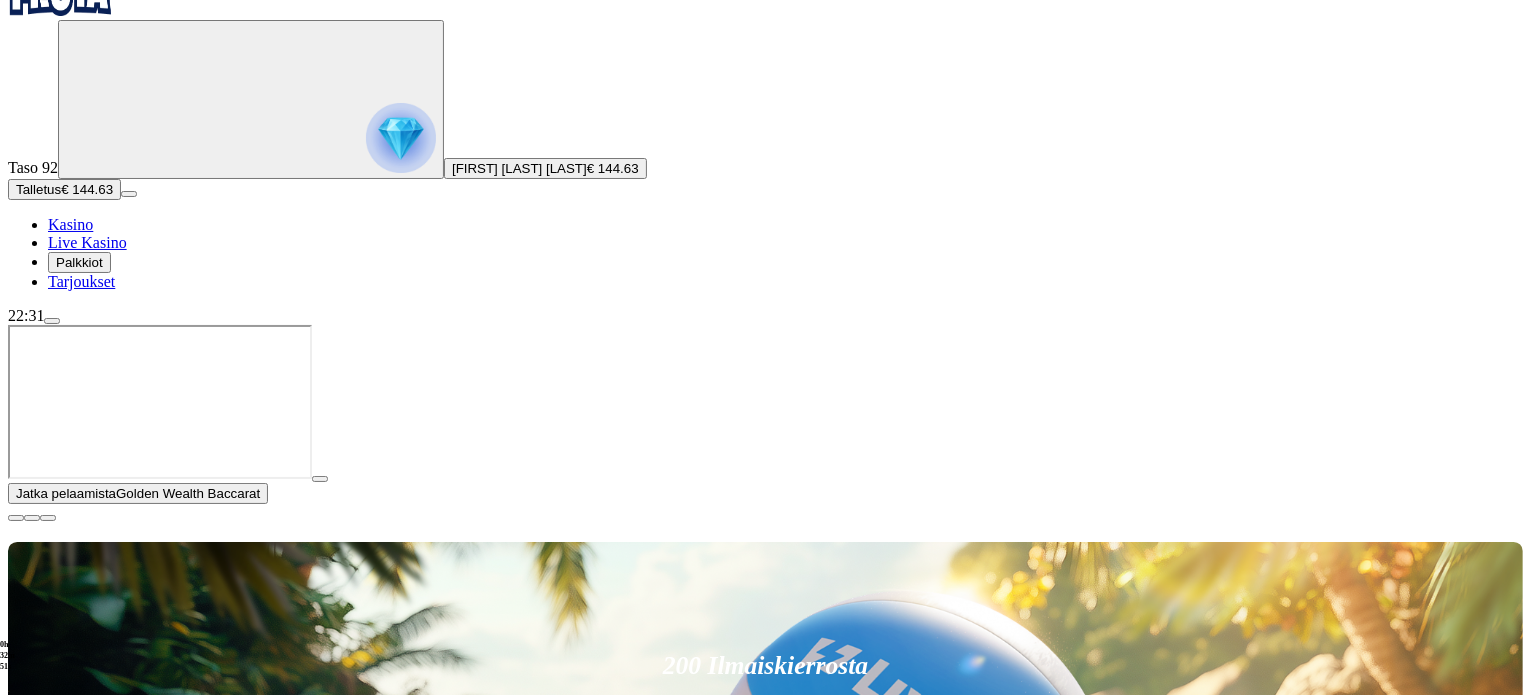 scroll, scrollTop: 300, scrollLeft: 0, axis: vertical 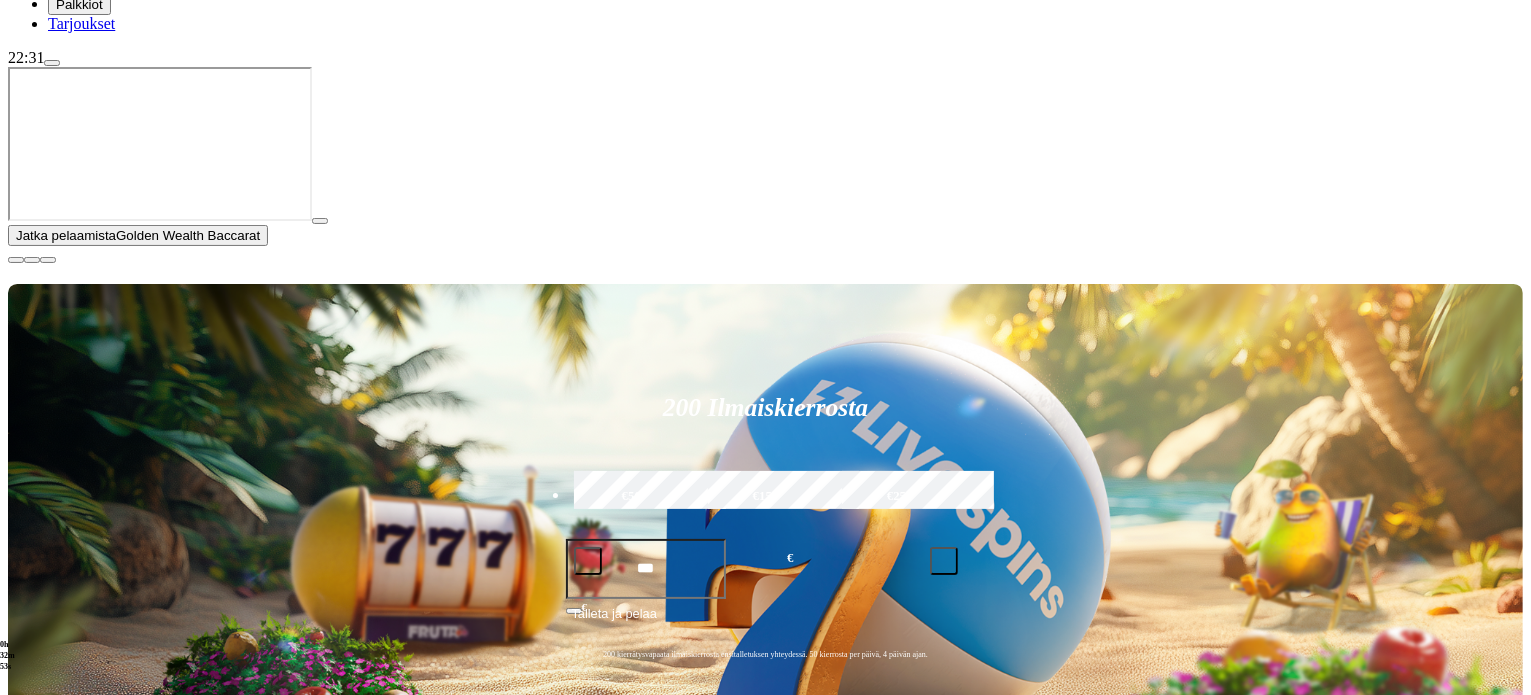 click at bounding box center (16, 260) 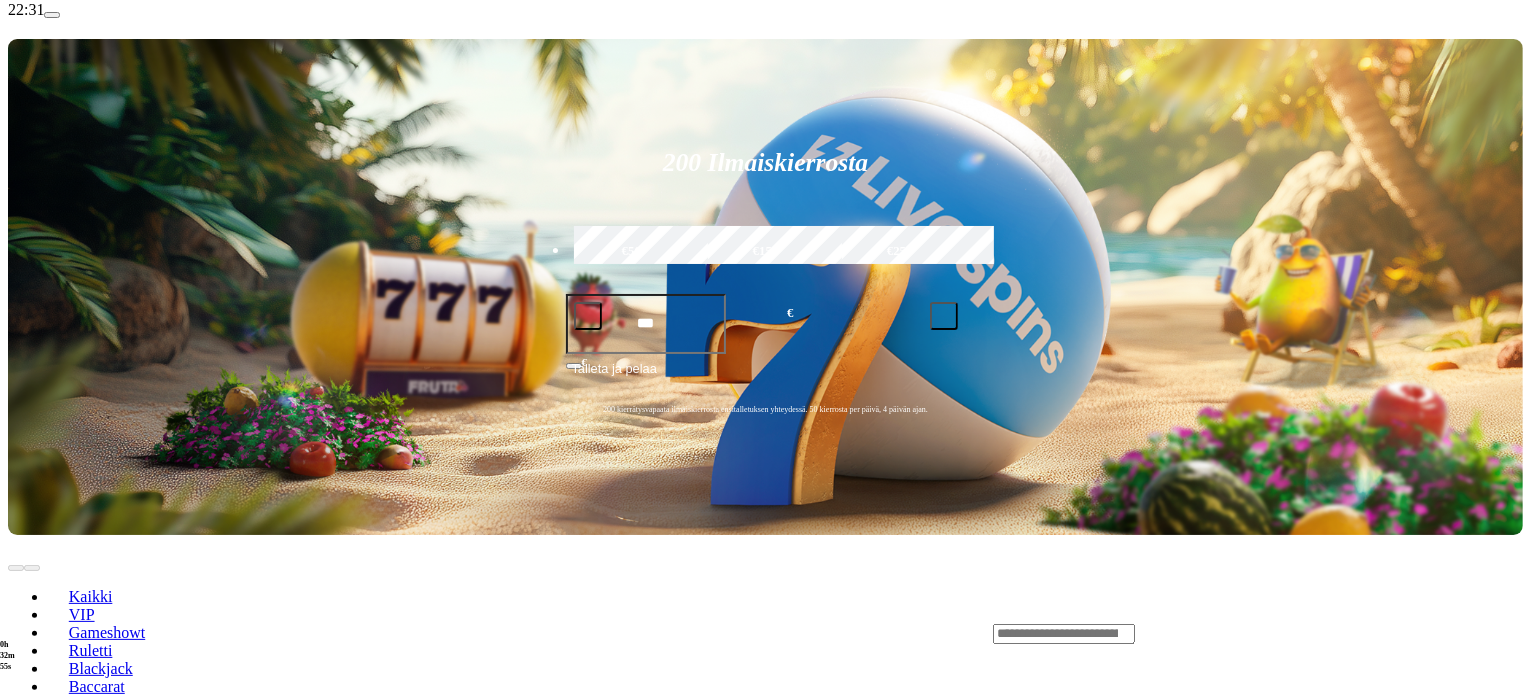 scroll, scrollTop: 500, scrollLeft: 0, axis: vertical 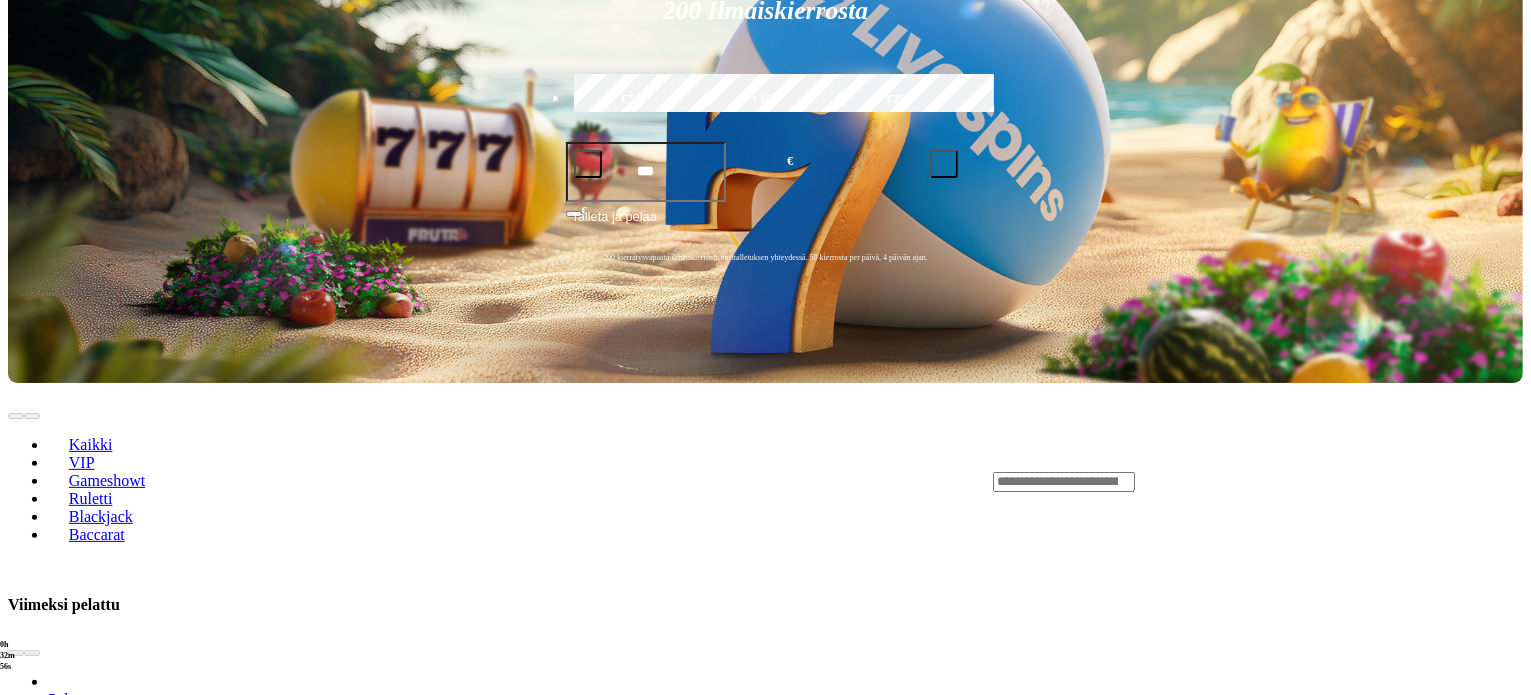 click on "Pelaa nyt" at bounding box center (77, 1188) 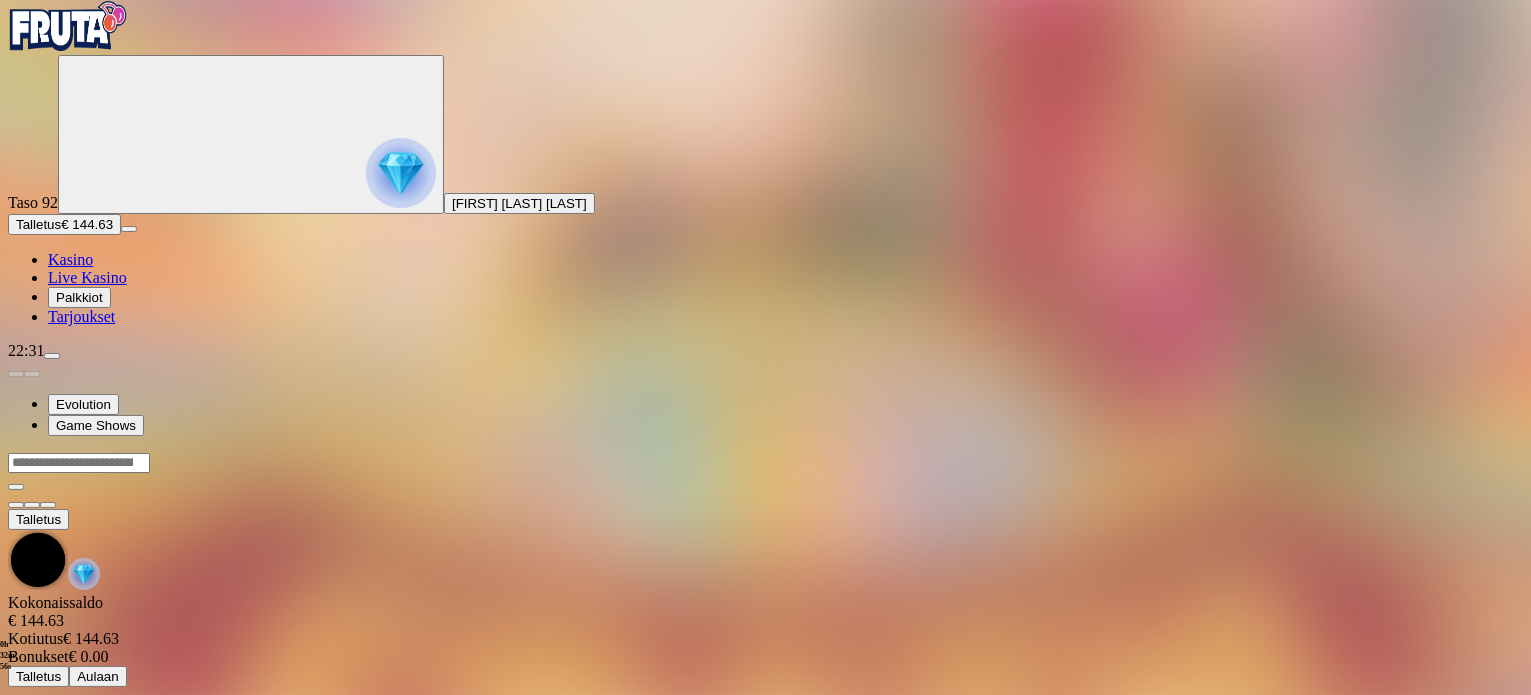 scroll, scrollTop: 0, scrollLeft: 0, axis: both 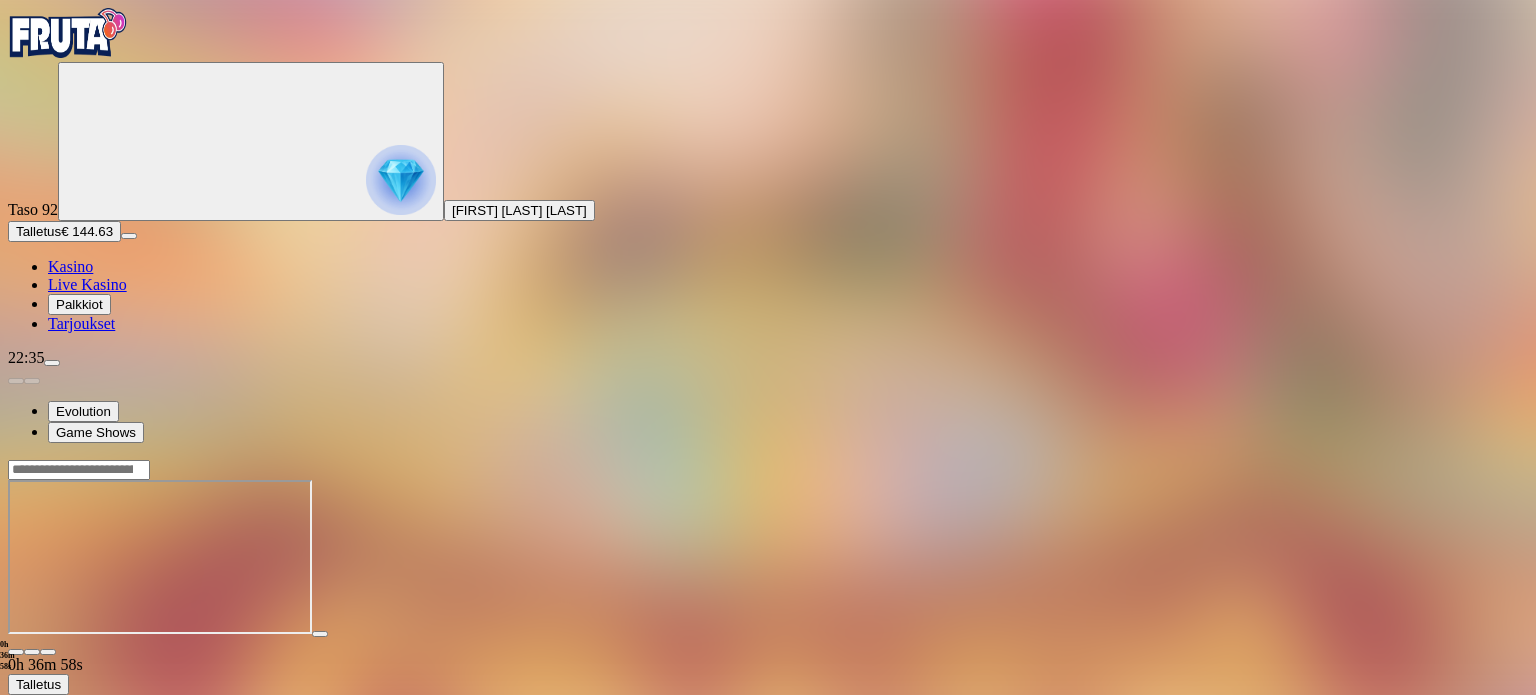 click at bounding box center [16, 652] 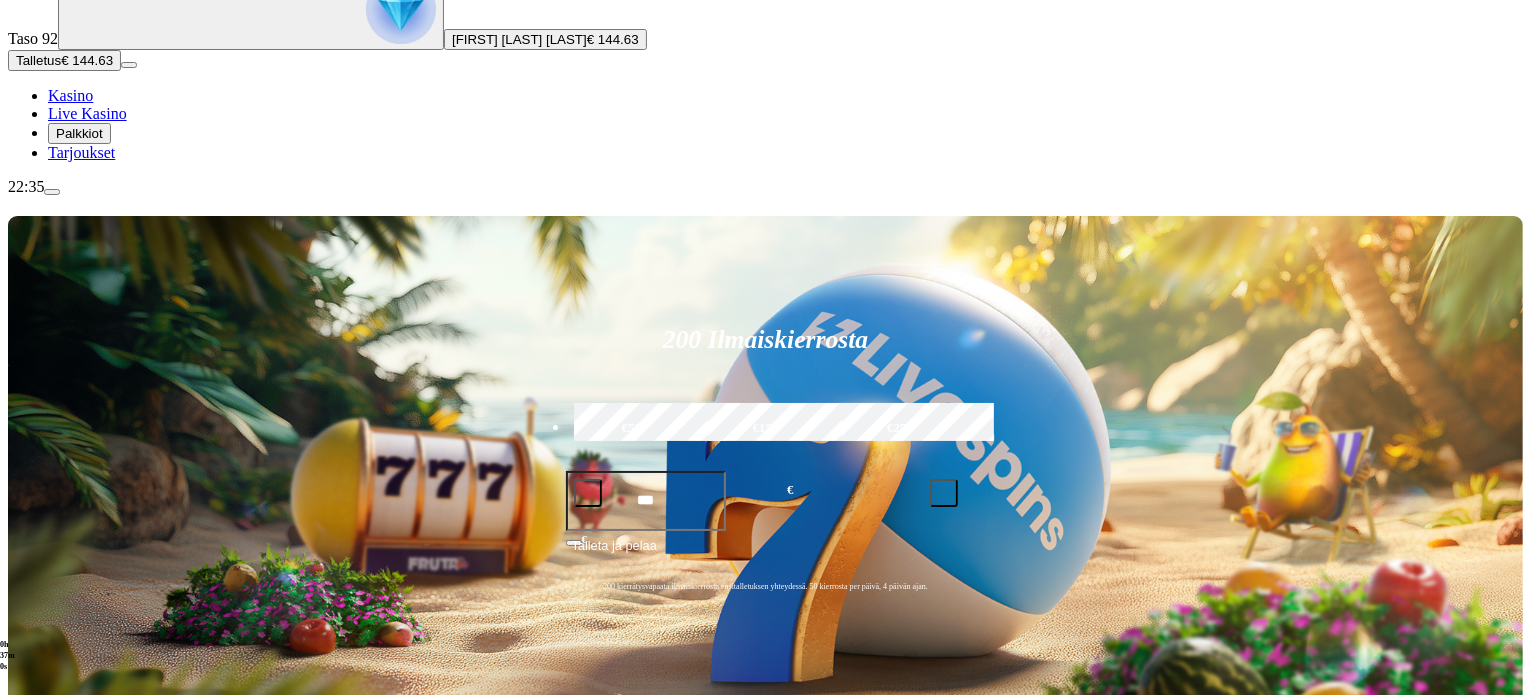 scroll, scrollTop: 400, scrollLeft: 0, axis: vertical 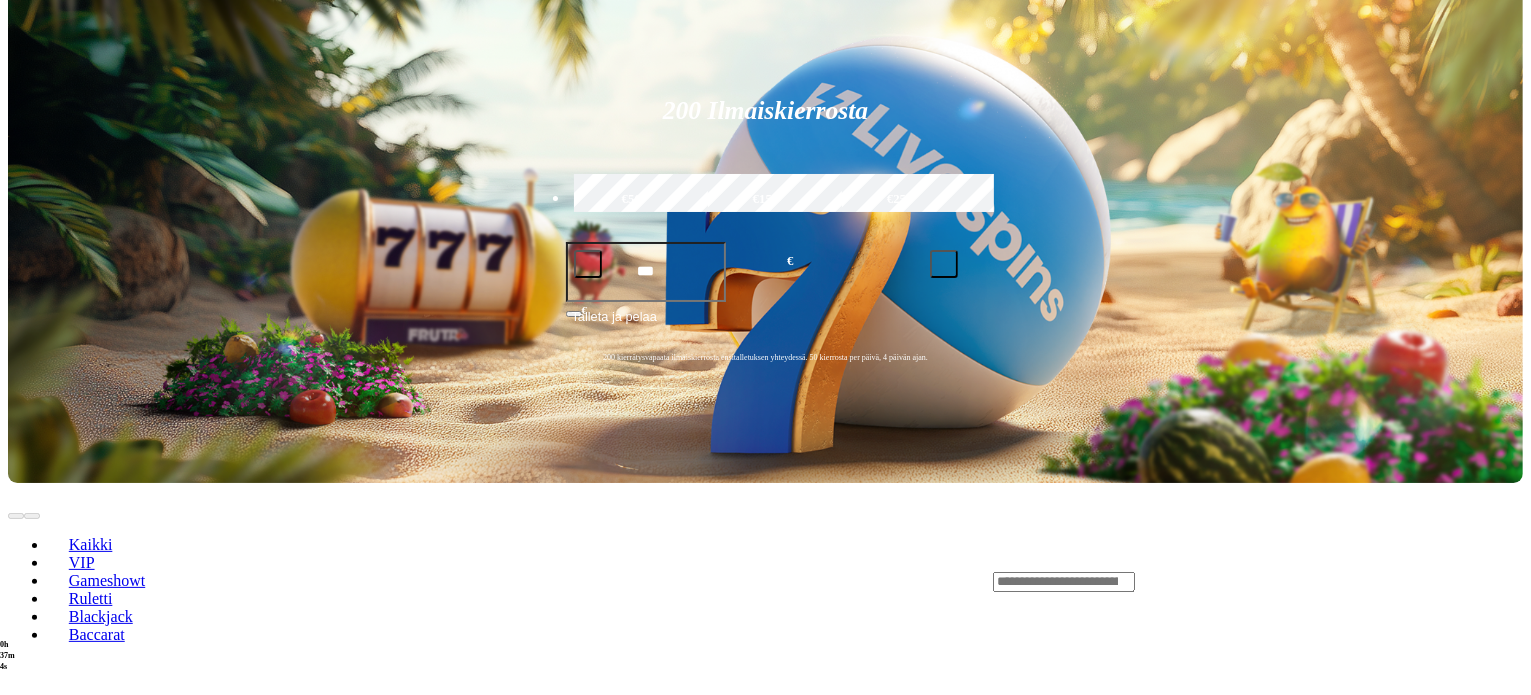 click on "Pelaa nyt" at bounding box center (77, 990) 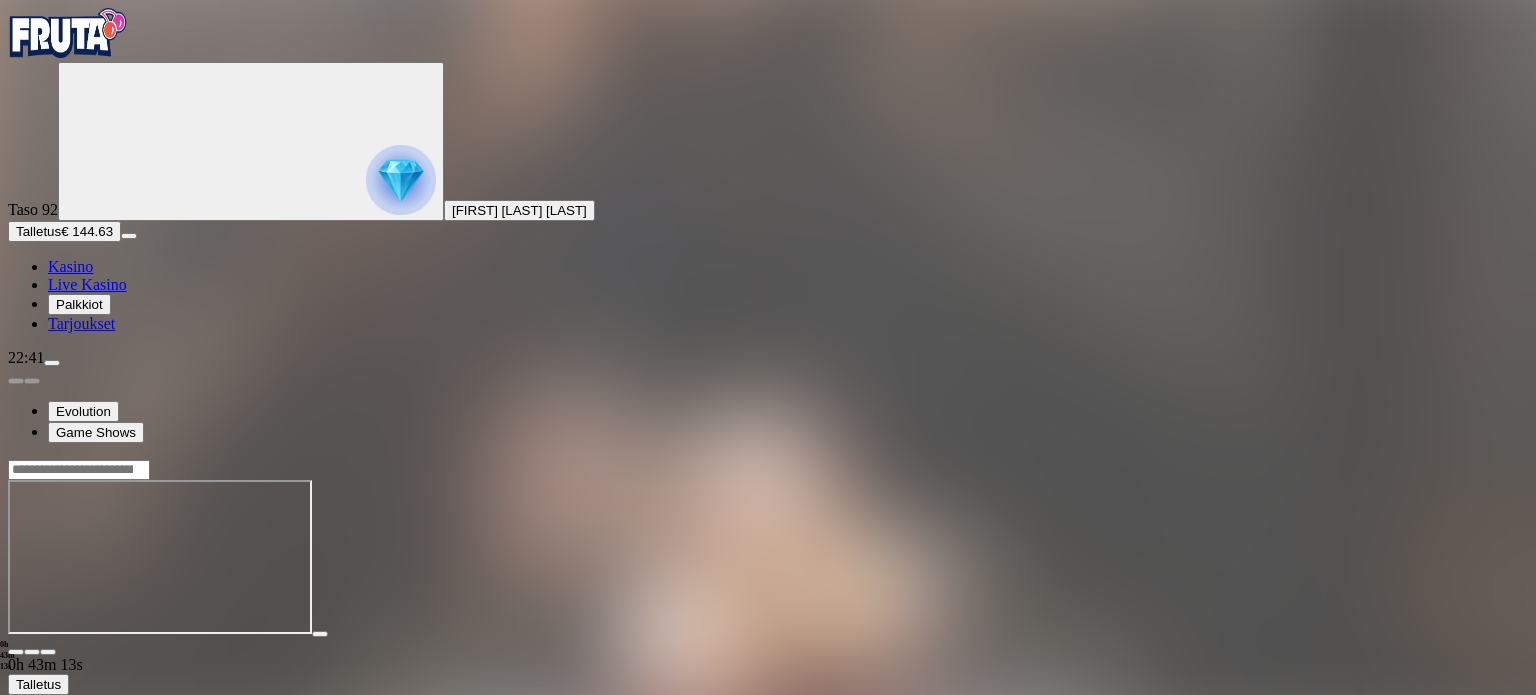 click at bounding box center (16, 652) 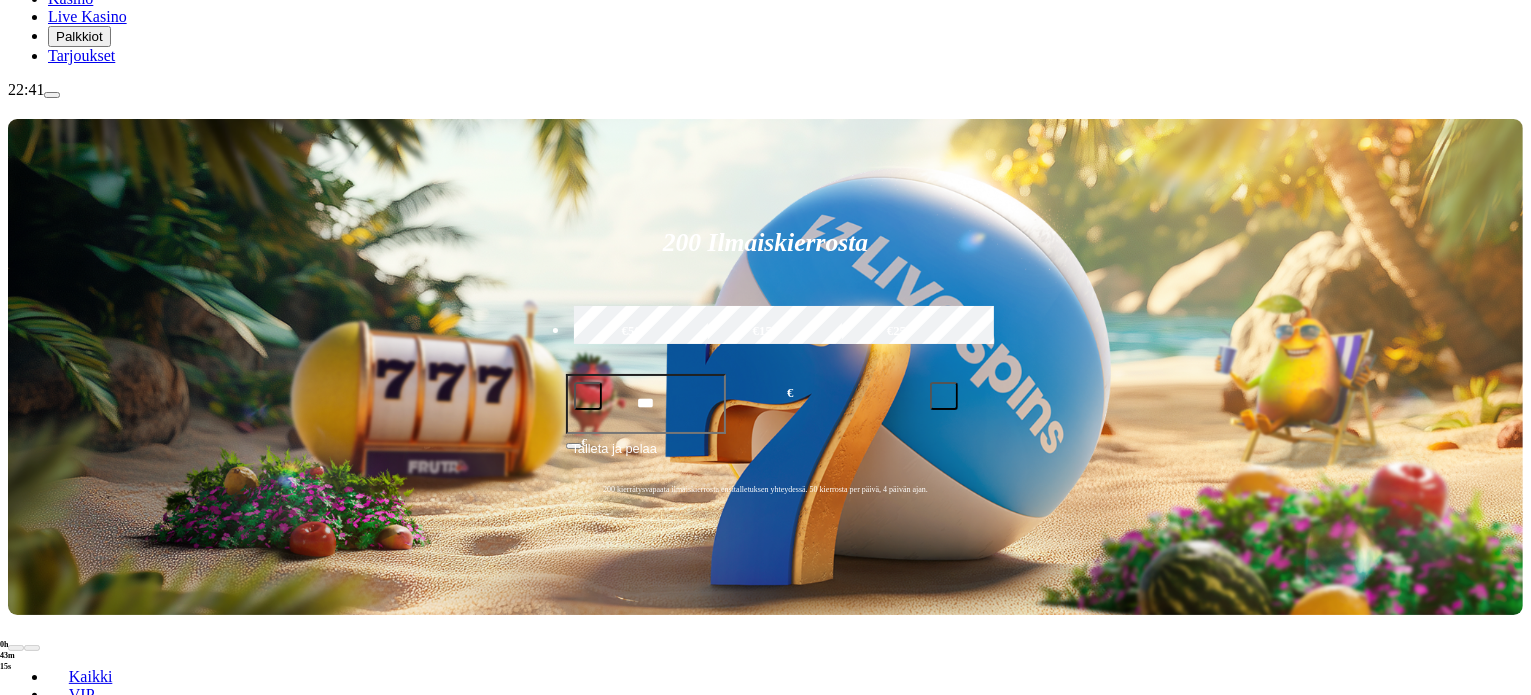 scroll, scrollTop: 400, scrollLeft: 0, axis: vertical 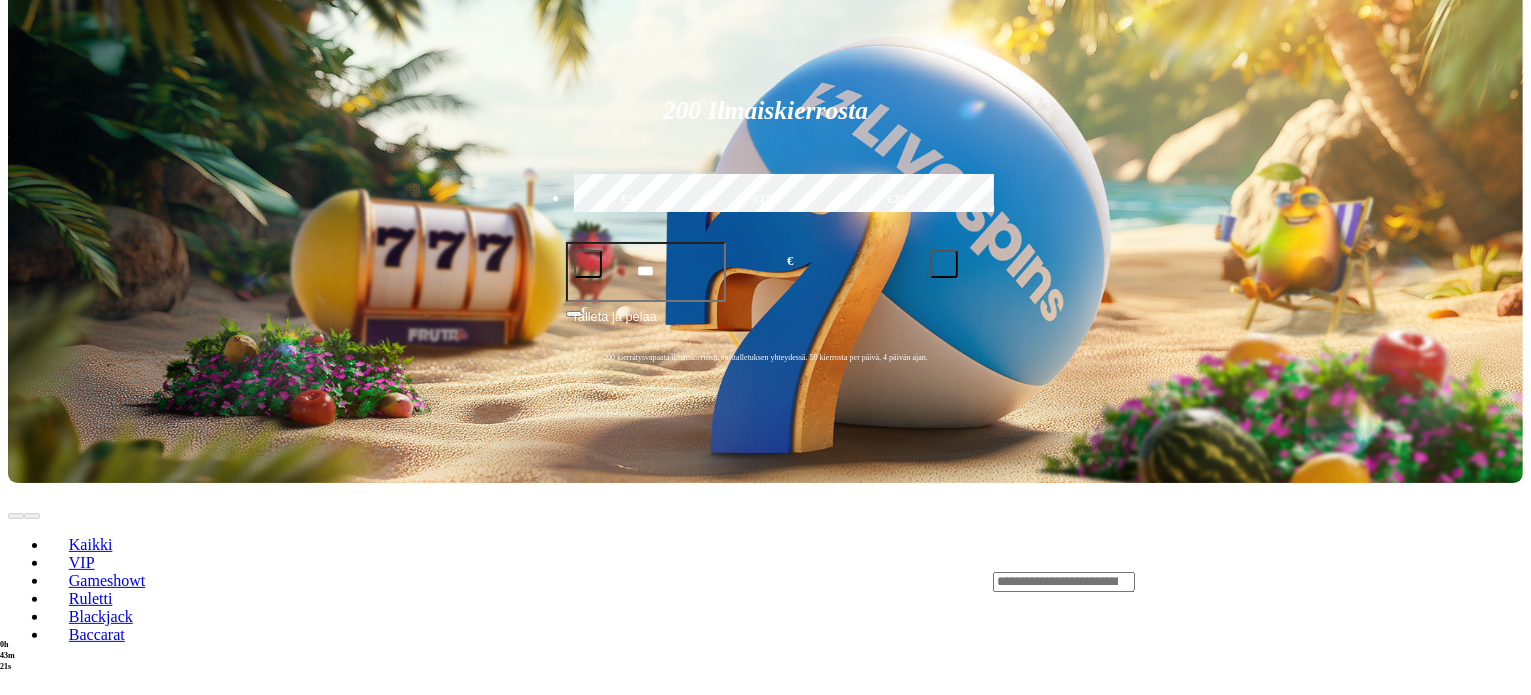 click at bounding box center [32, 1147] 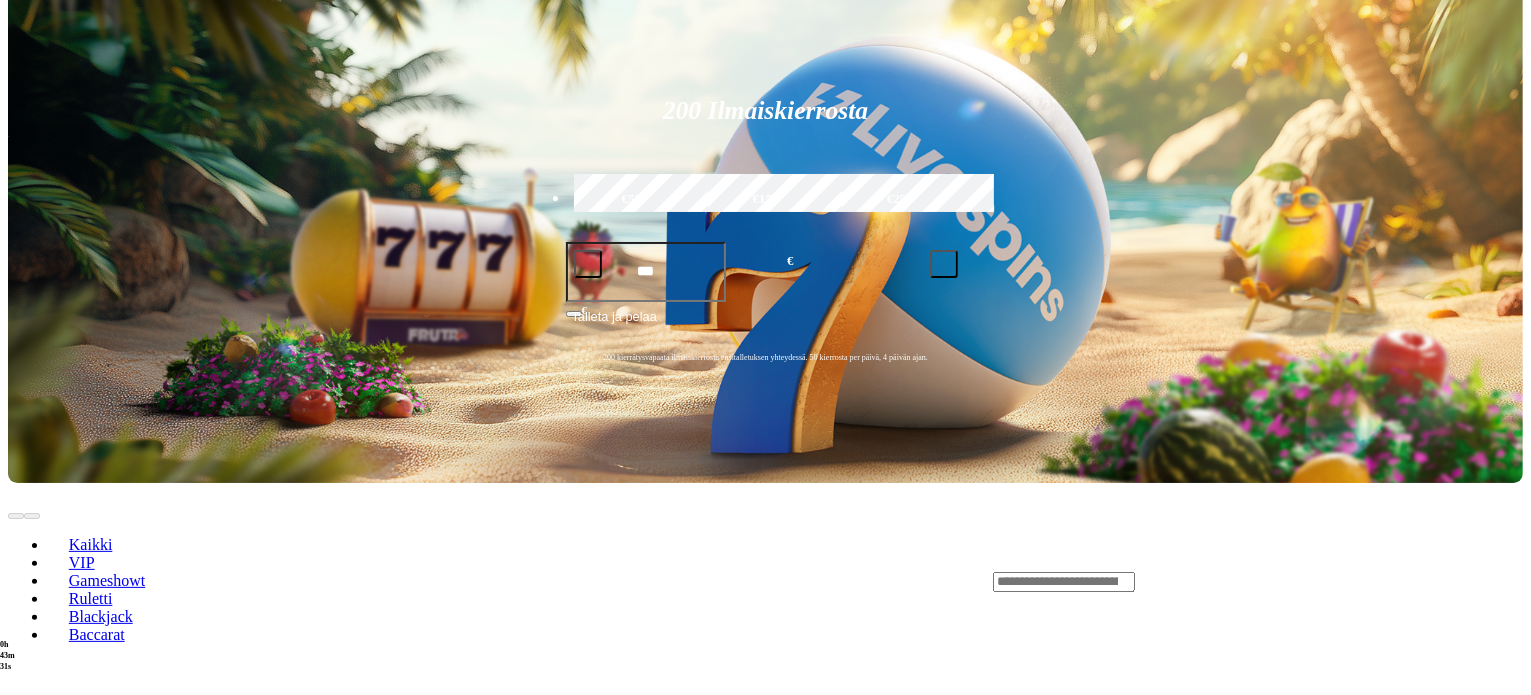 click on "Pelaa nyt" at bounding box center (77, 895) 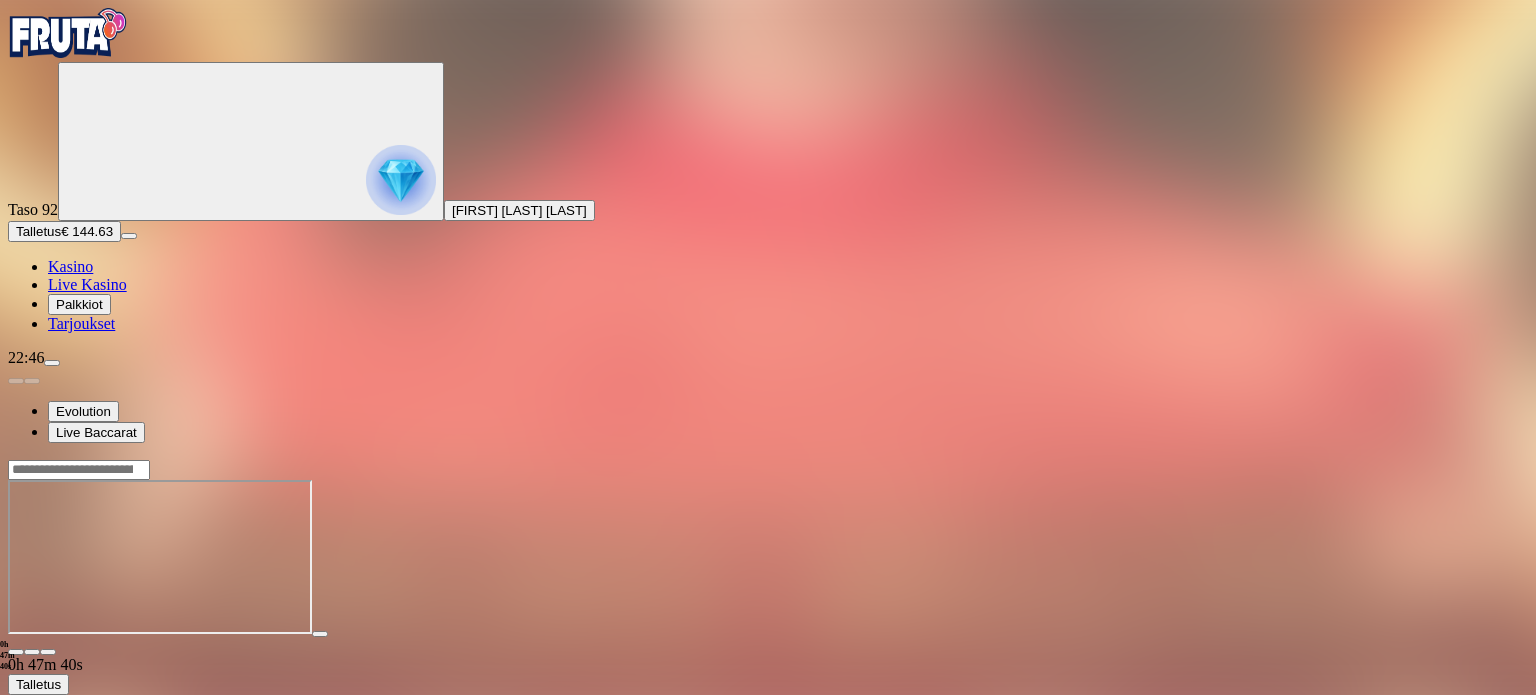 click at bounding box center [16, 652] 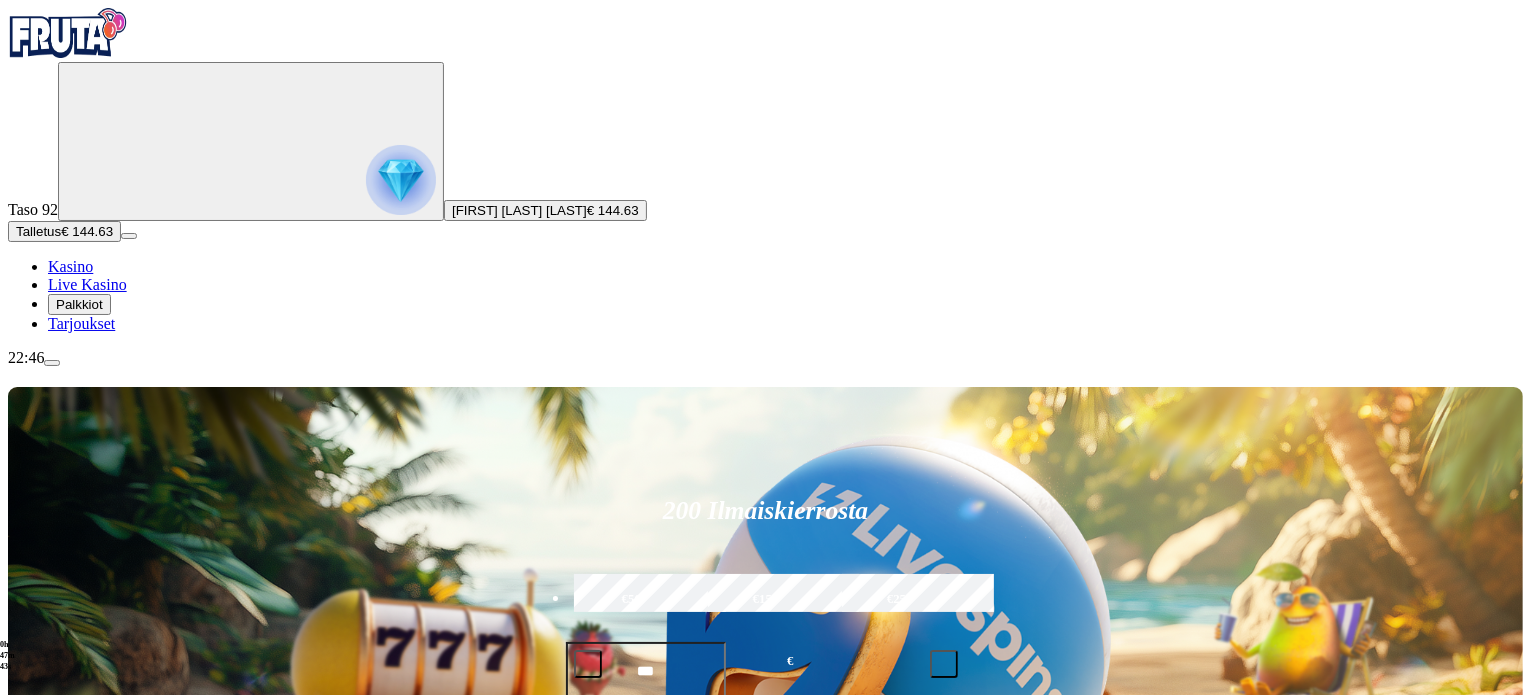 click on "Kasino" at bounding box center [70, 266] 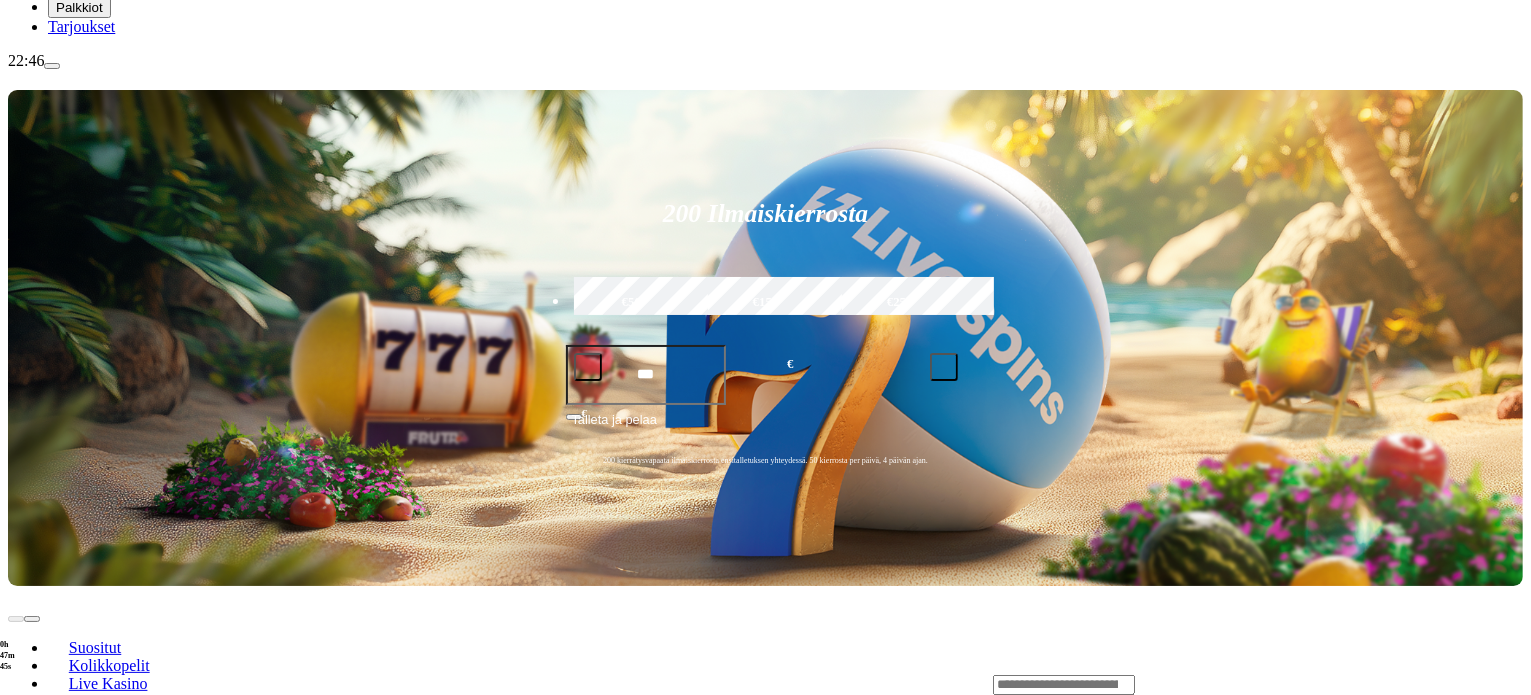 scroll, scrollTop: 300, scrollLeft: 0, axis: vertical 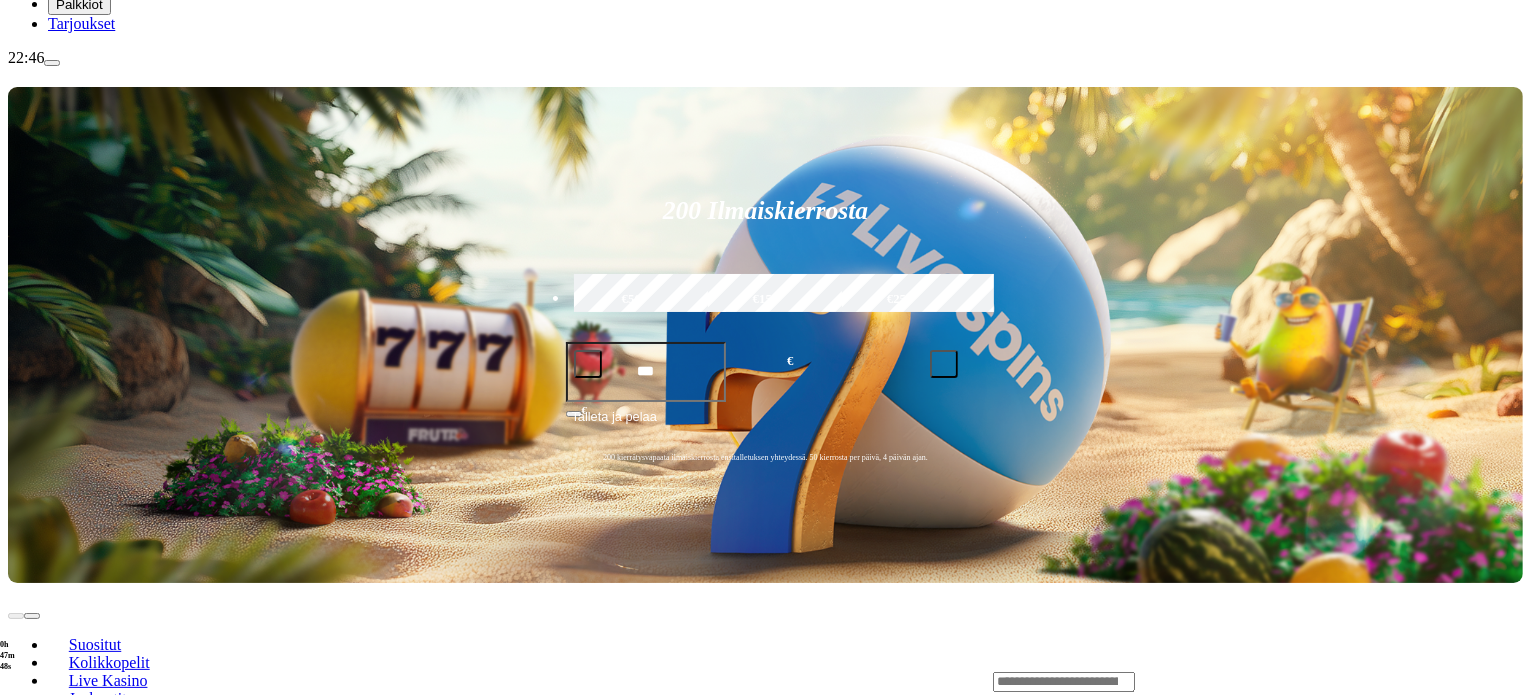 click on "Pelaa nyt" at bounding box center [77, 1377] 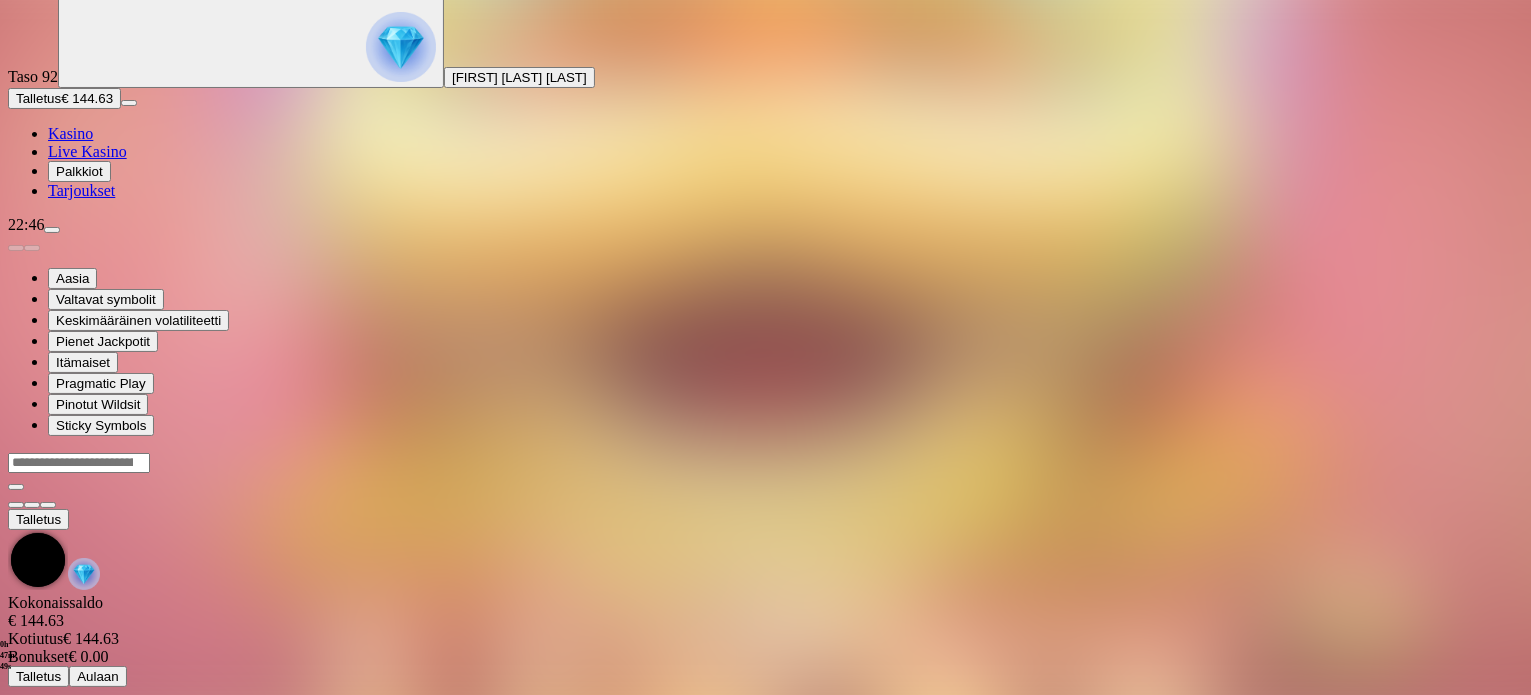 scroll, scrollTop: 0, scrollLeft: 0, axis: both 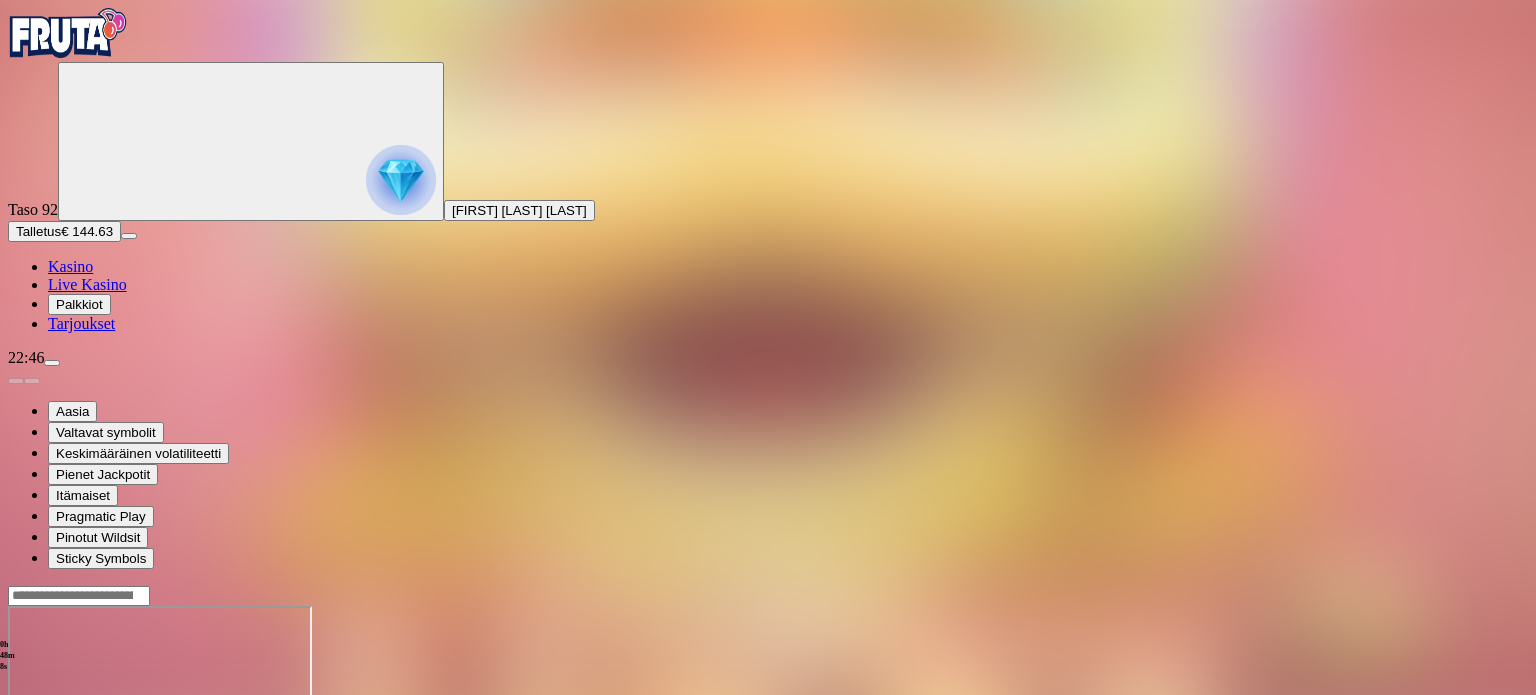 click on "Talletus € 144.63" at bounding box center [64, 231] 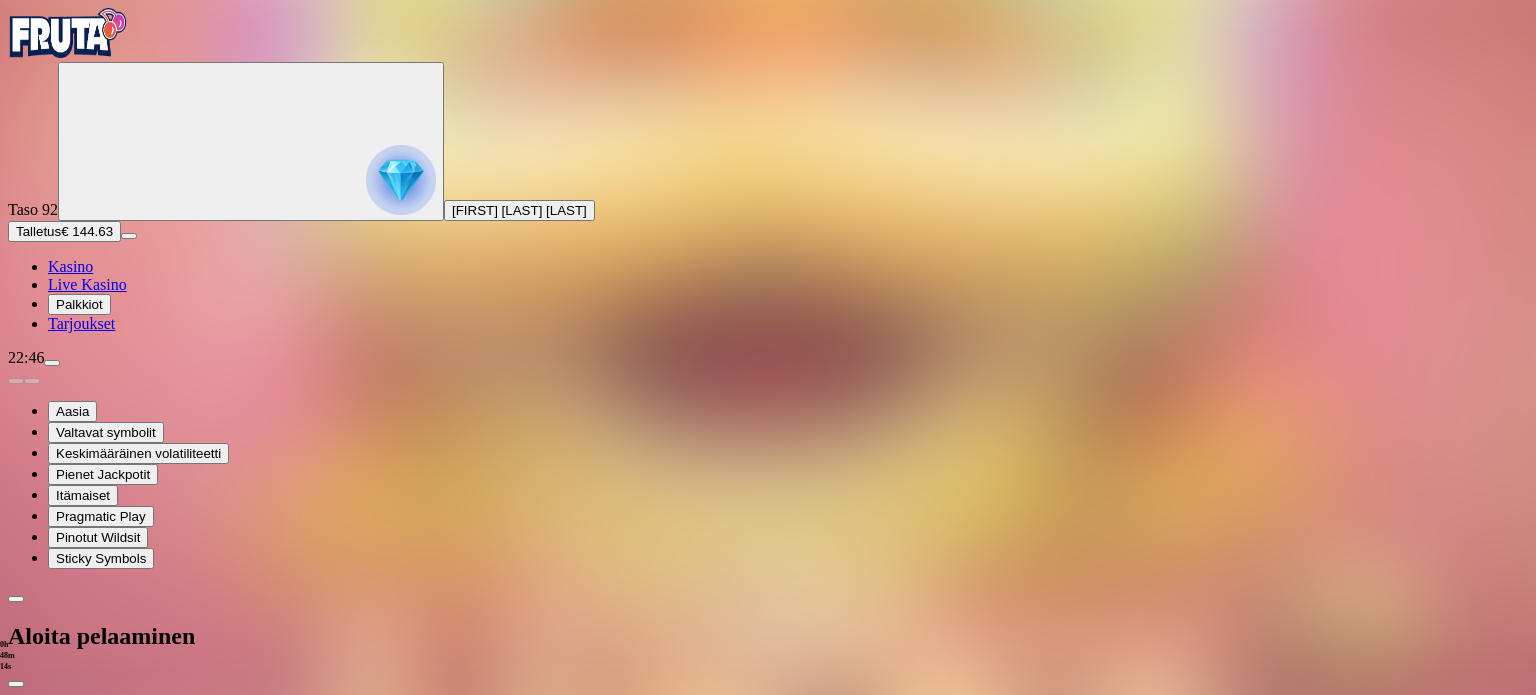click on "€250" at bounding box center (214, 2059) 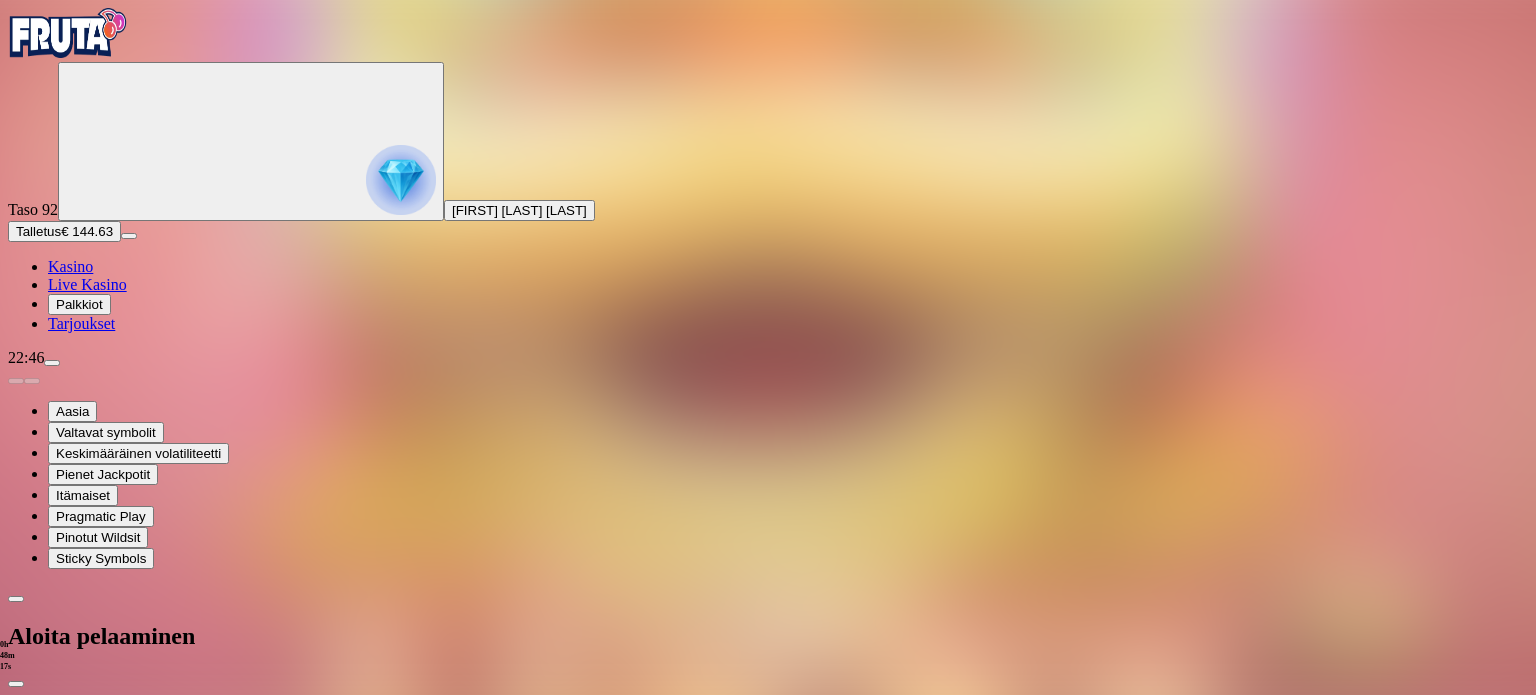 click at bounding box center (121, 960) 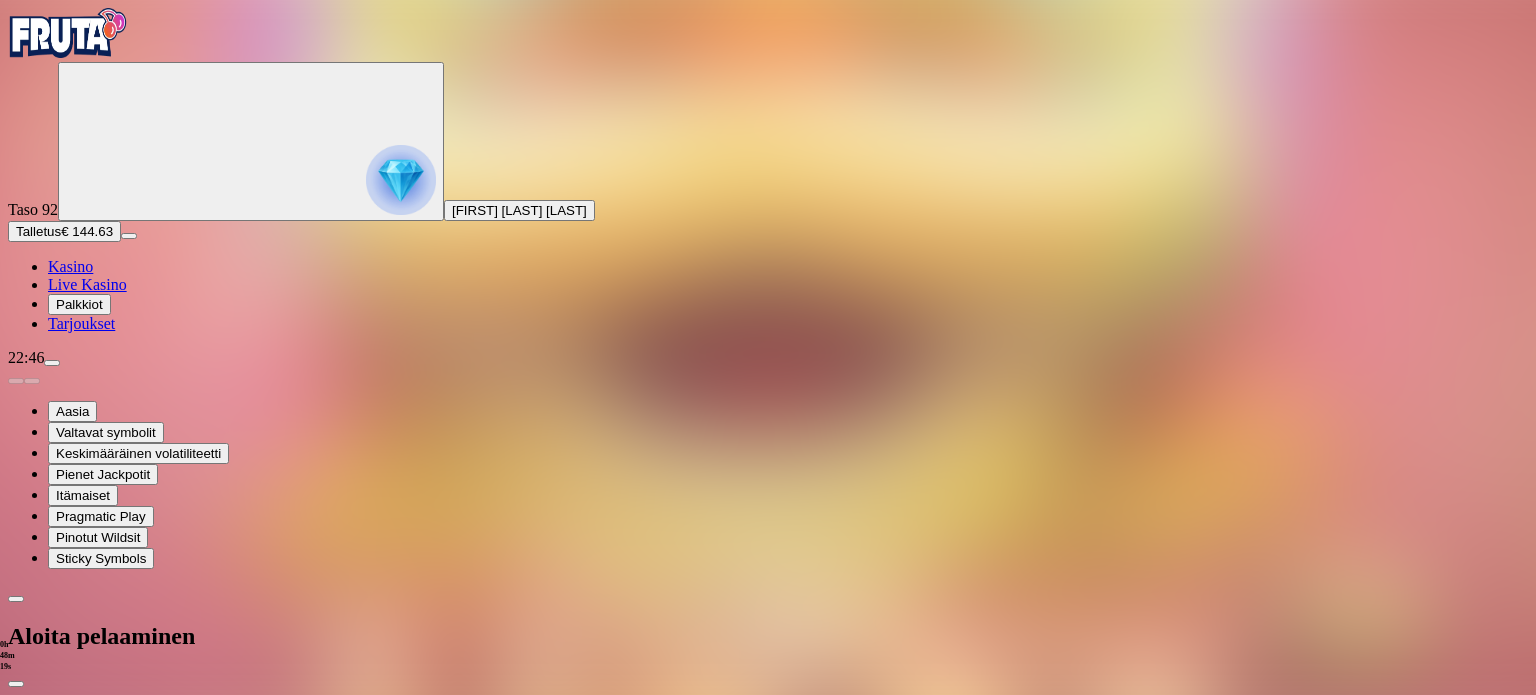 click on "€250" at bounding box center (214, 2059) 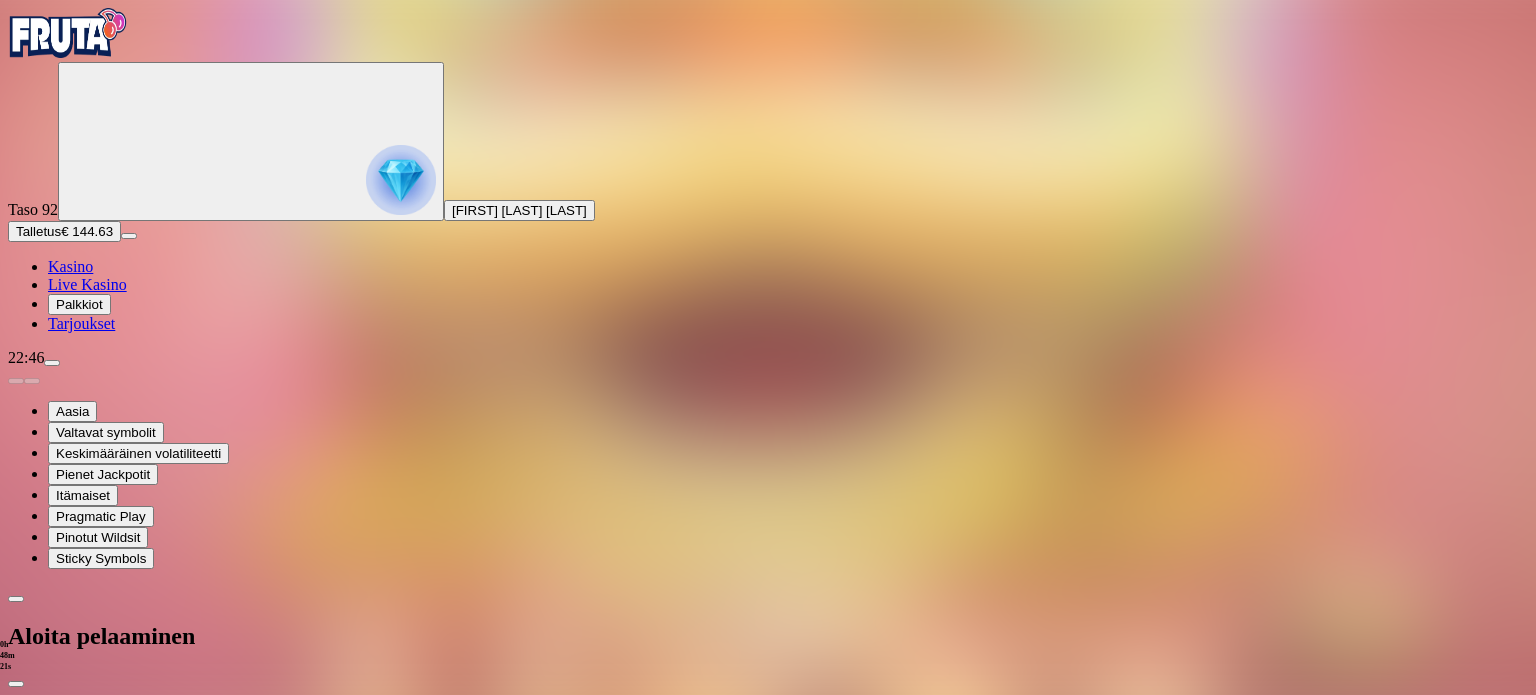 click on "TALLETA JA PELAA" at bounding box center [76, 2134] 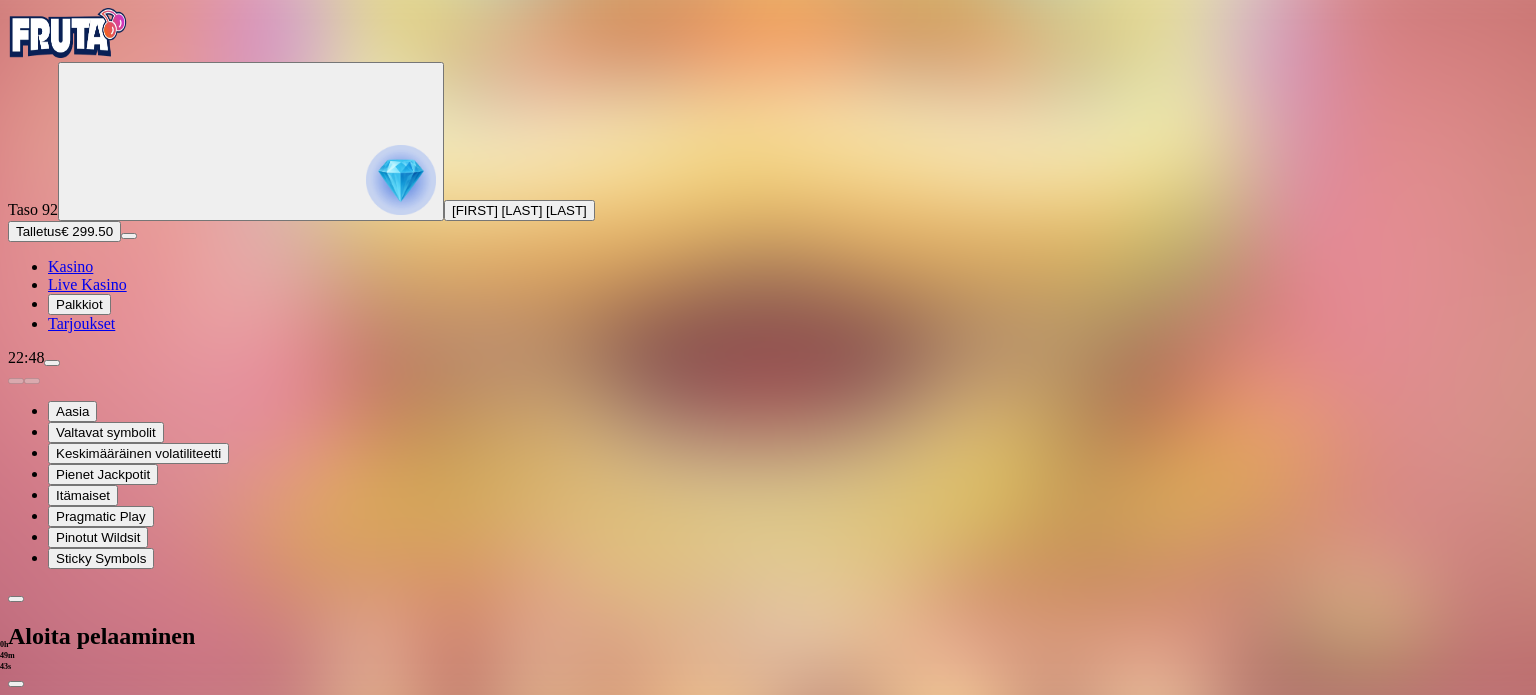click at bounding box center [768, 738] 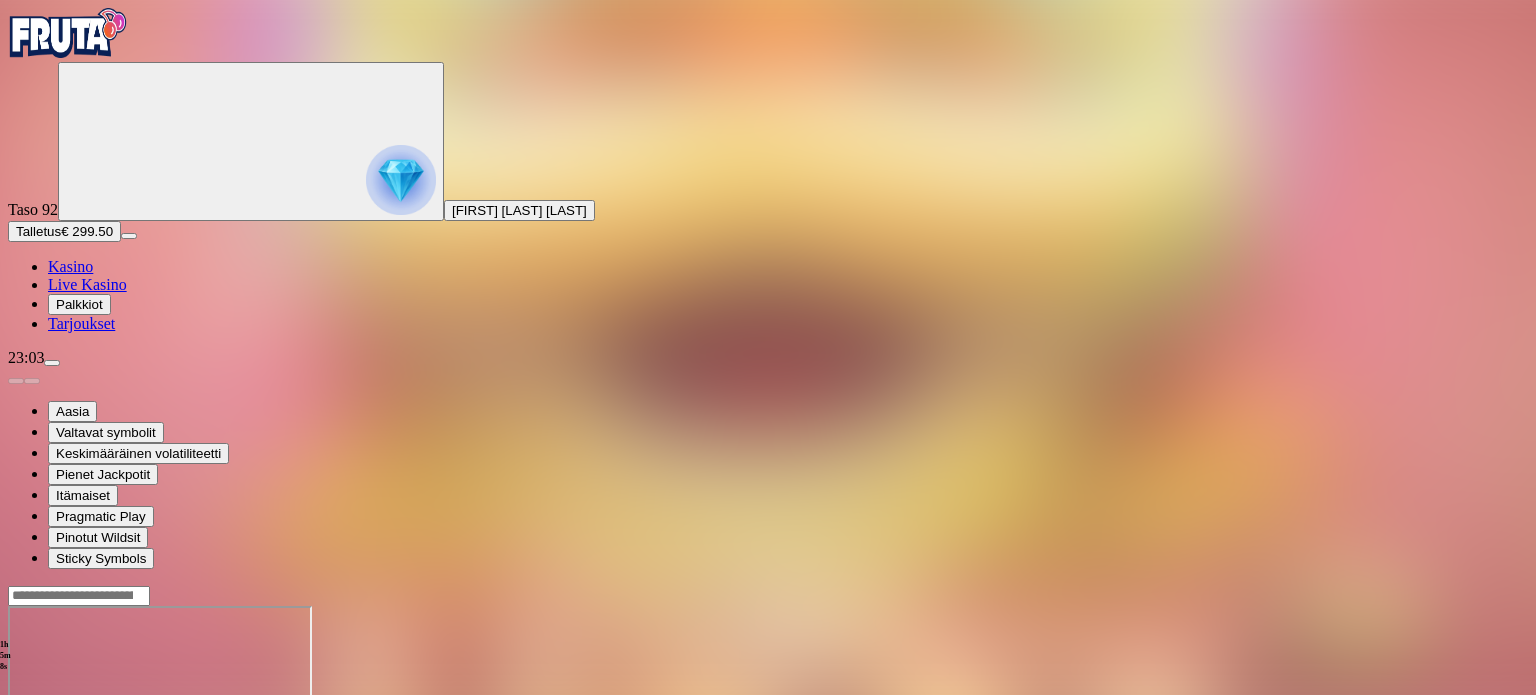 click at bounding box center [16, 778] 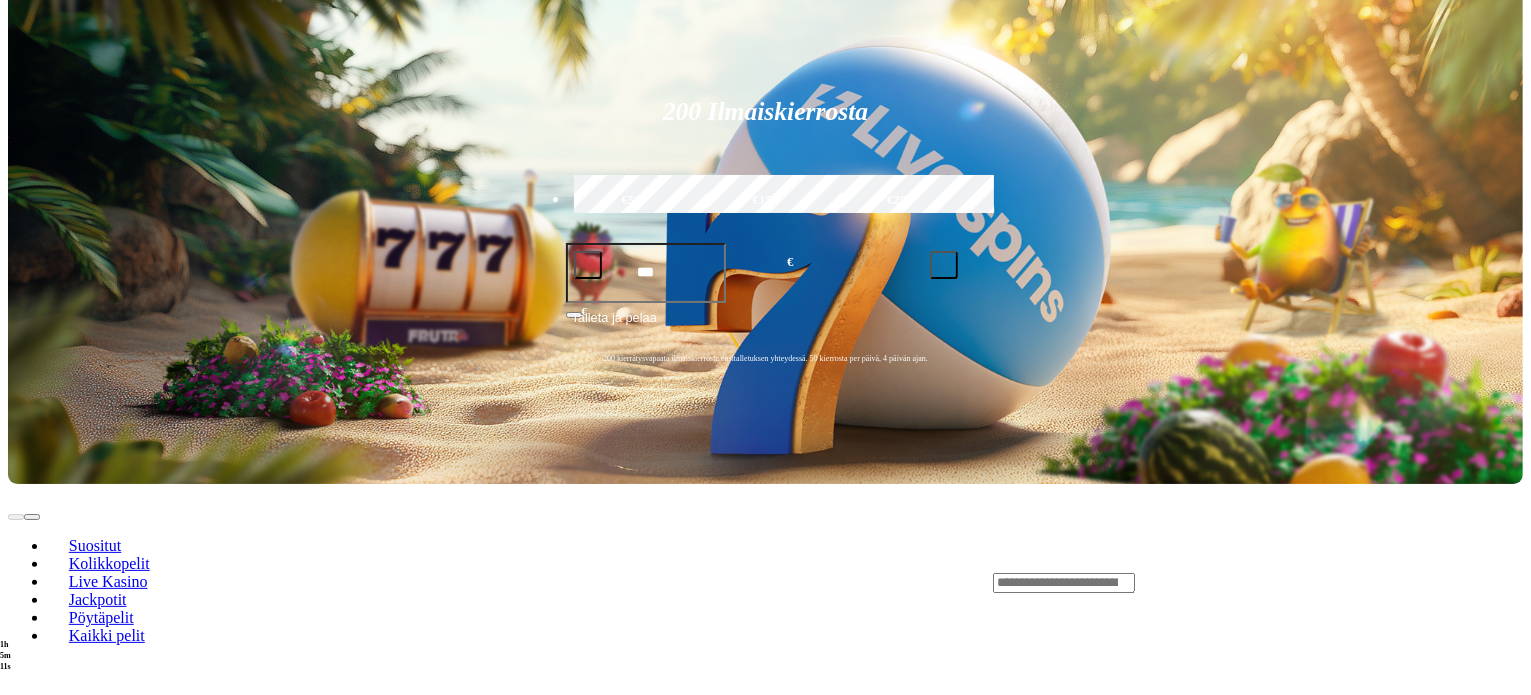 scroll, scrollTop: 400, scrollLeft: 0, axis: vertical 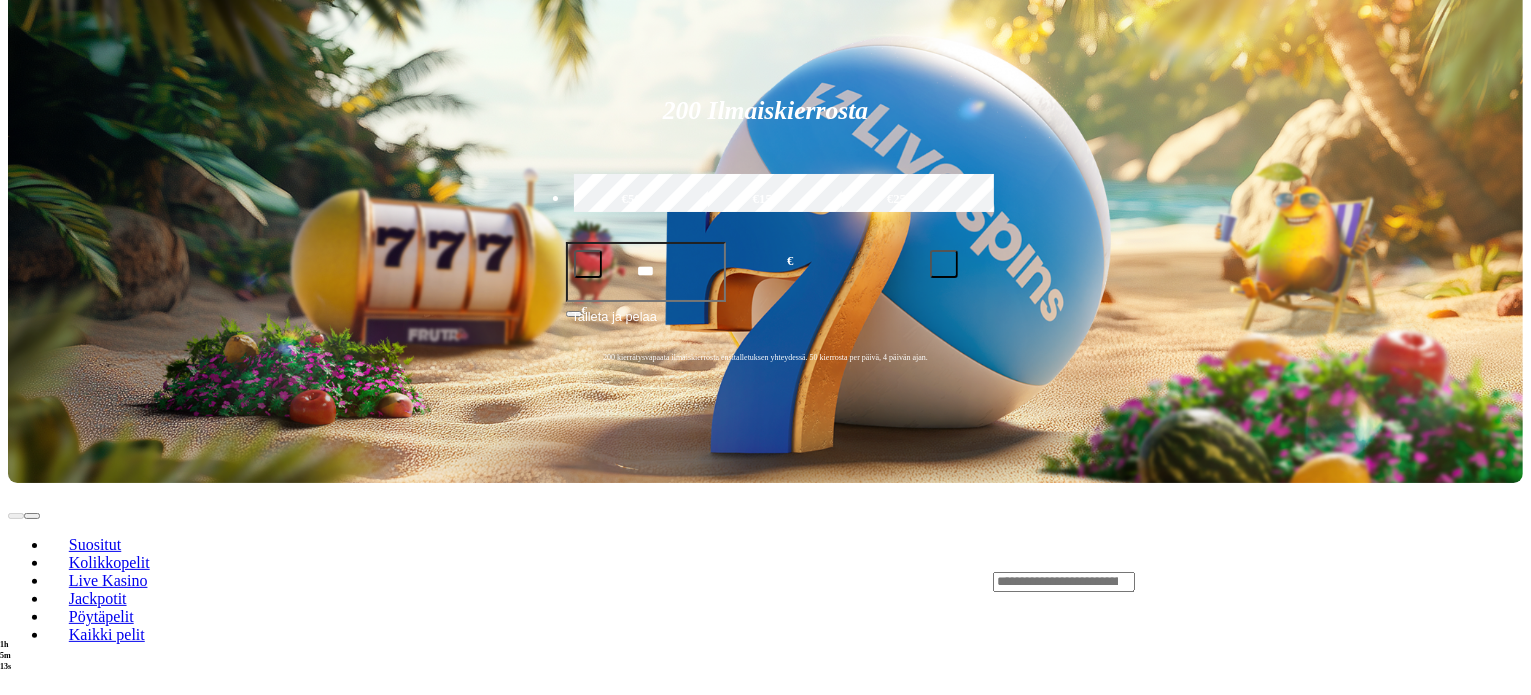 click on "Pelaa nyt" at bounding box center (77, 1181) 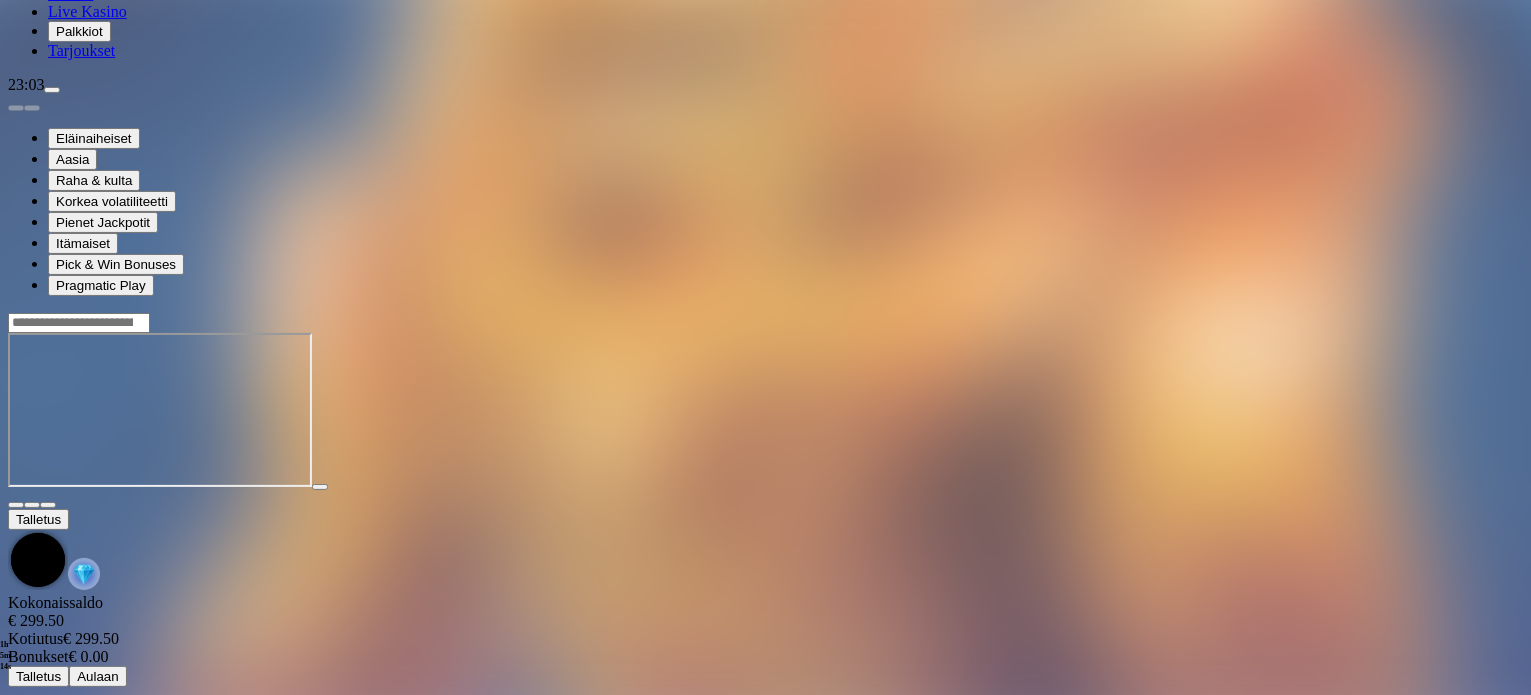 scroll, scrollTop: 0, scrollLeft: 0, axis: both 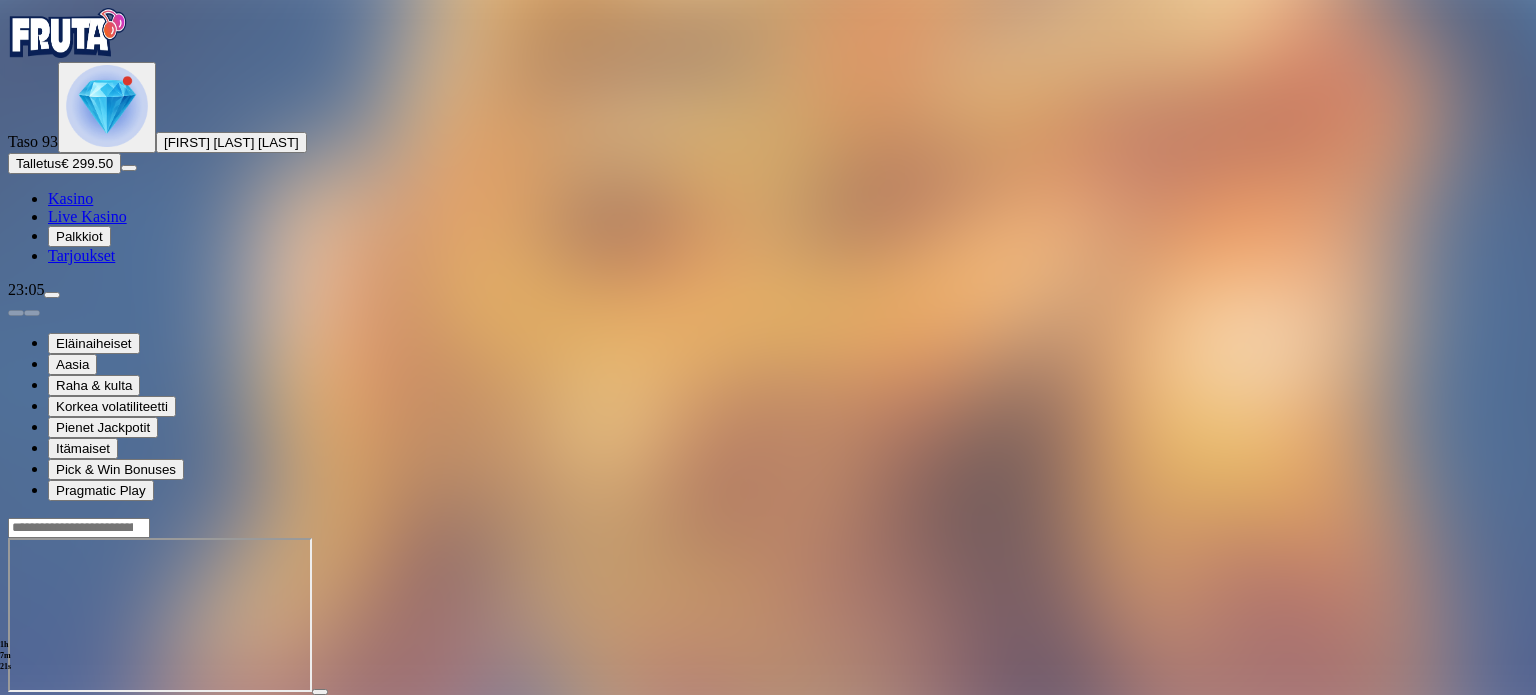 click at bounding box center (16, 710) 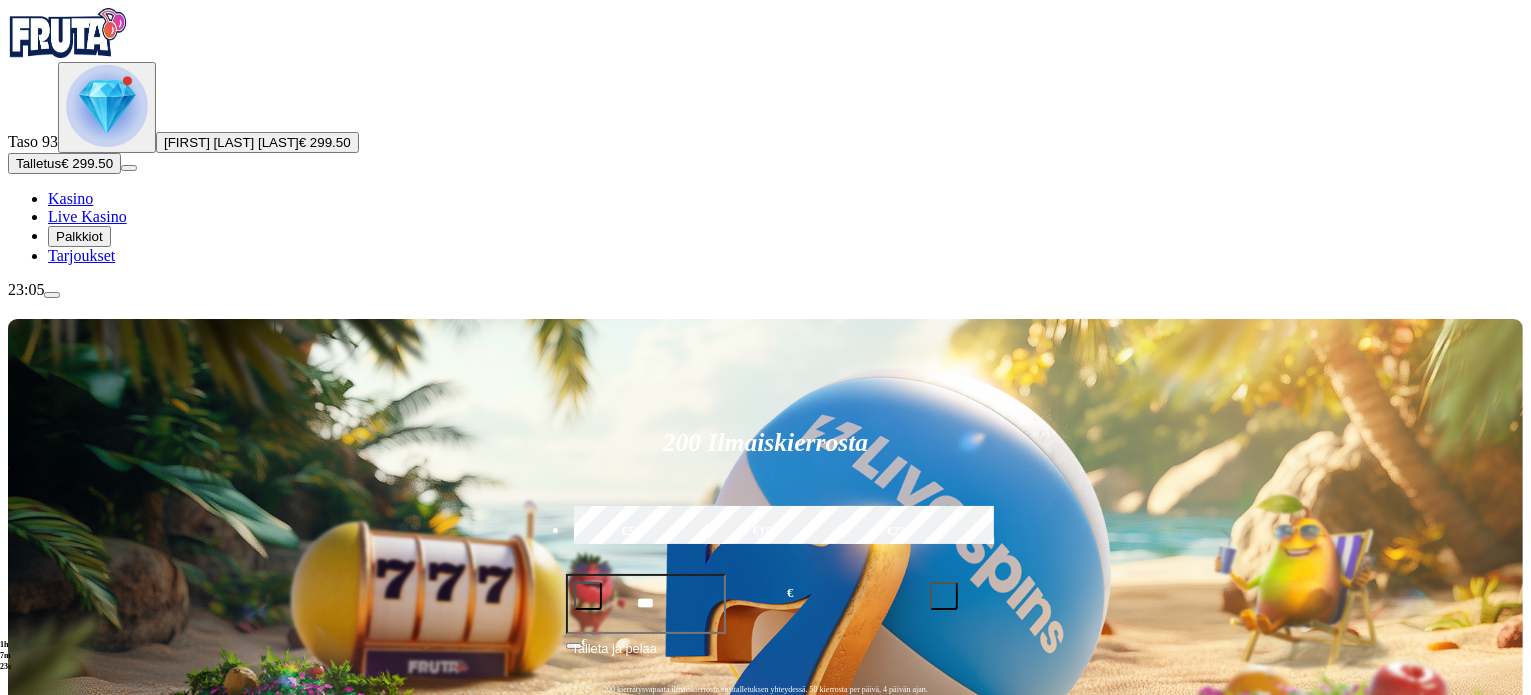 click on "Live Kasino" at bounding box center (87, 216) 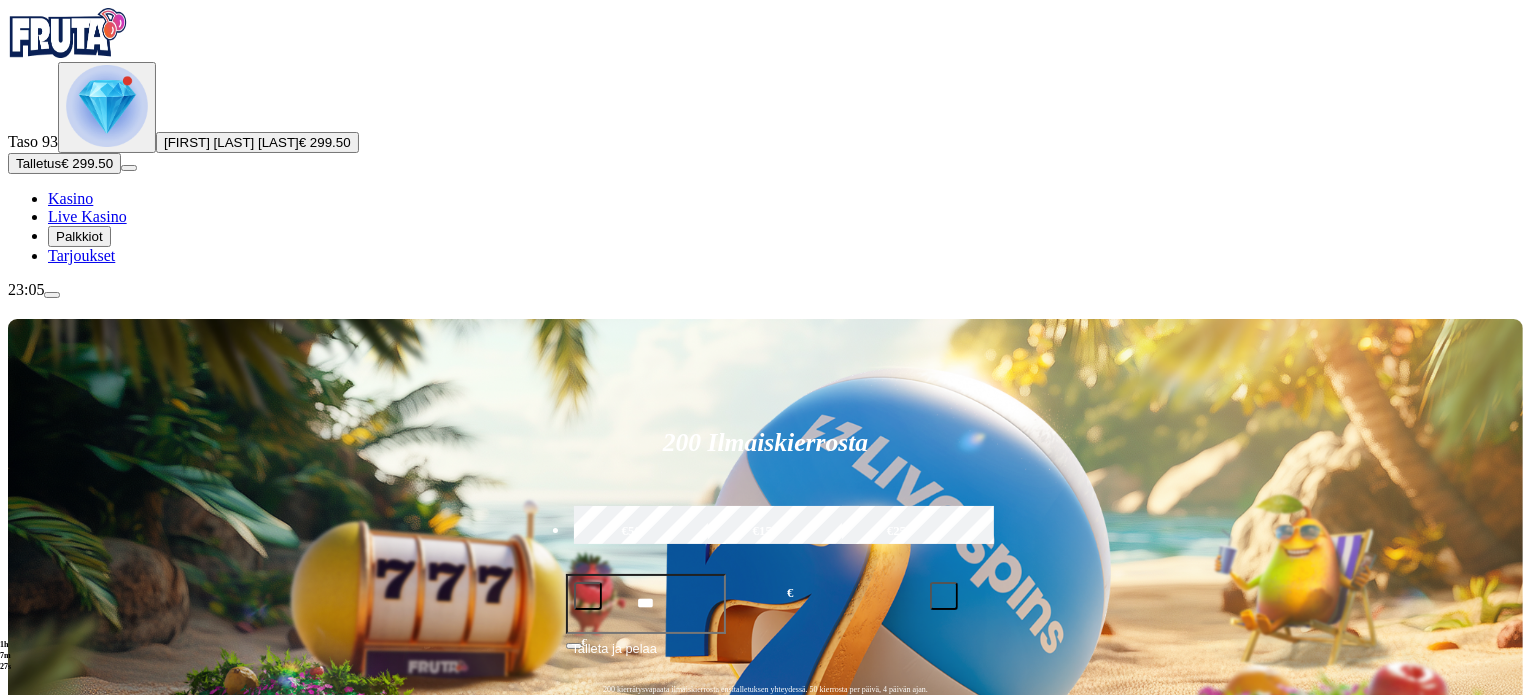 click at bounding box center (48, 1237) 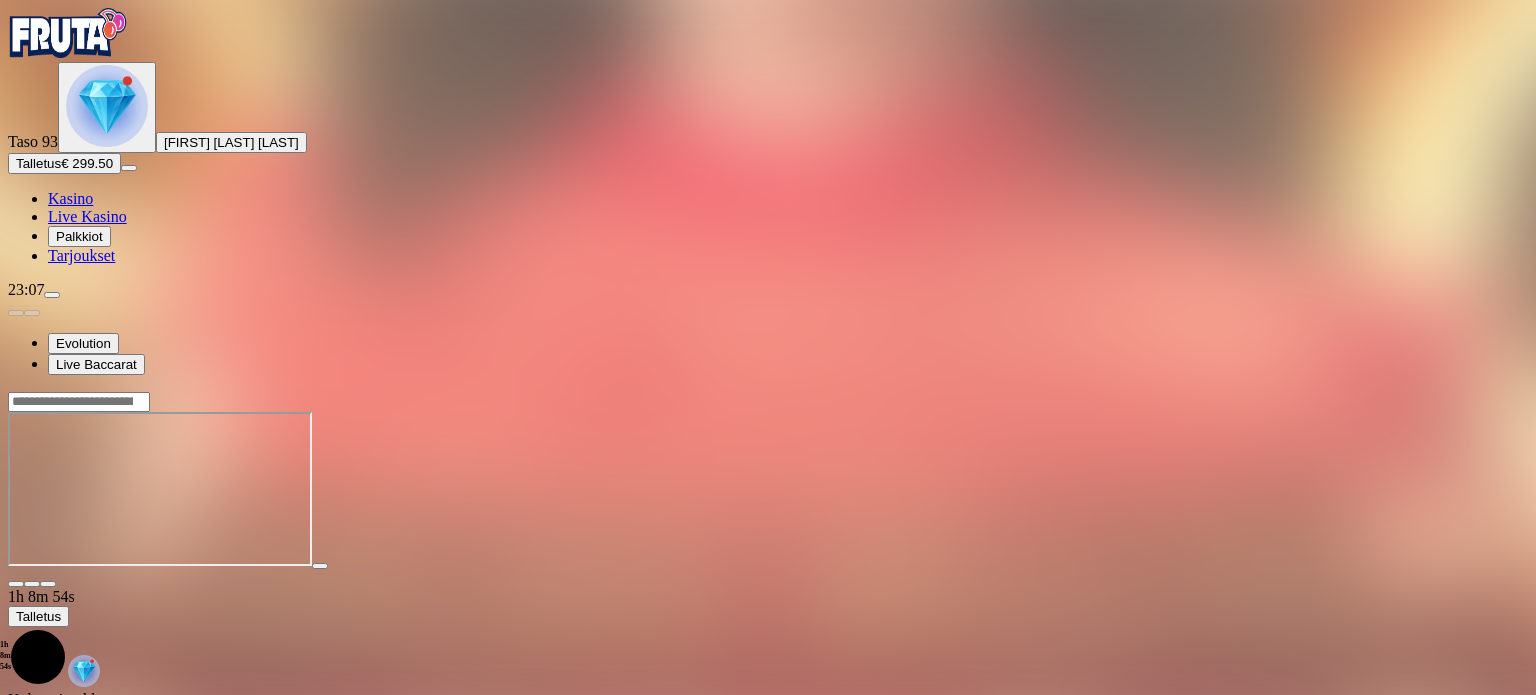 click at bounding box center (16, 584) 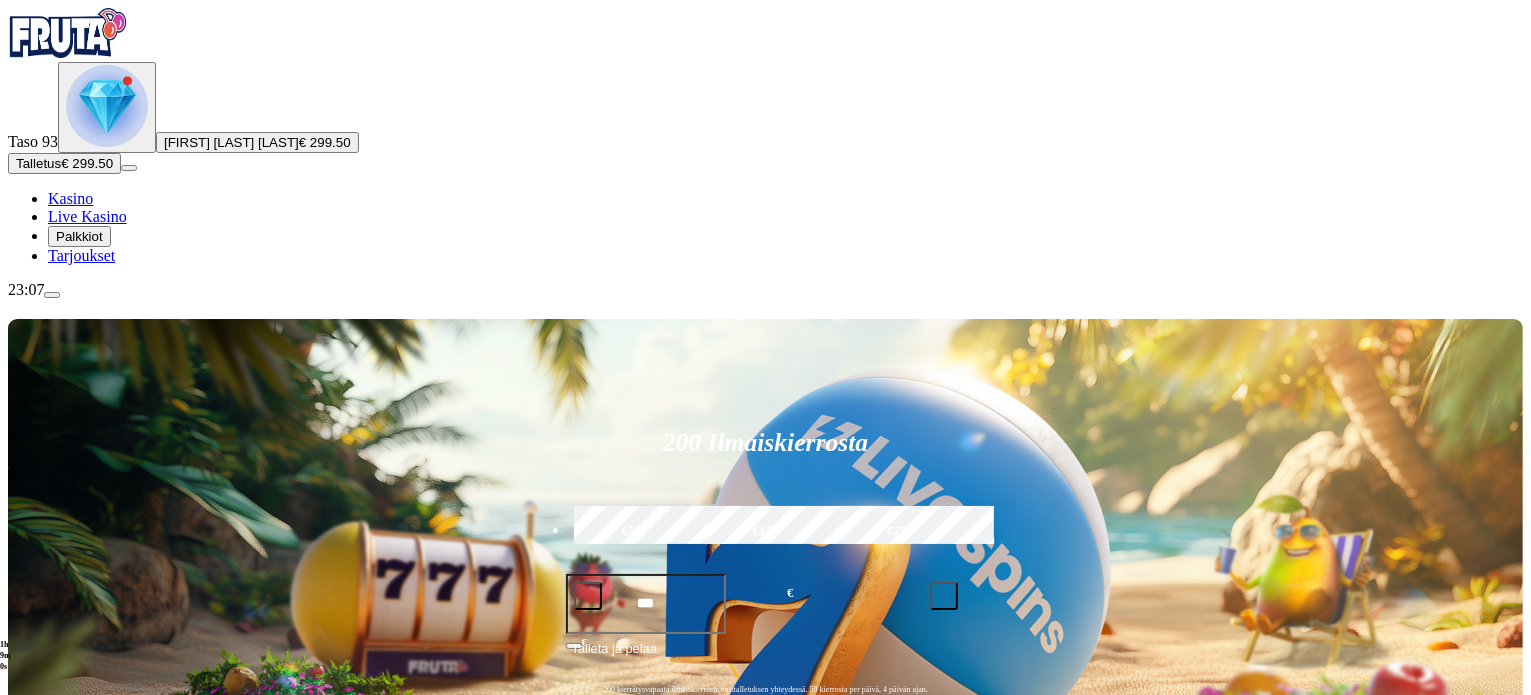 click on "€250" at bounding box center [900, 532] 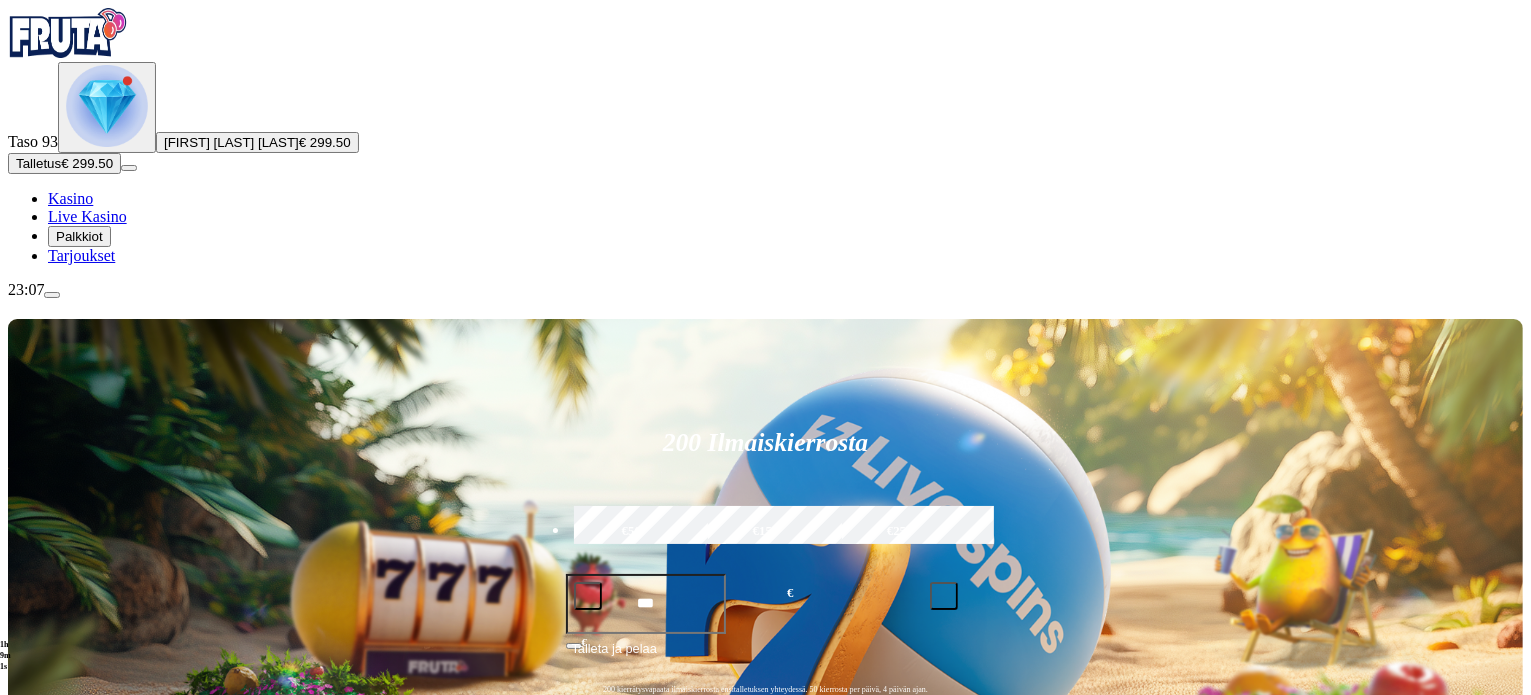 click on "Talleta ja pelaa" at bounding box center [766, 657] 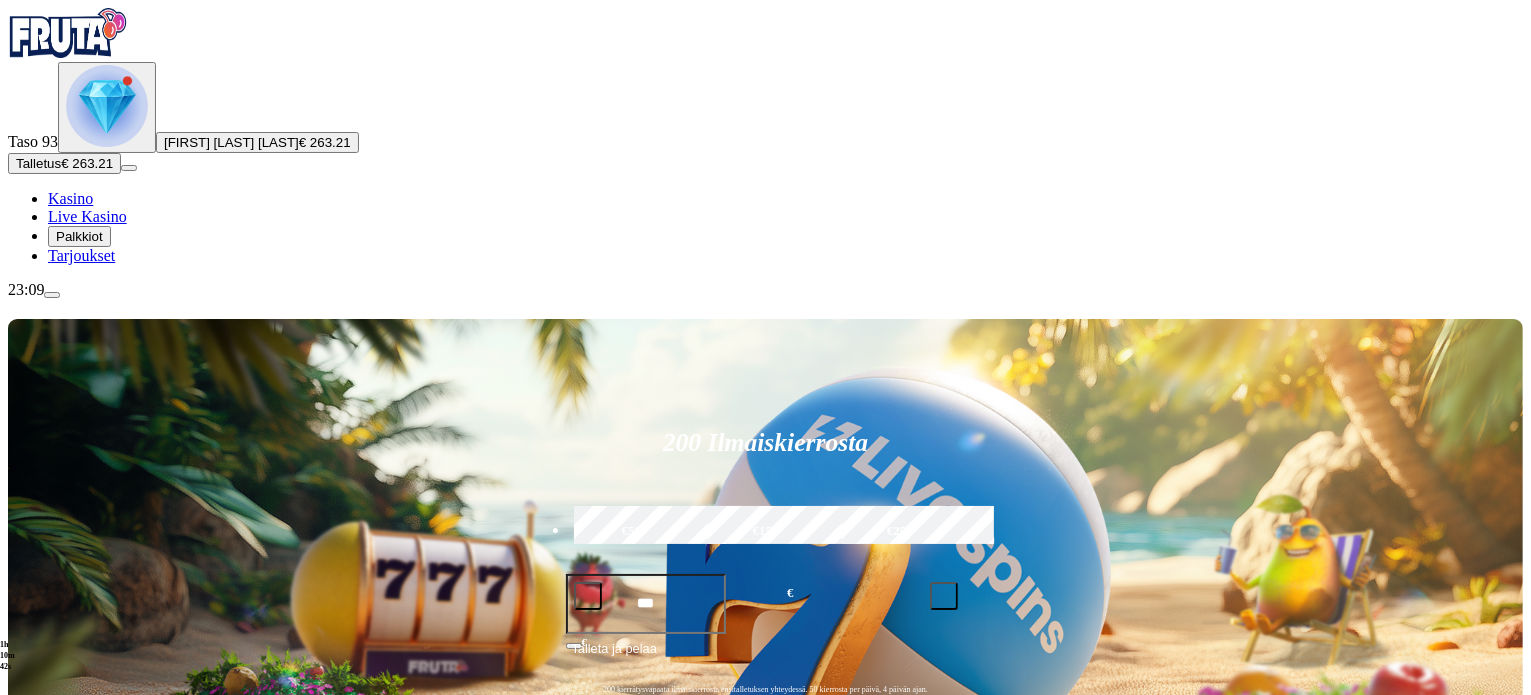 click on "Kasino" at bounding box center [70, 198] 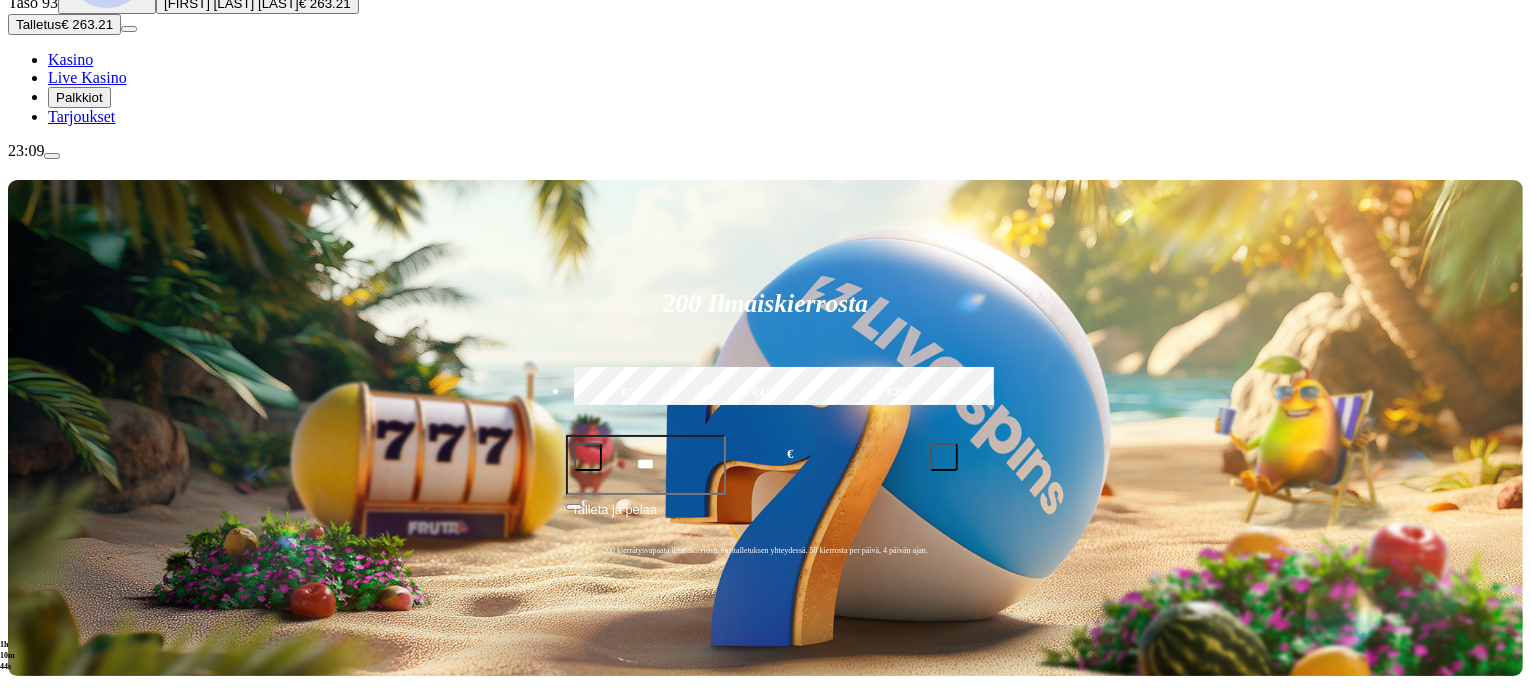 scroll, scrollTop: 300, scrollLeft: 0, axis: vertical 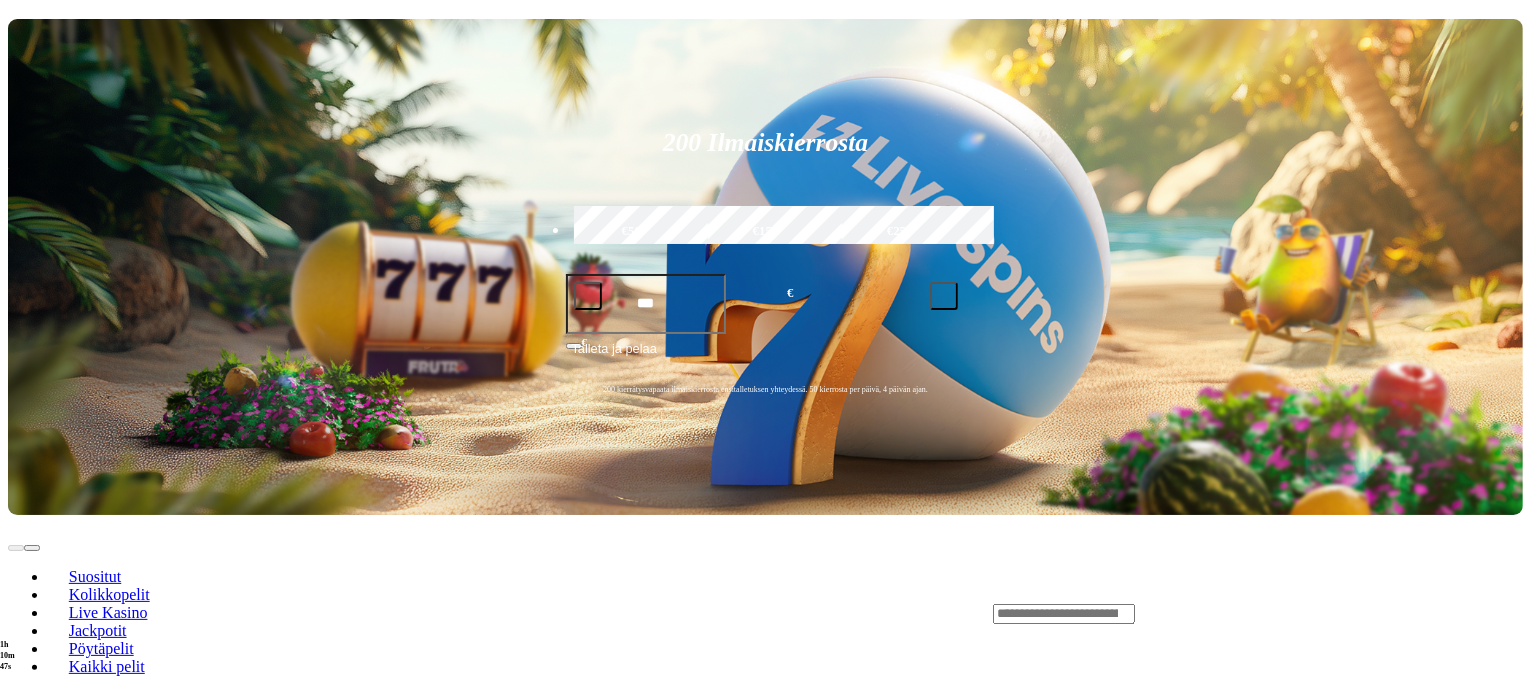 click on "Pelaa nyt" at bounding box center (77, 831) 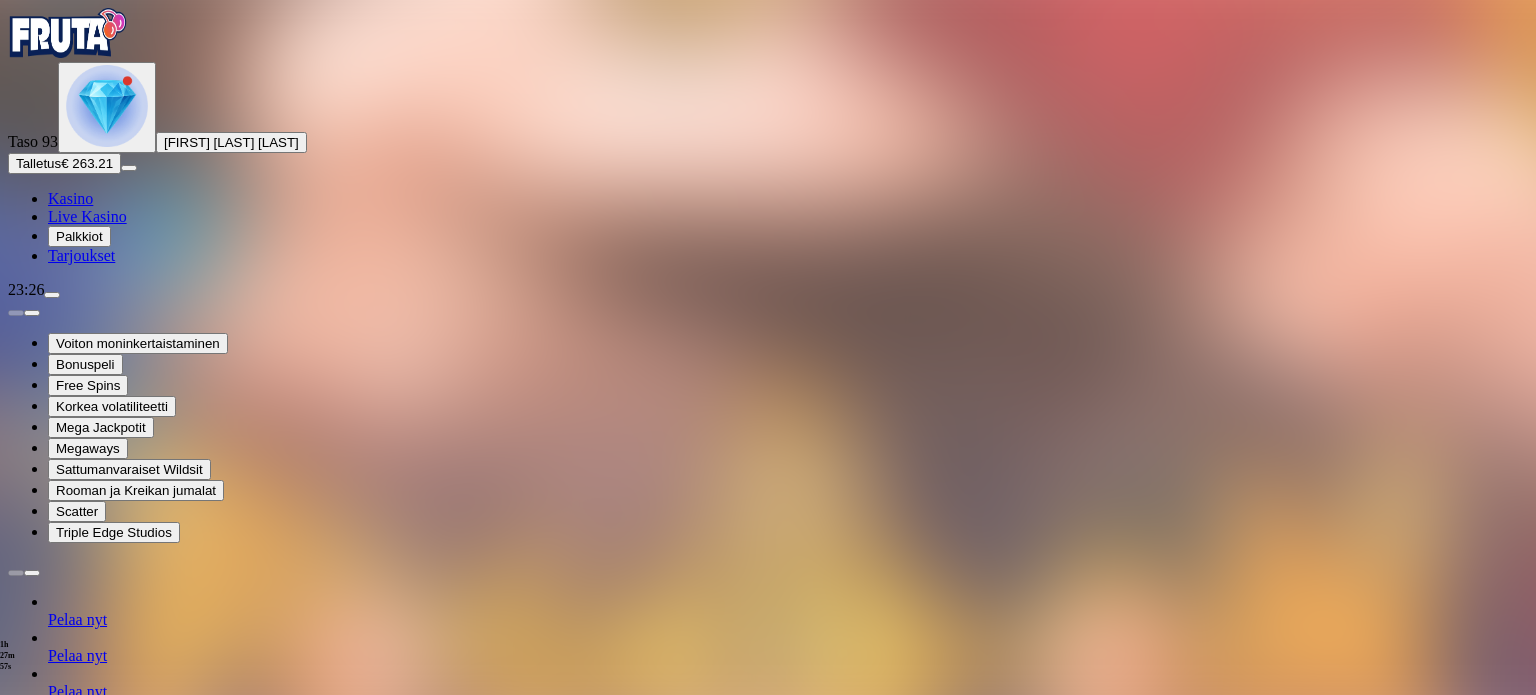 click at bounding box center [16, 1342] 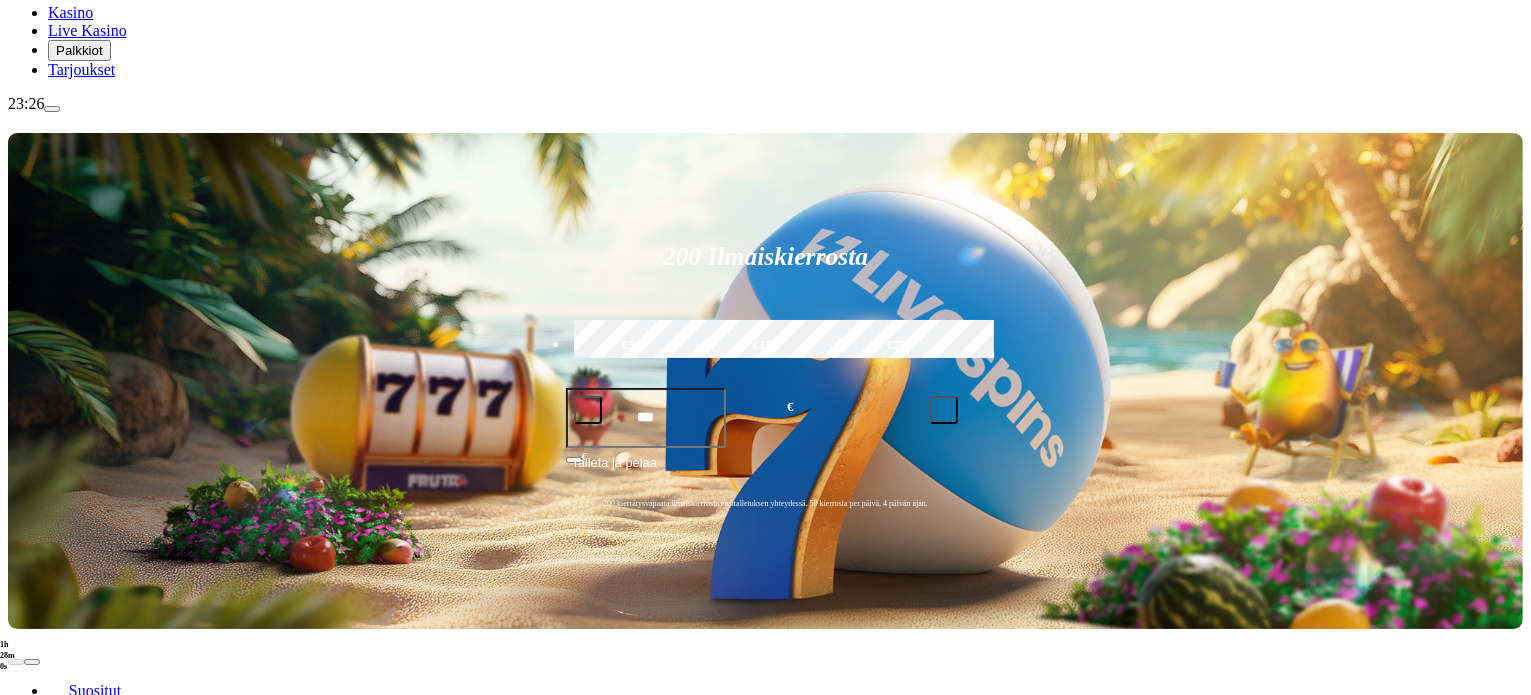 scroll, scrollTop: 300, scrollLeft: 0, axis: vertical 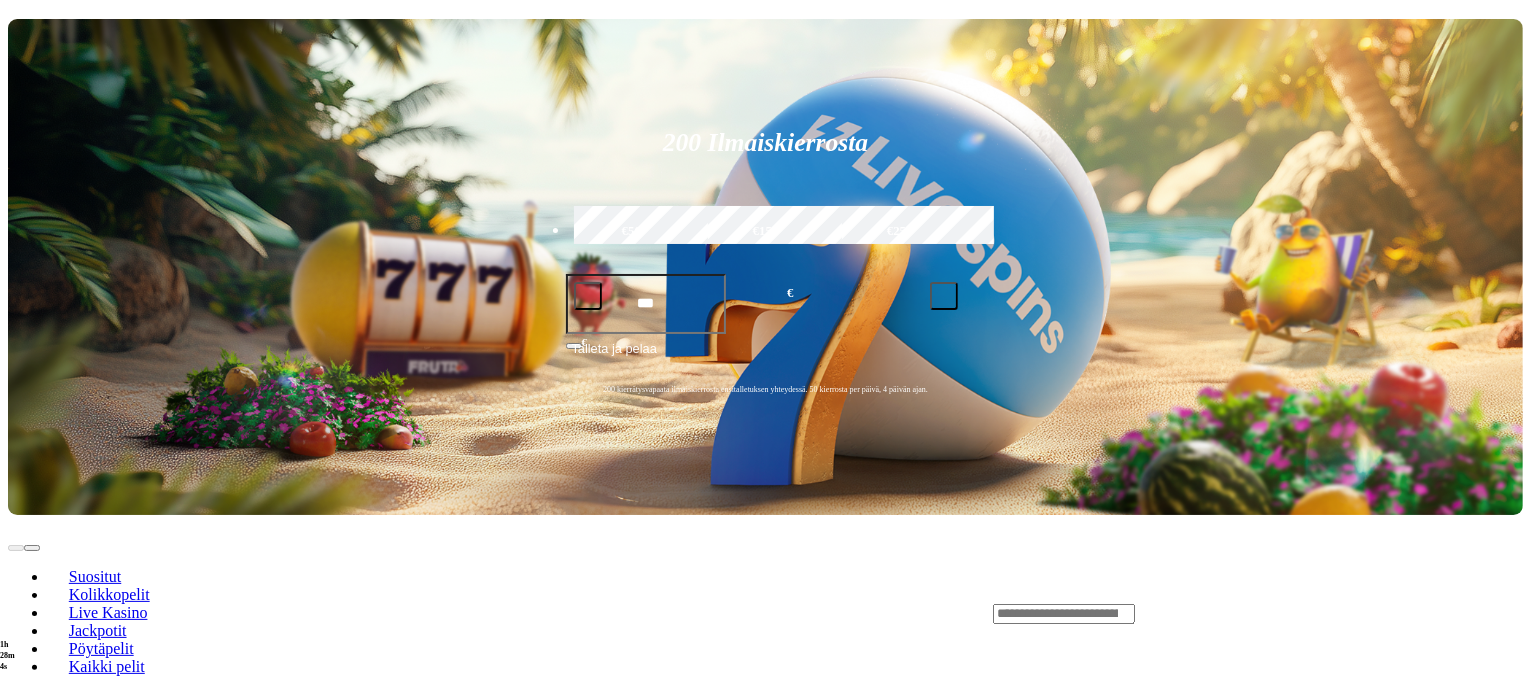 click on "Pelaa nyt" at bounding box center [77, 927] 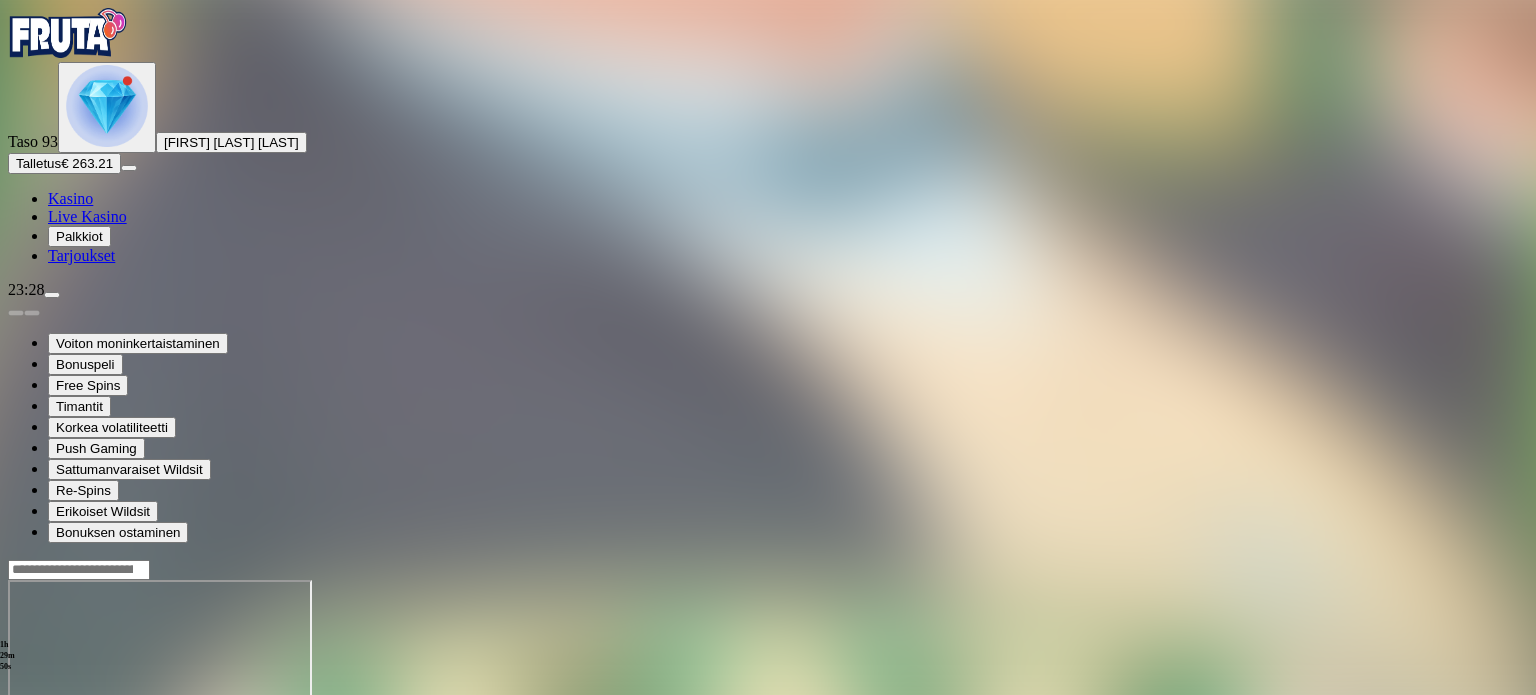 click at bounding box center [16, 752] 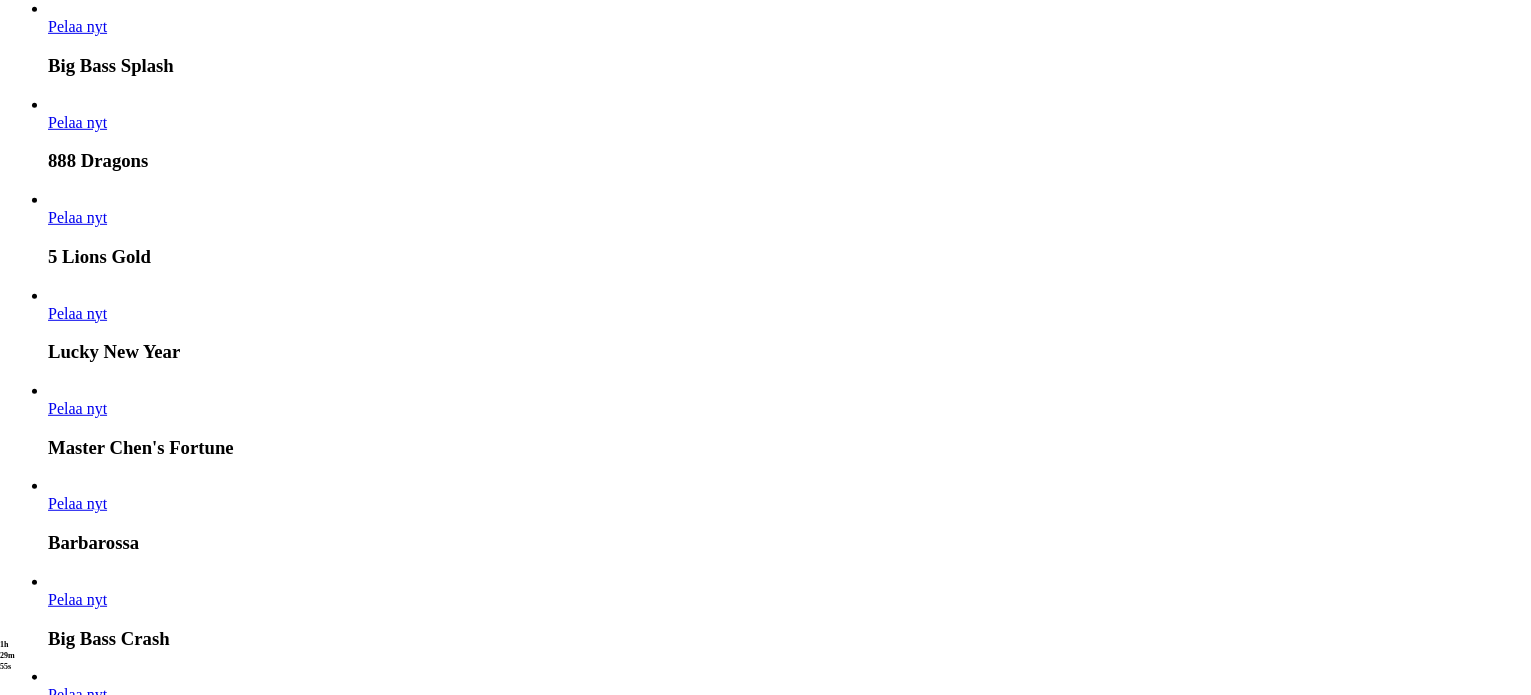 scroll, scrollTop: 1400, scrollLeft: 0, axis: vertical 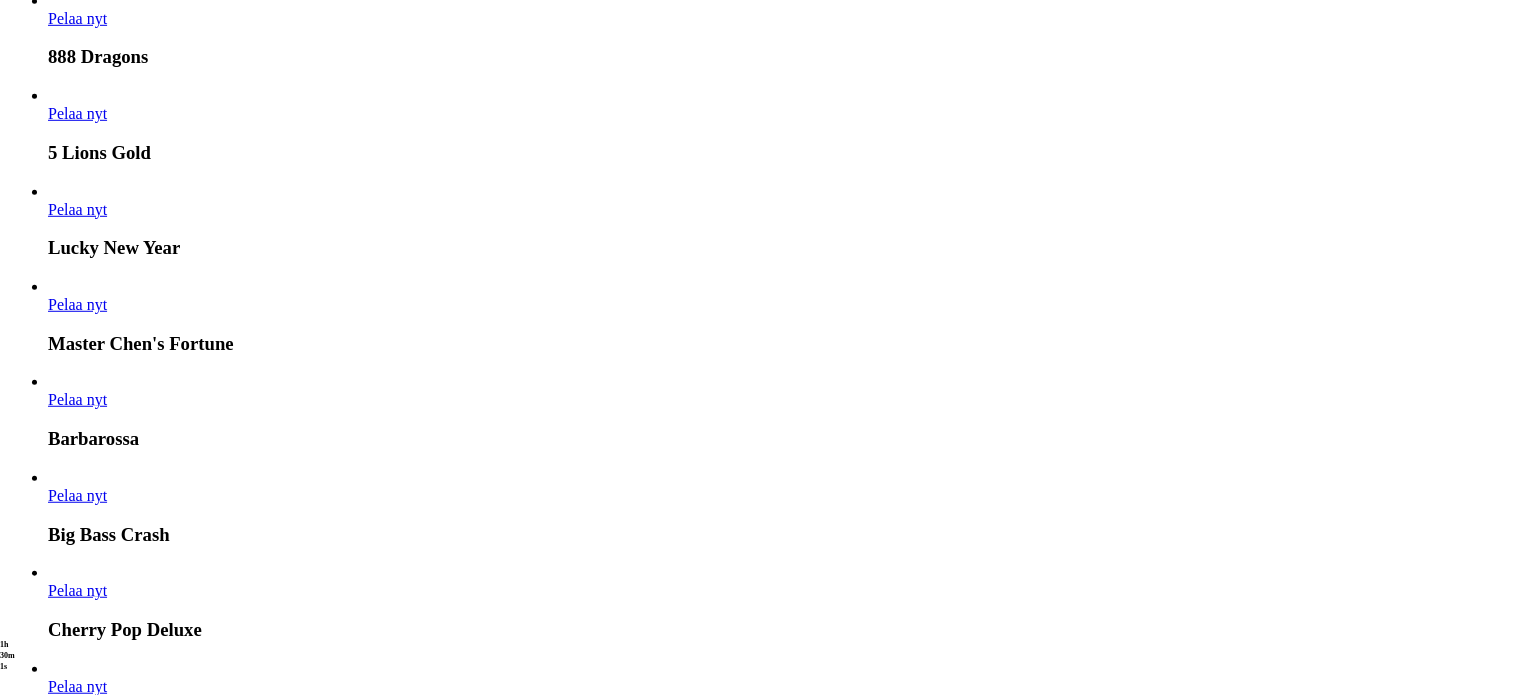 click on "Pelaa nyt" at bounding box center [77, 16540] 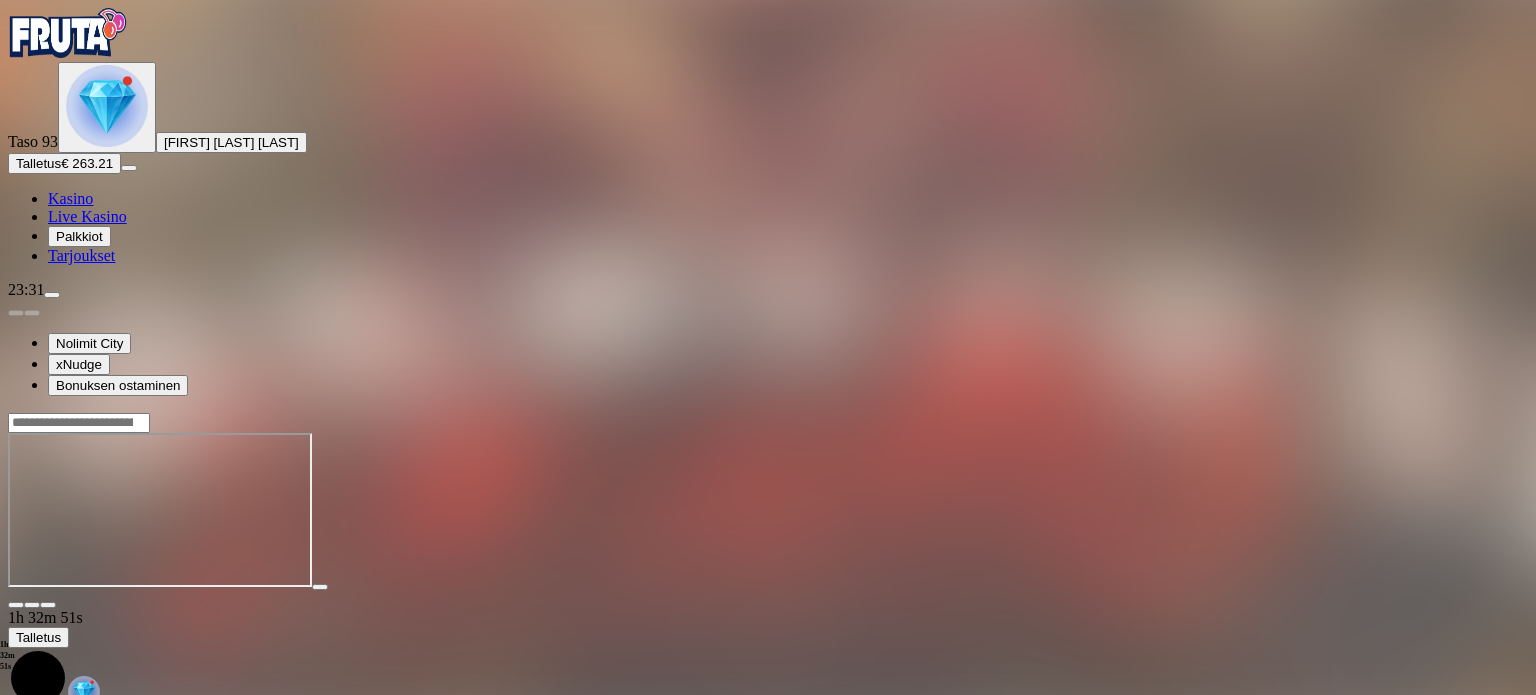 click at bounding box center [16, 605] 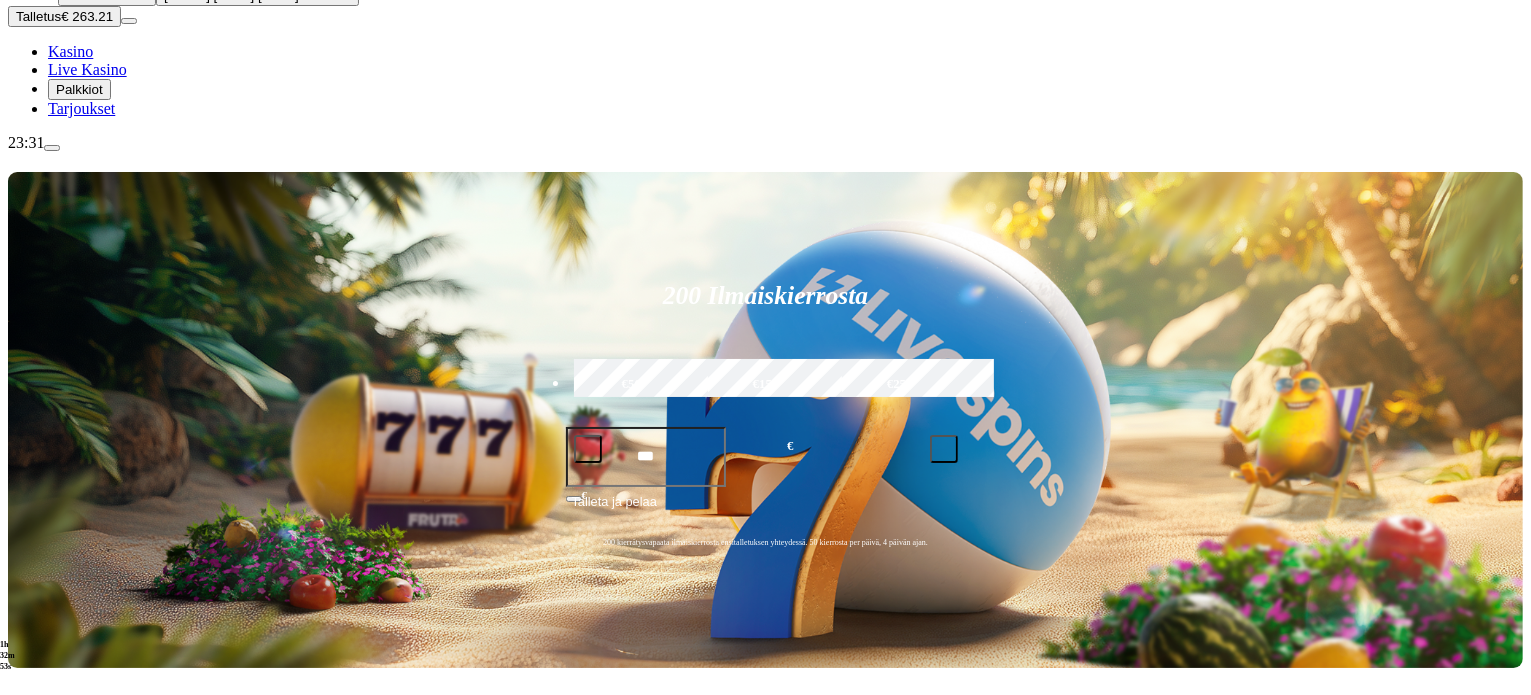 scroll, scrollTop: 200, scrollLeft: 0, axis: vertical 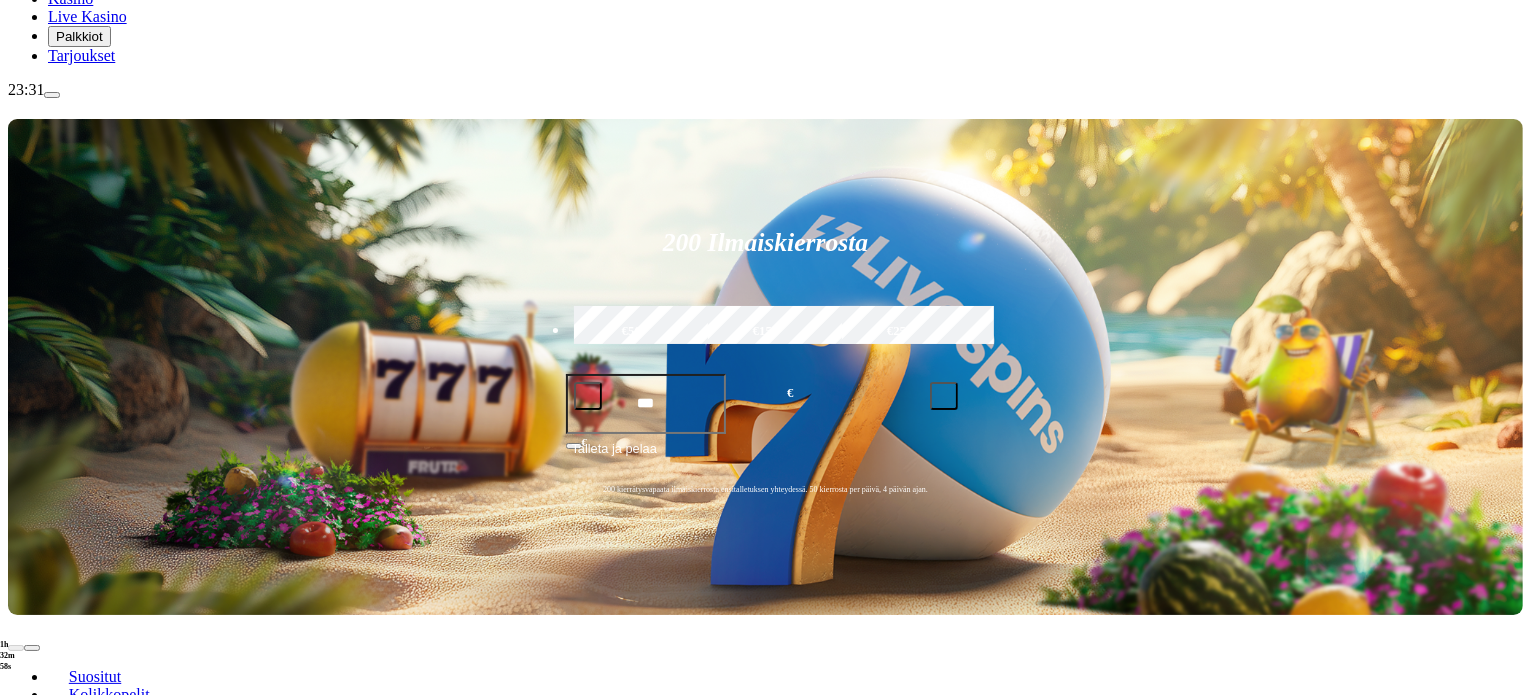 click on "Pelaa nyt" at bounding box center [77, 931] 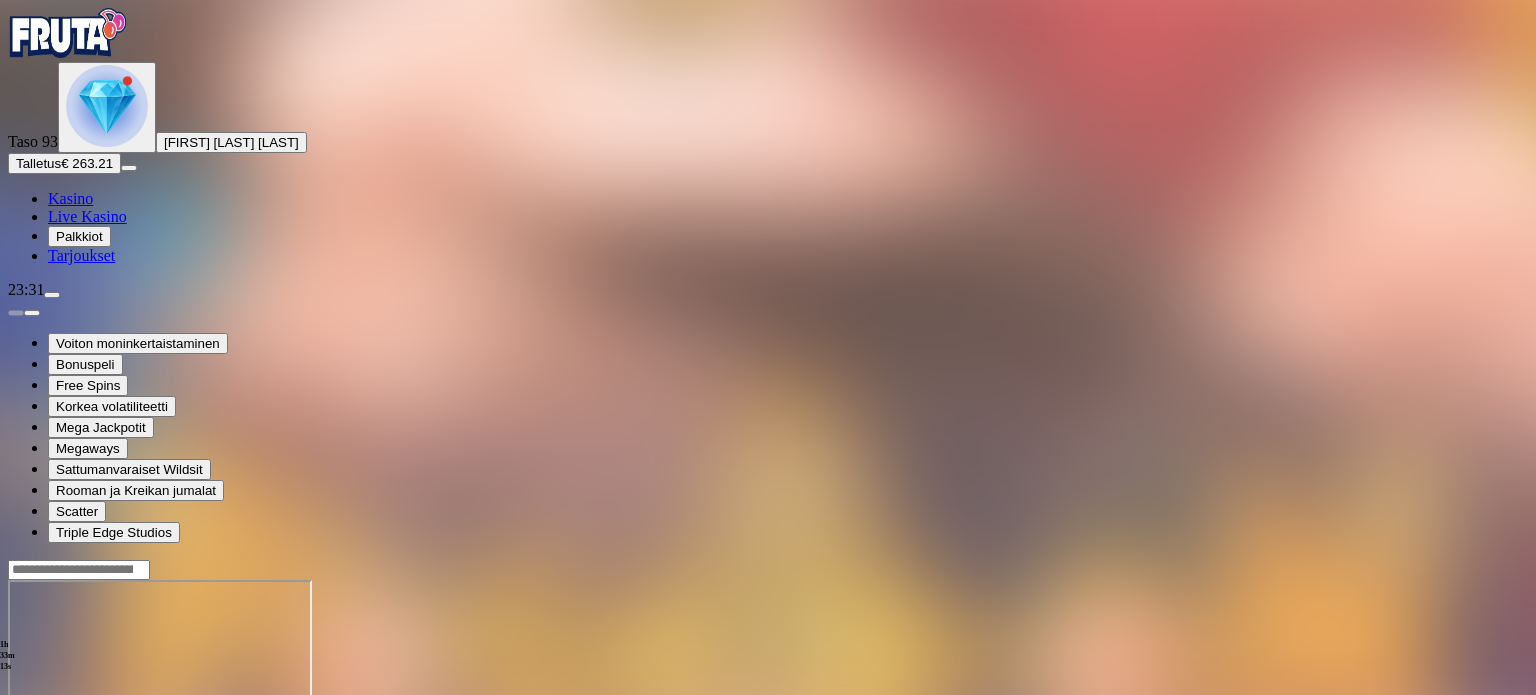 click at bounding box center [16, 752] 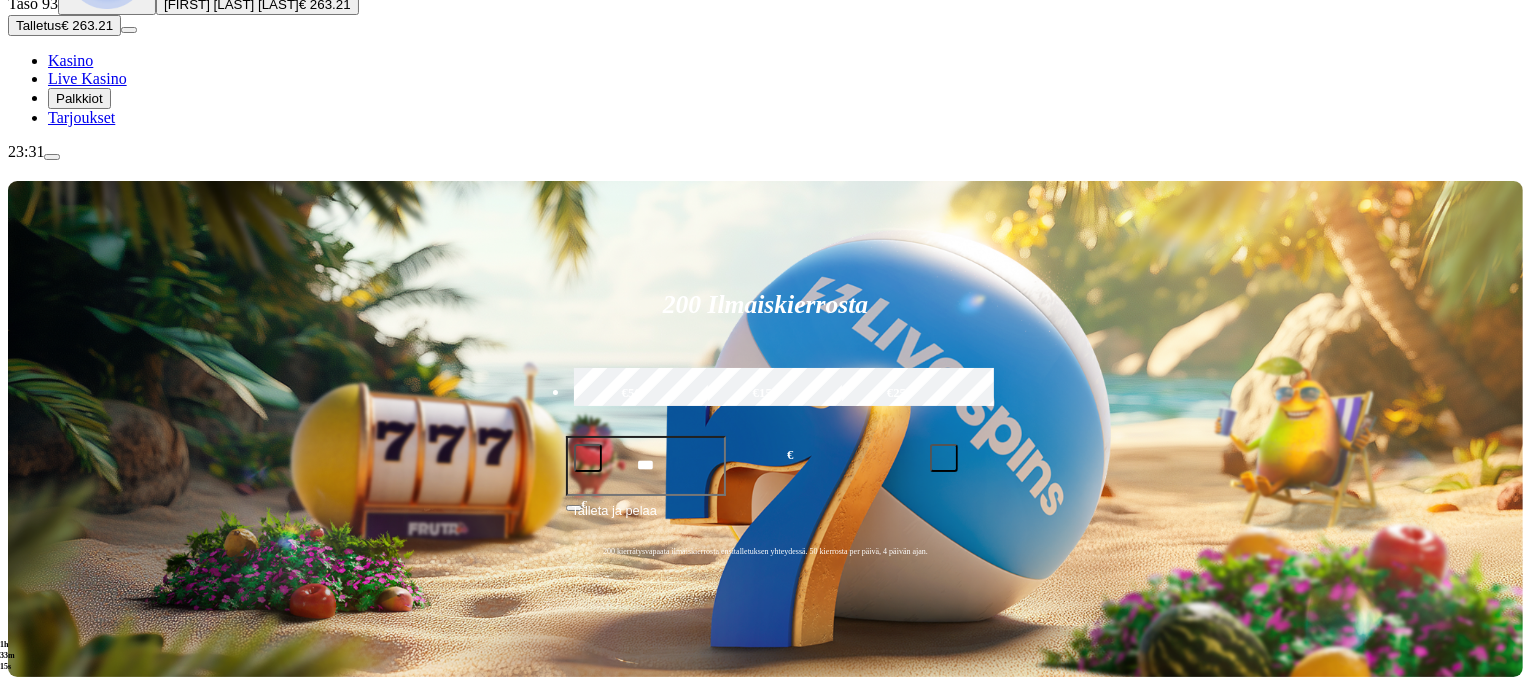 scroll, scrollTop: 300, scrollLeft: 0, axis: vertical 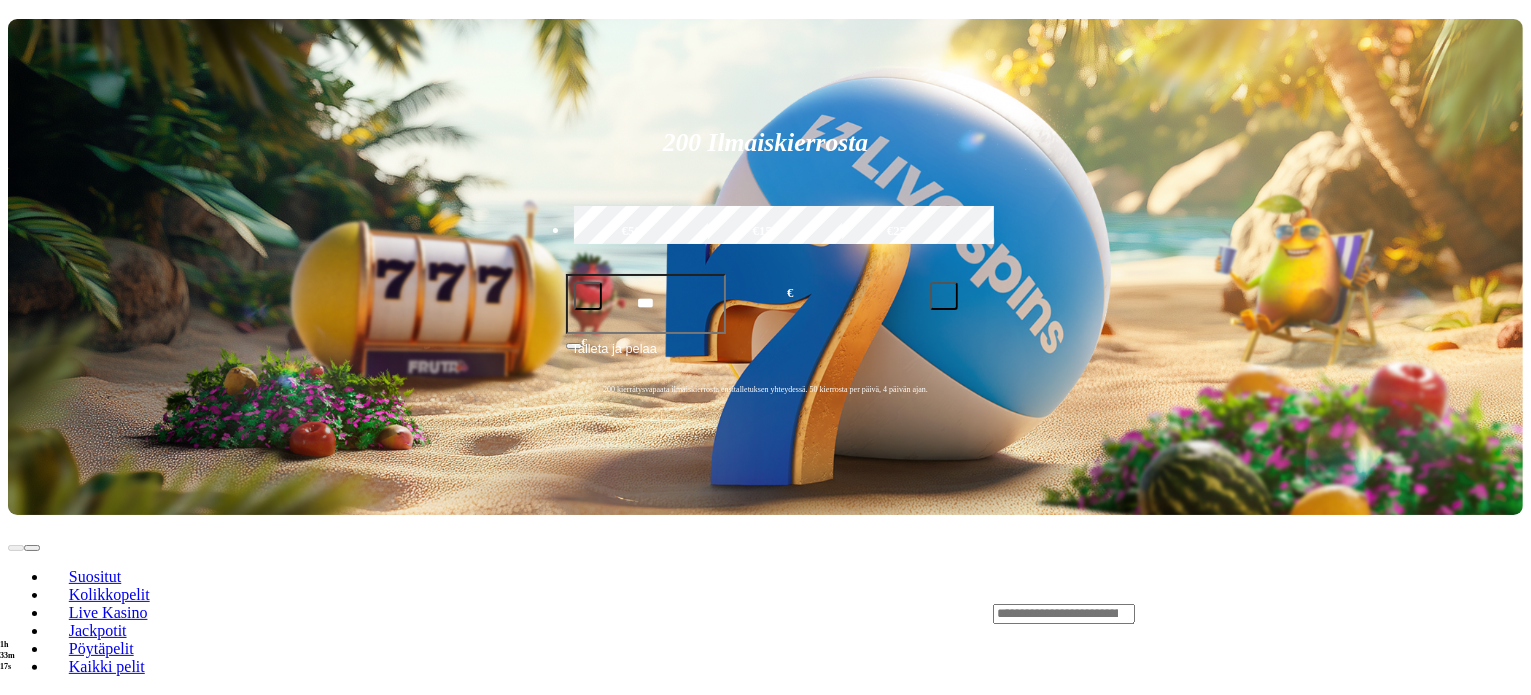 click at bounding box center (32, 785) 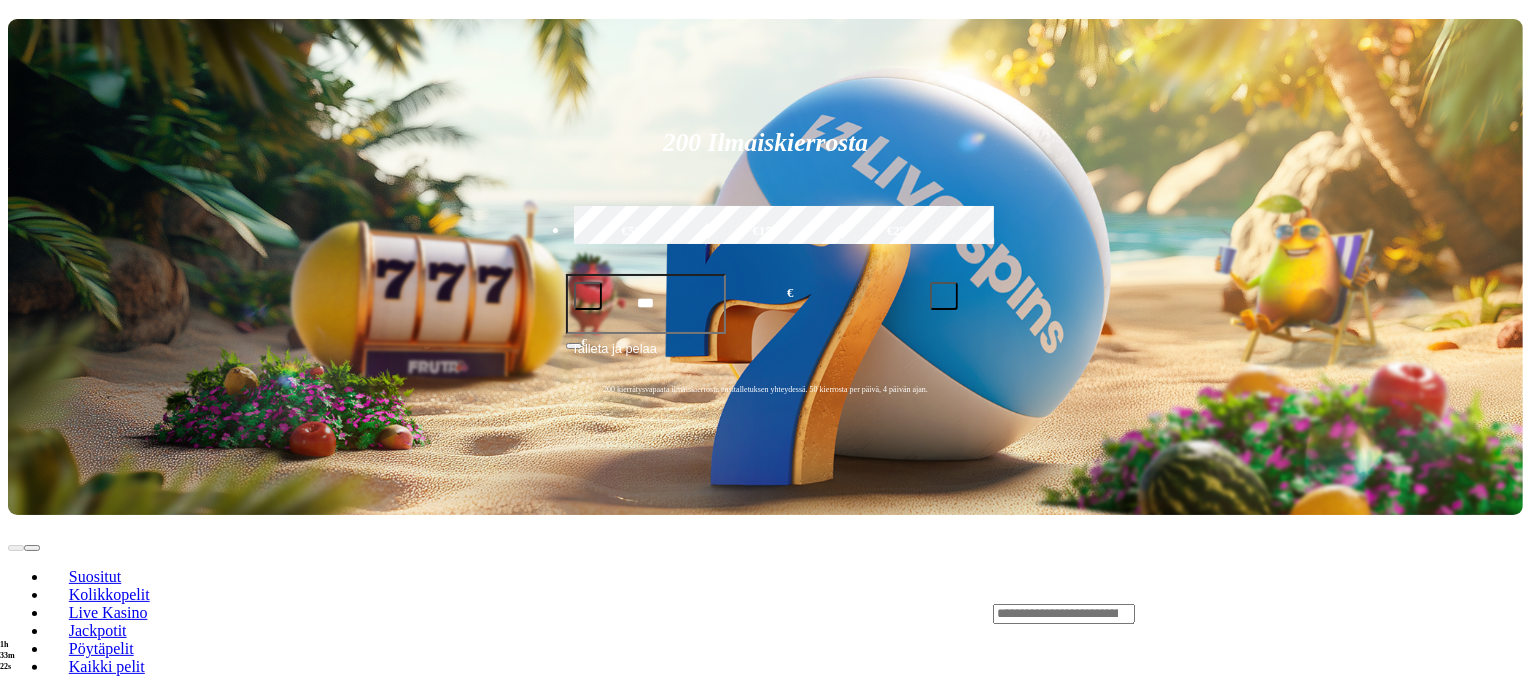 click on "Pelaa nyt" at bounding box center (-899, 1499) 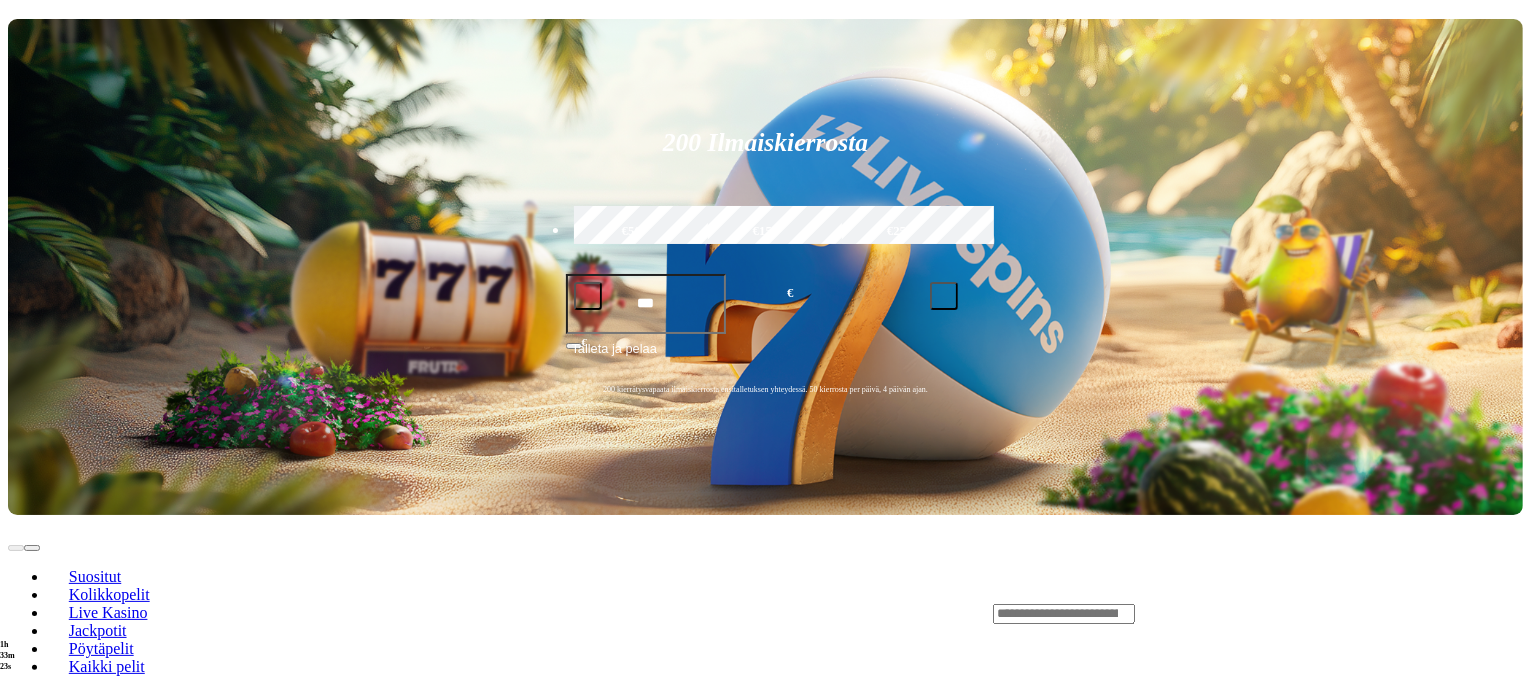 scroll, scrollTop: 0, scrollLeft: 0, axis: both 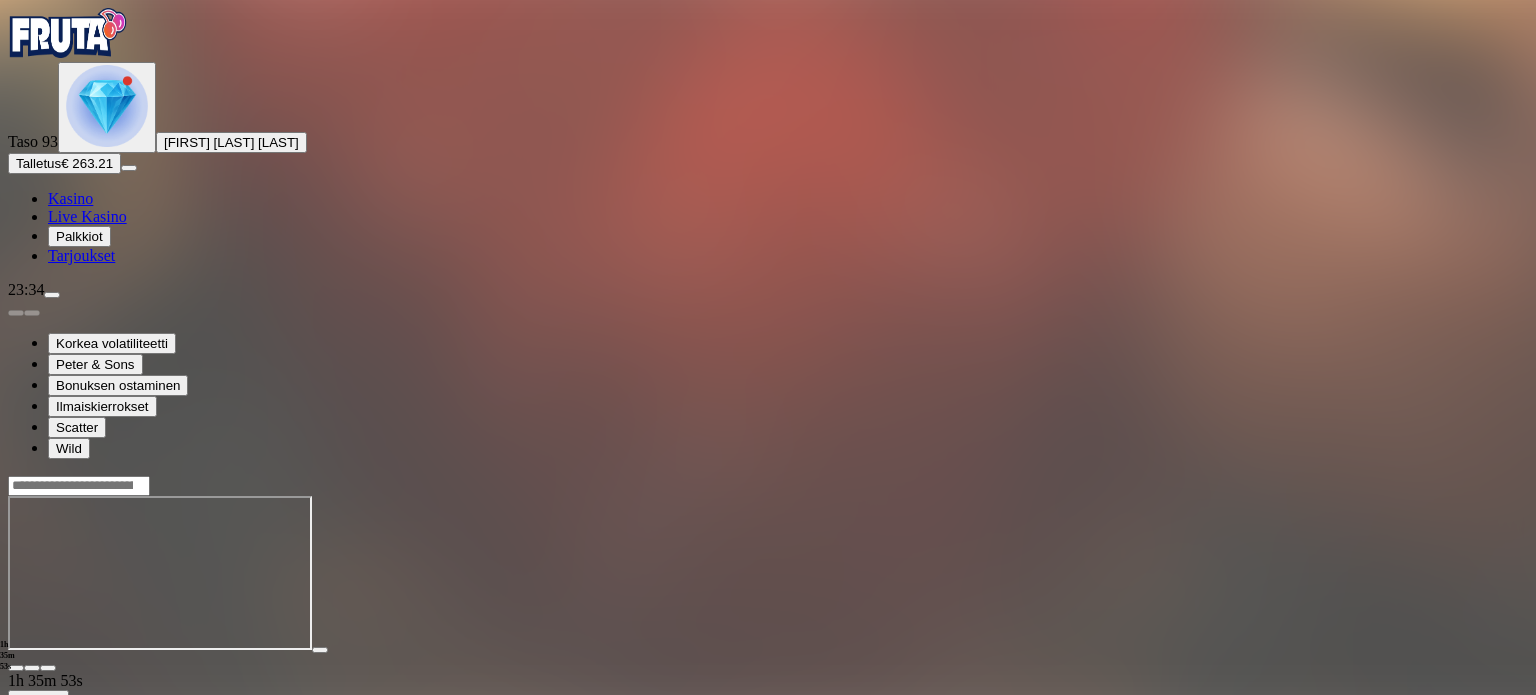 click at bounding box center (16, 668) 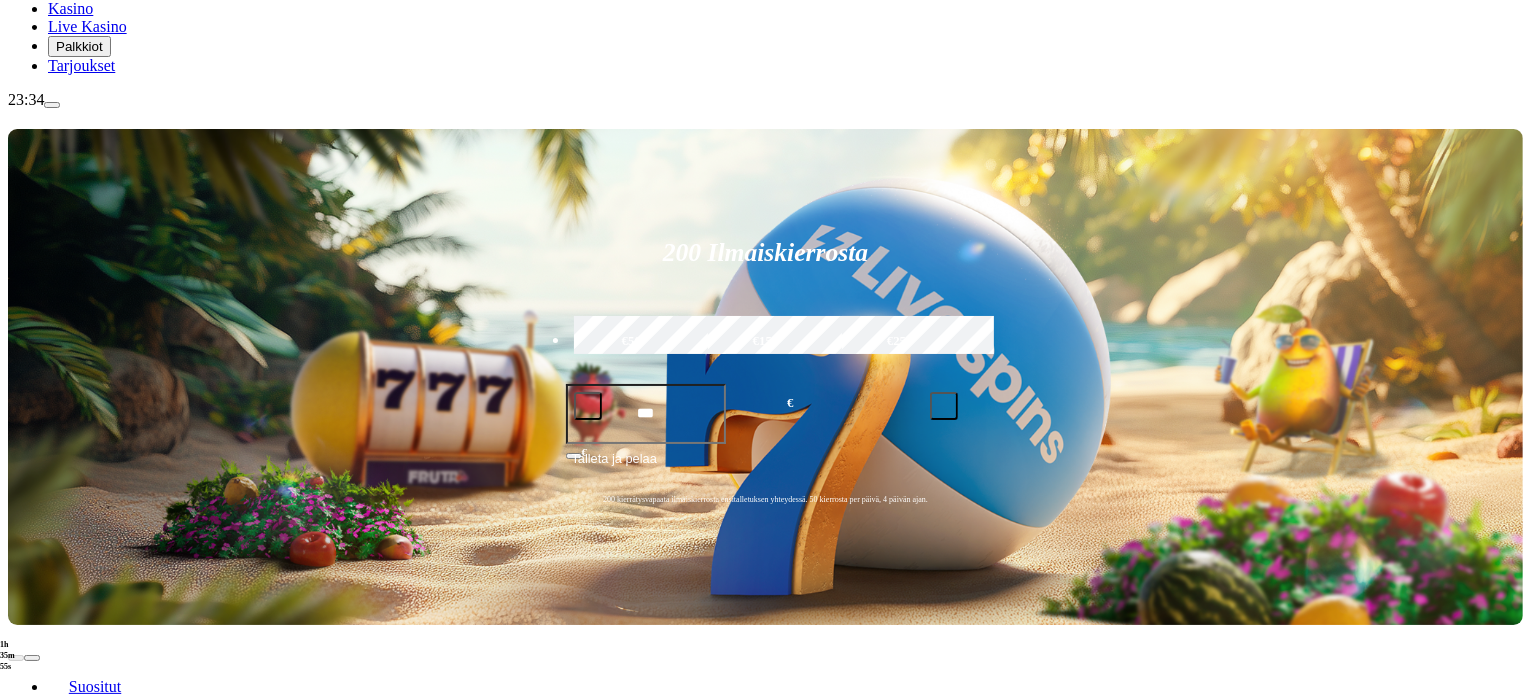 scroll, scrollTop: 200, scrollLeft: 0, axis: vertical 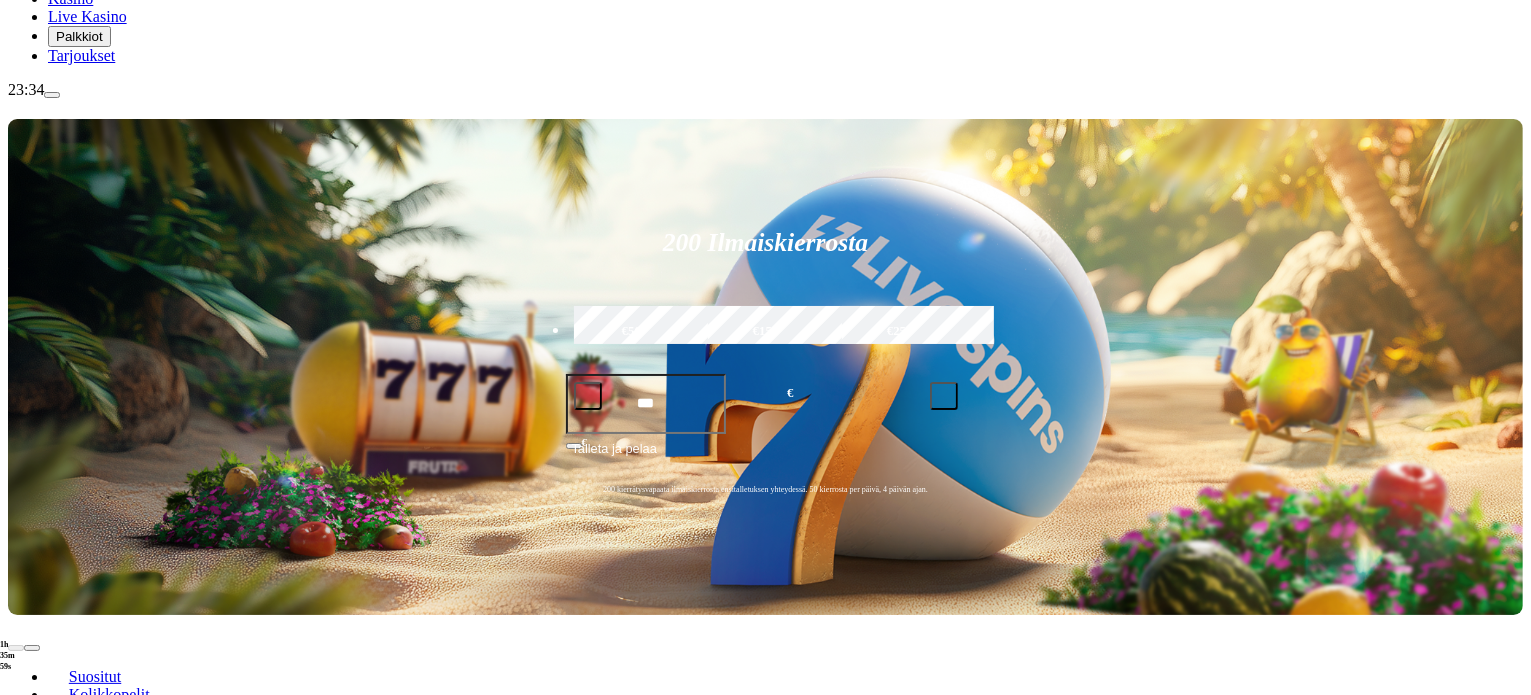 click at bounding box center [32, 885] 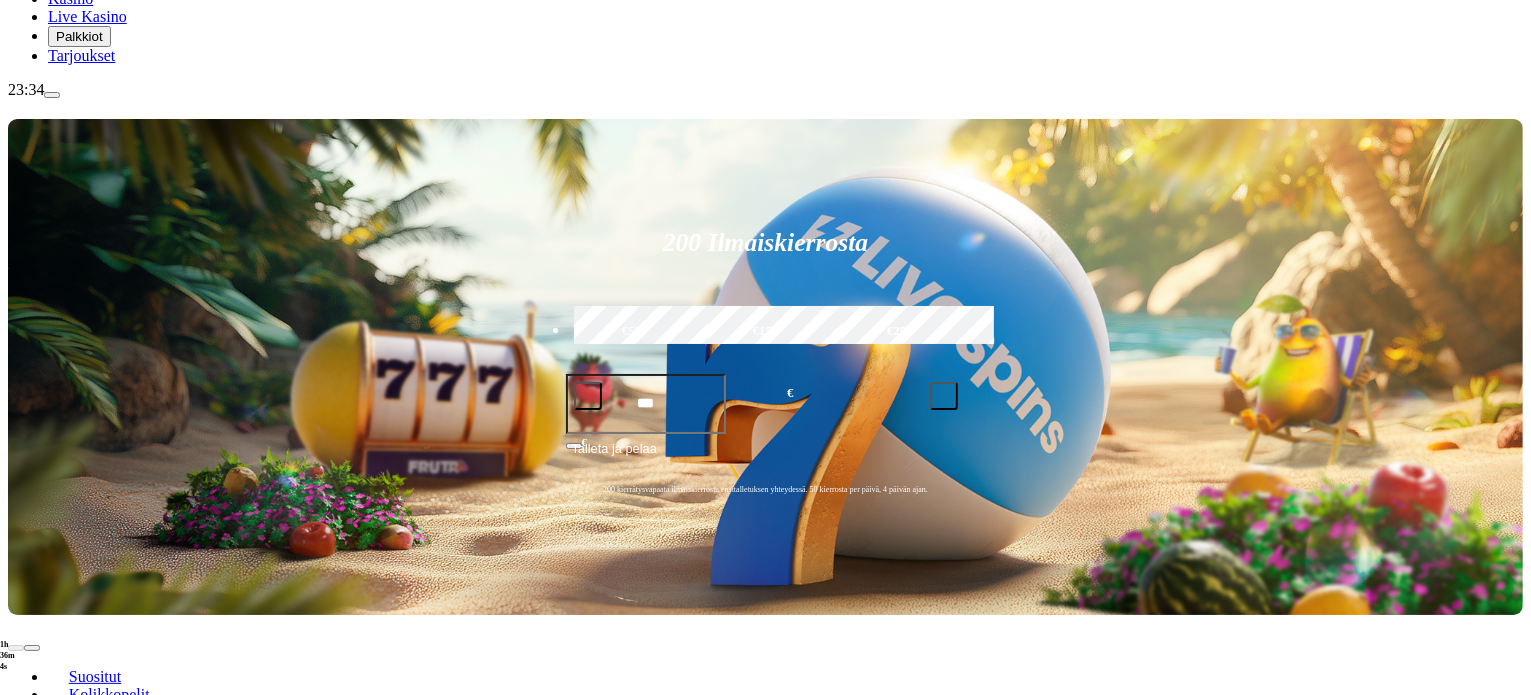 click on "Pelaa nyt" at bounding box center (-898, 1695) 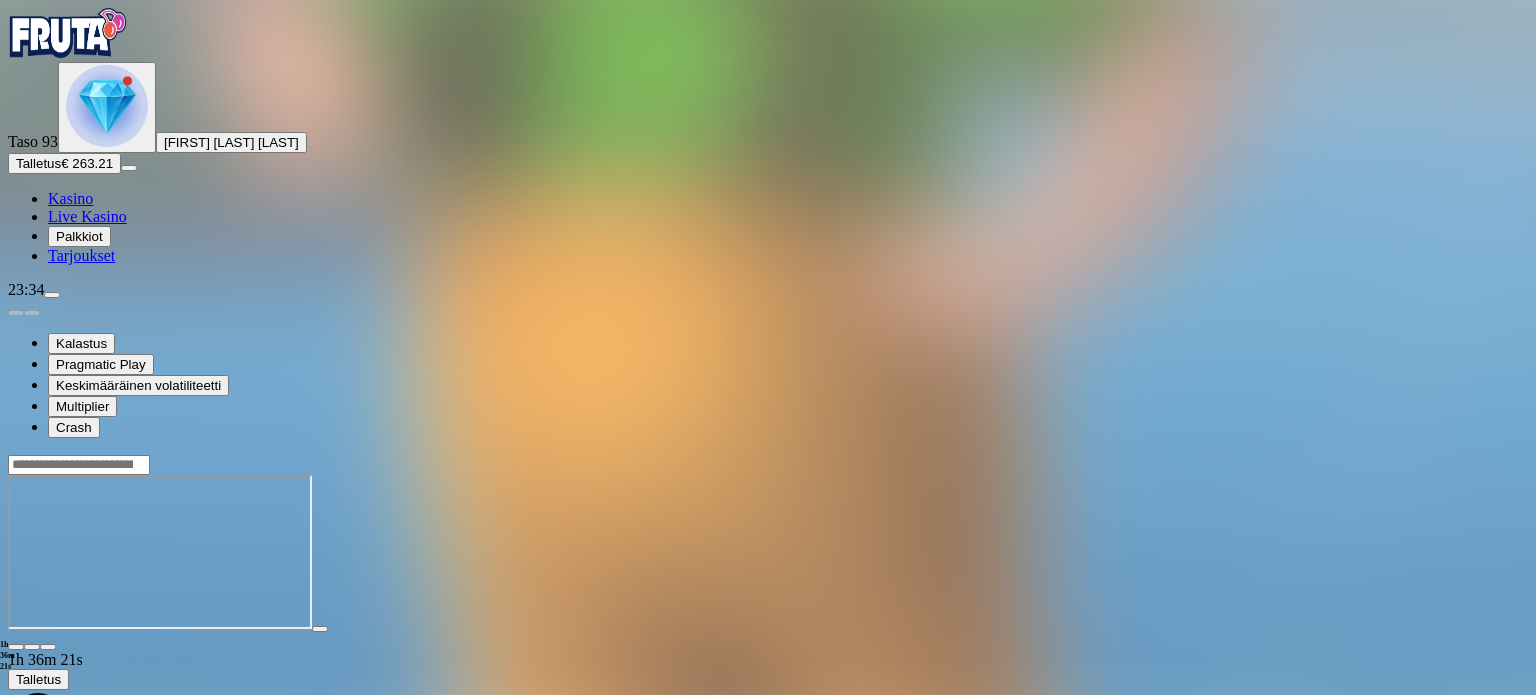 click at bounding box center [16, 647] 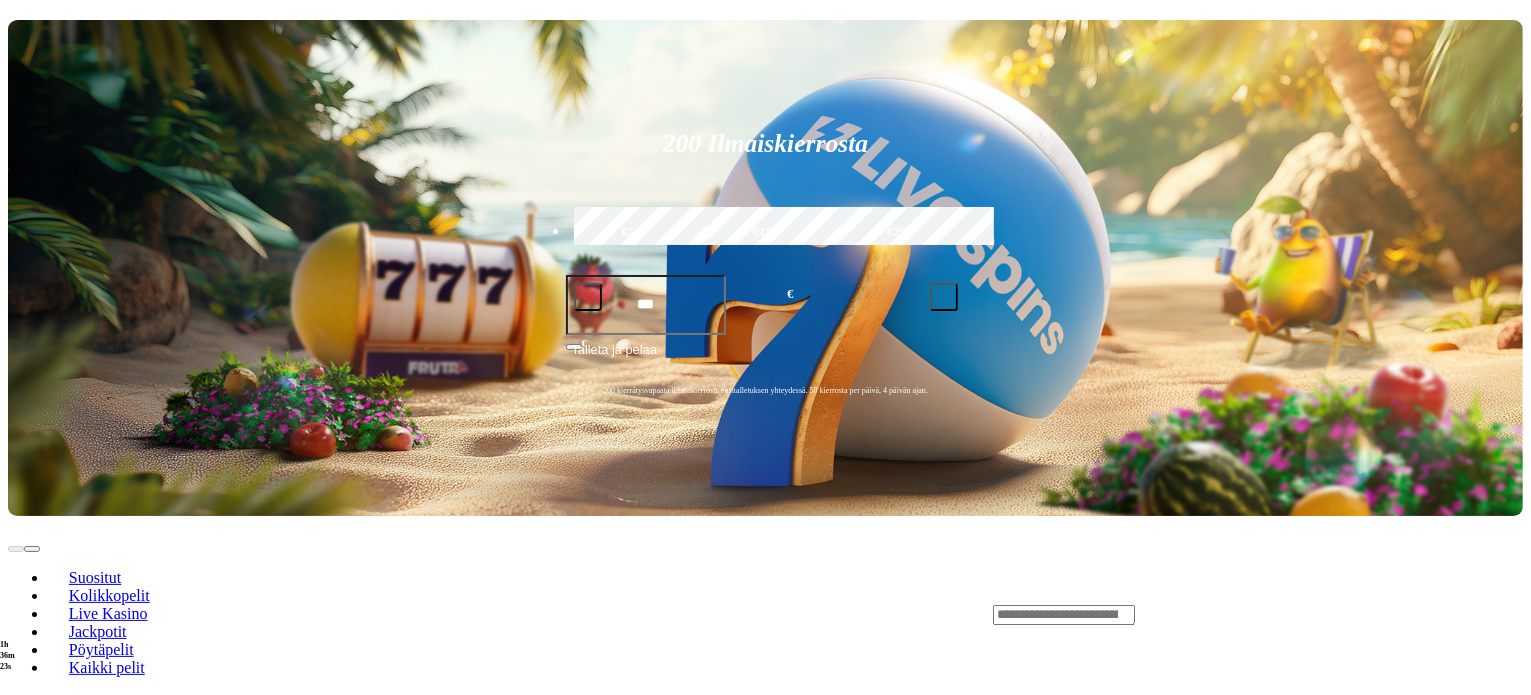 scroll, scrollTop: 300, scrollLeft: 0, axis: vertical 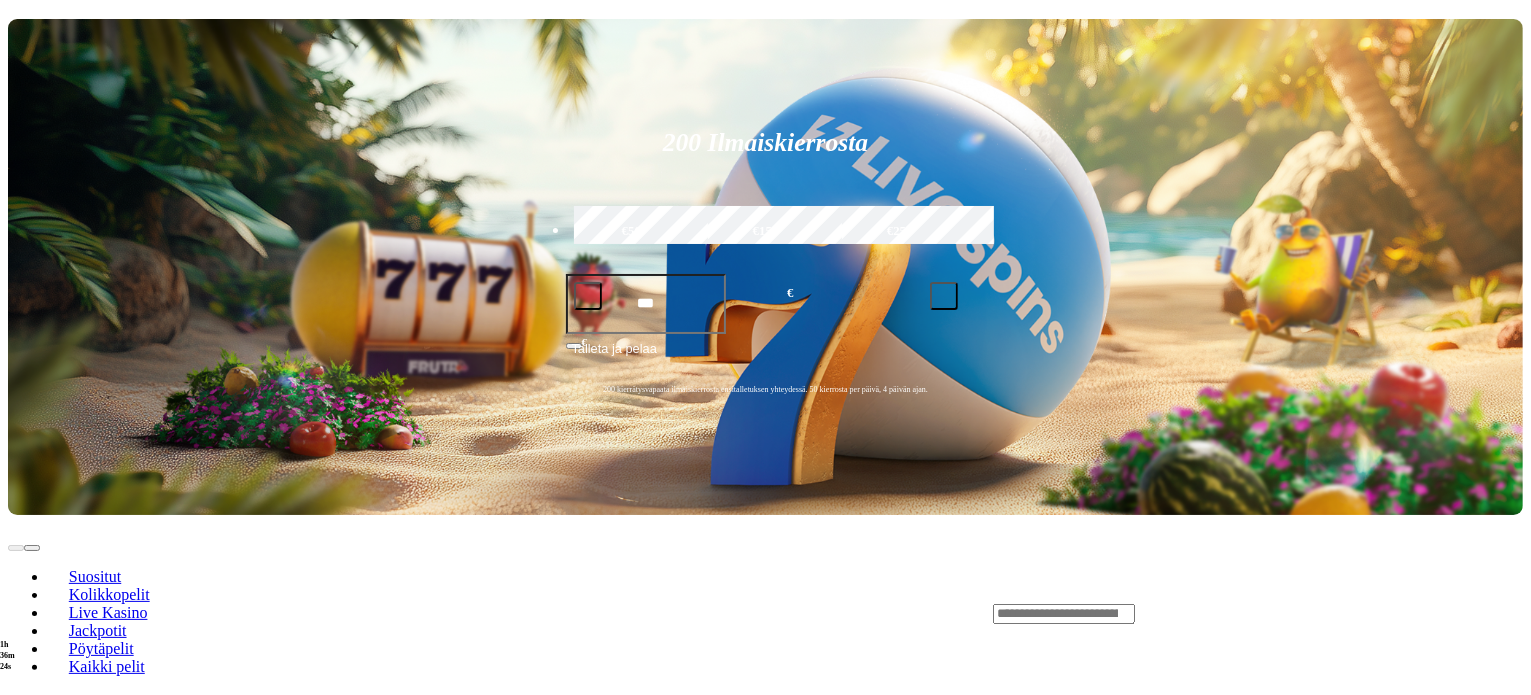 click at bounding box center [32, 785] 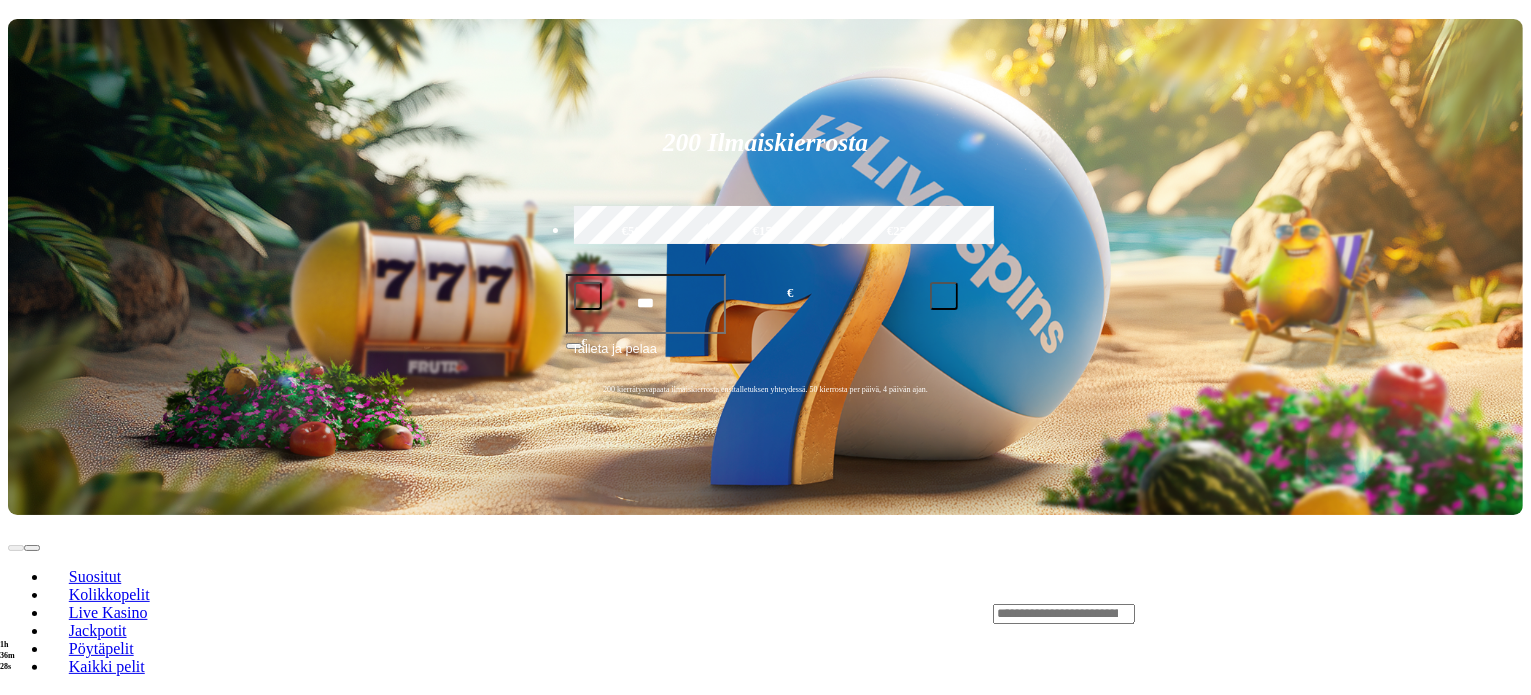 click at bounding box center [32, 785] 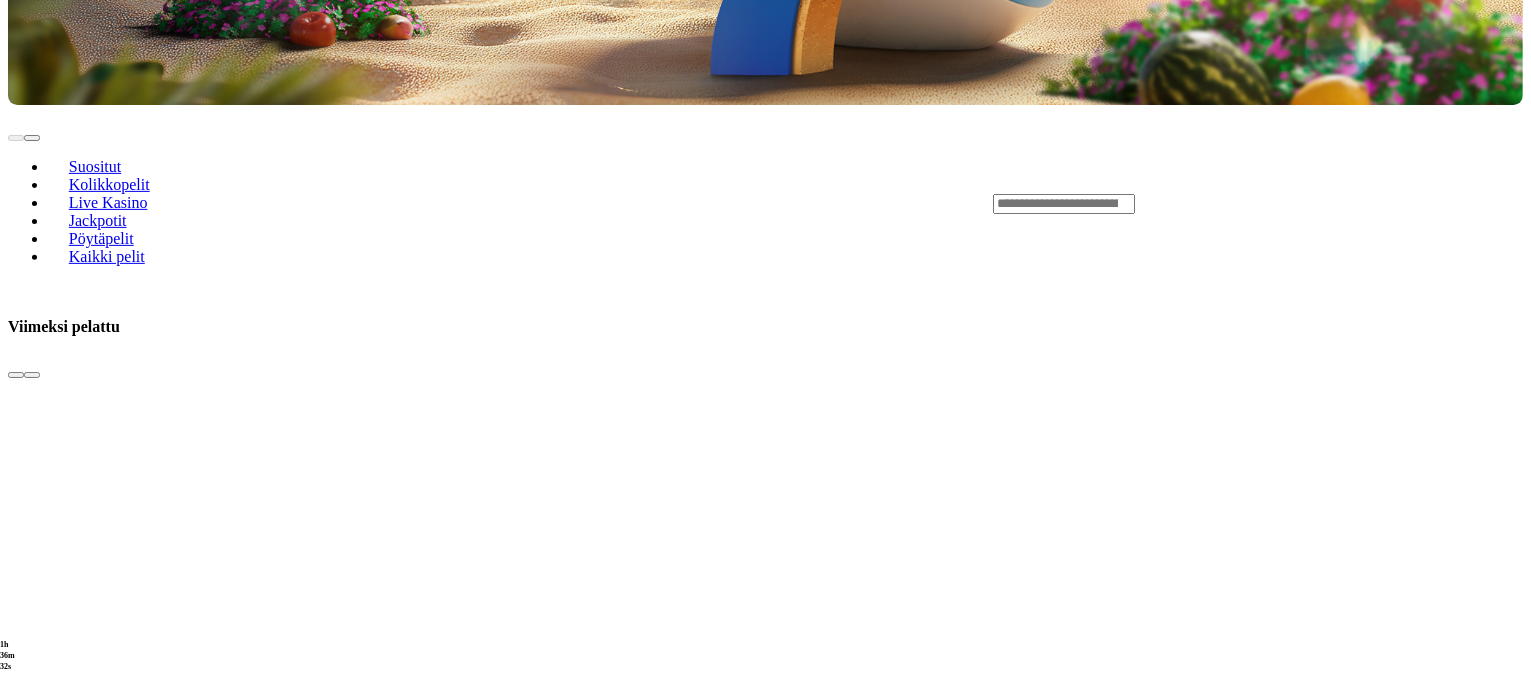 scroll, scrollTop: 800, scrollLeft: 0, axis: vertical 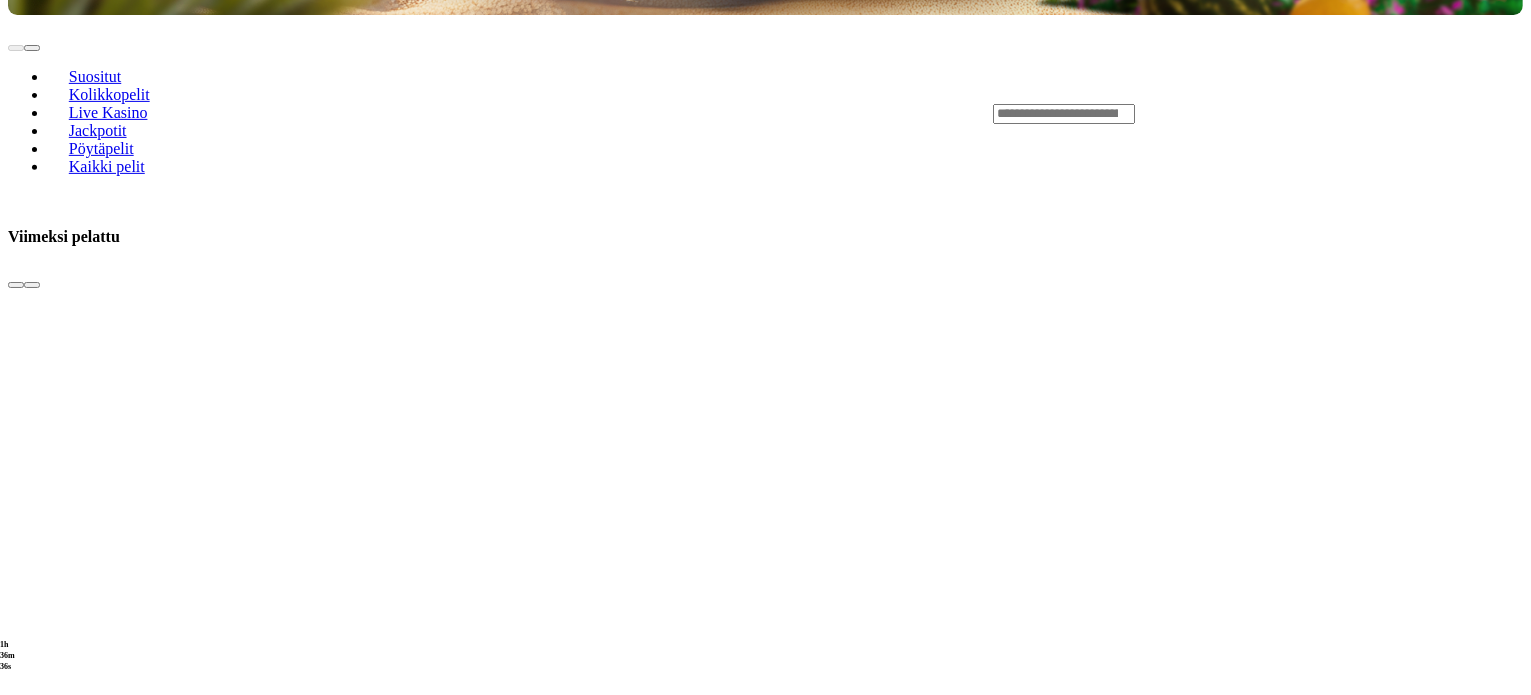 click on "Pelaa nyt" at bounding box center [77, 2740] 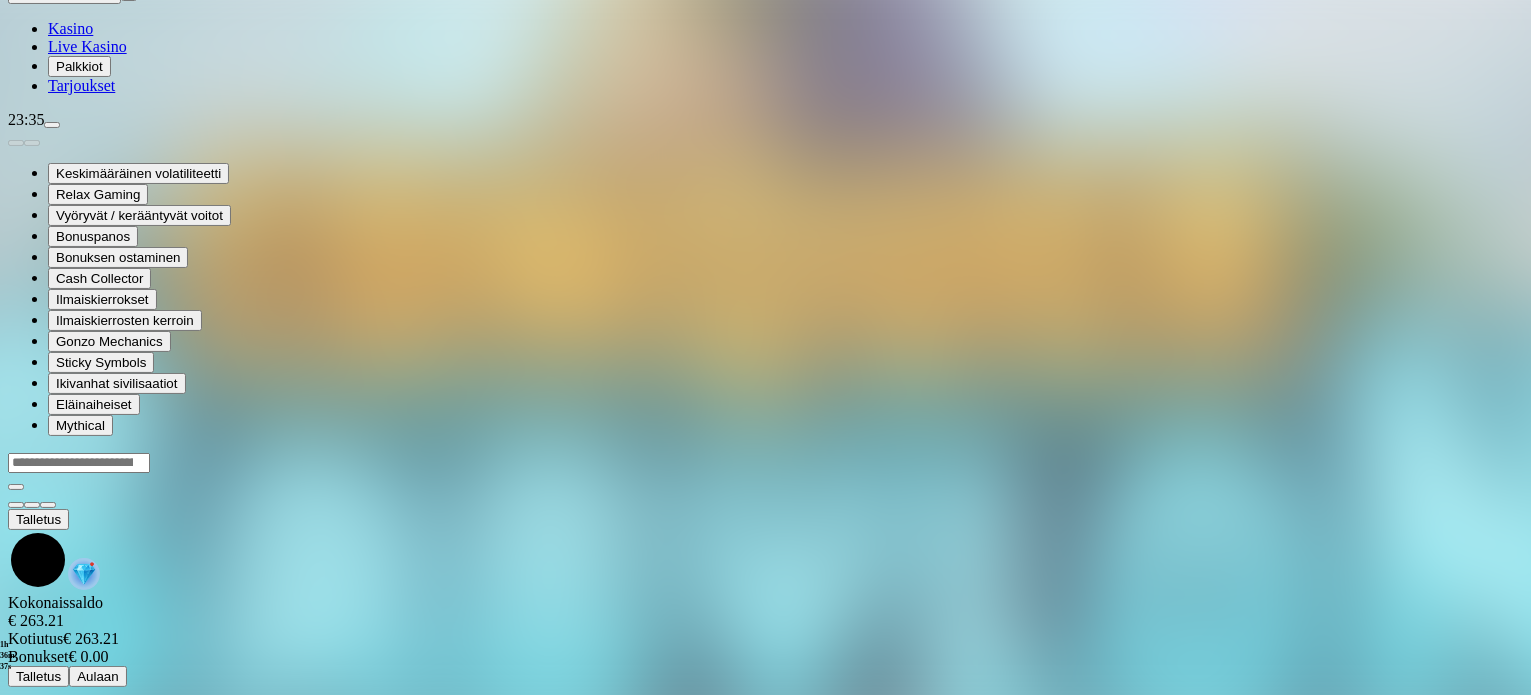 scroll, scrollTop: 0, scrollLeft: 0, axis: both 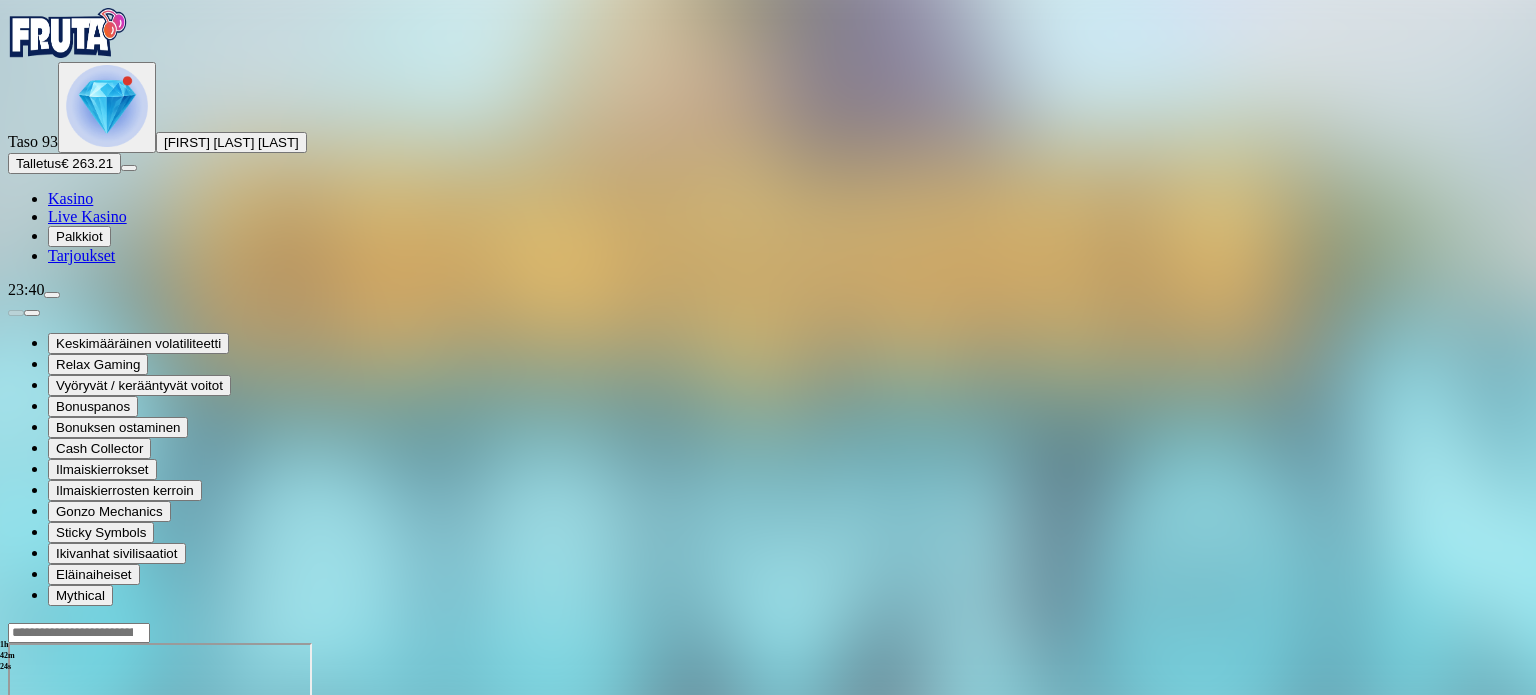 click at bounding box center (16, 815) 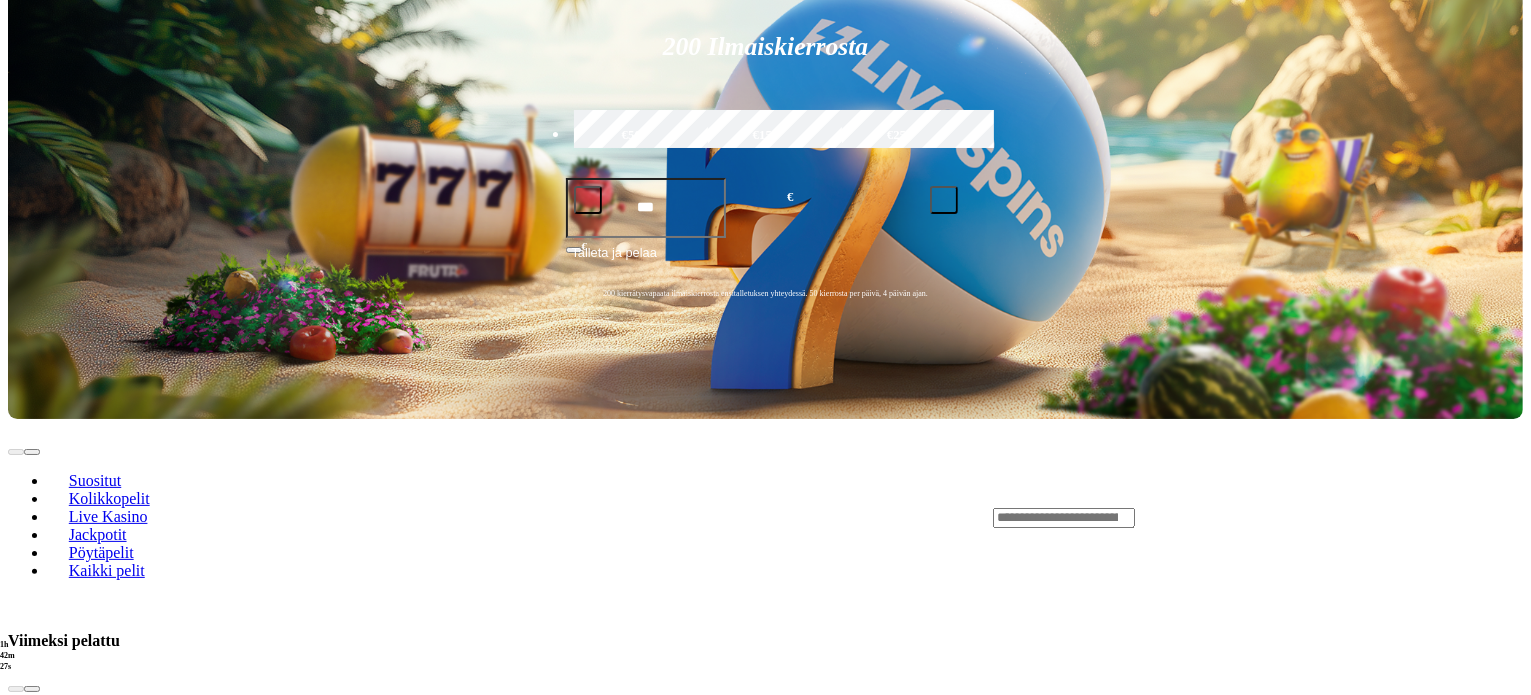 scroll, scrollTop: 400, scrollLeft: 0, axis: vertical 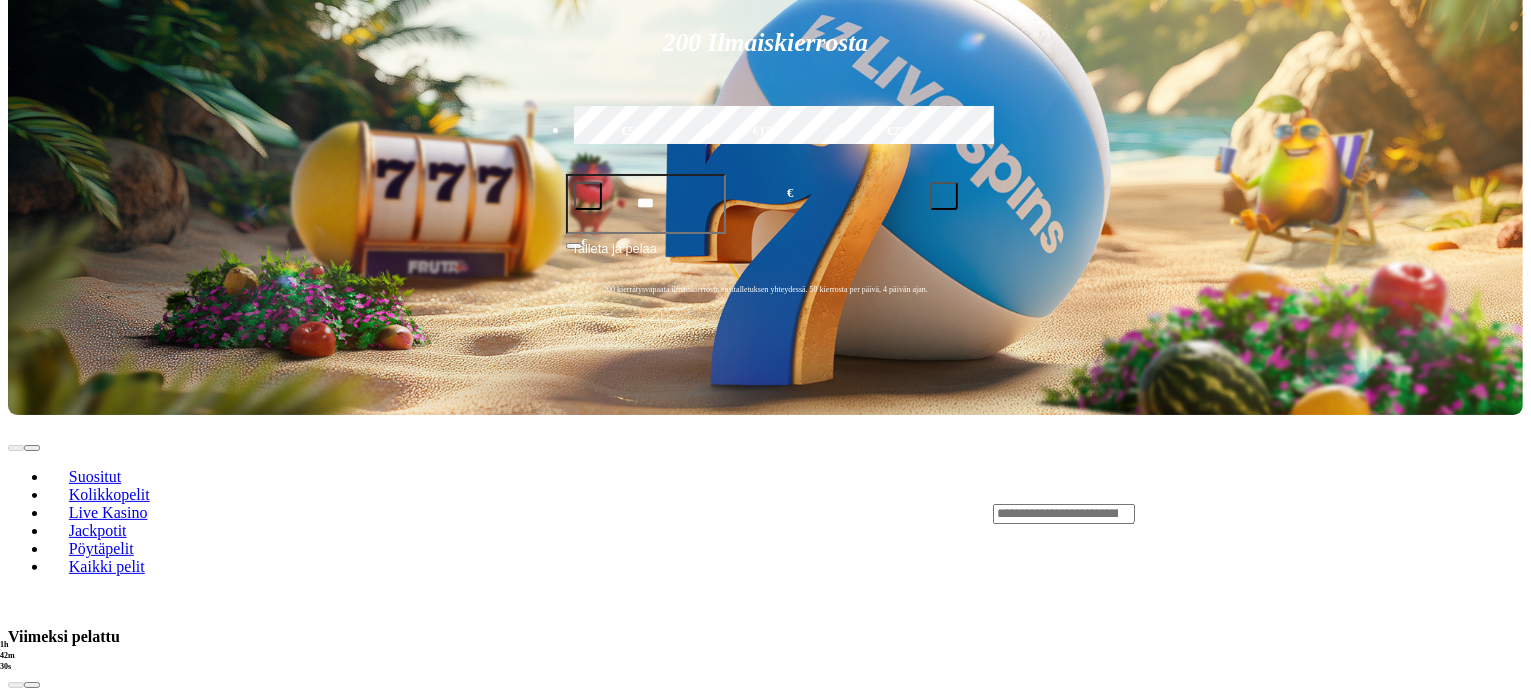 click on "Pelaa nyt" at bounding box center [77, 2174] 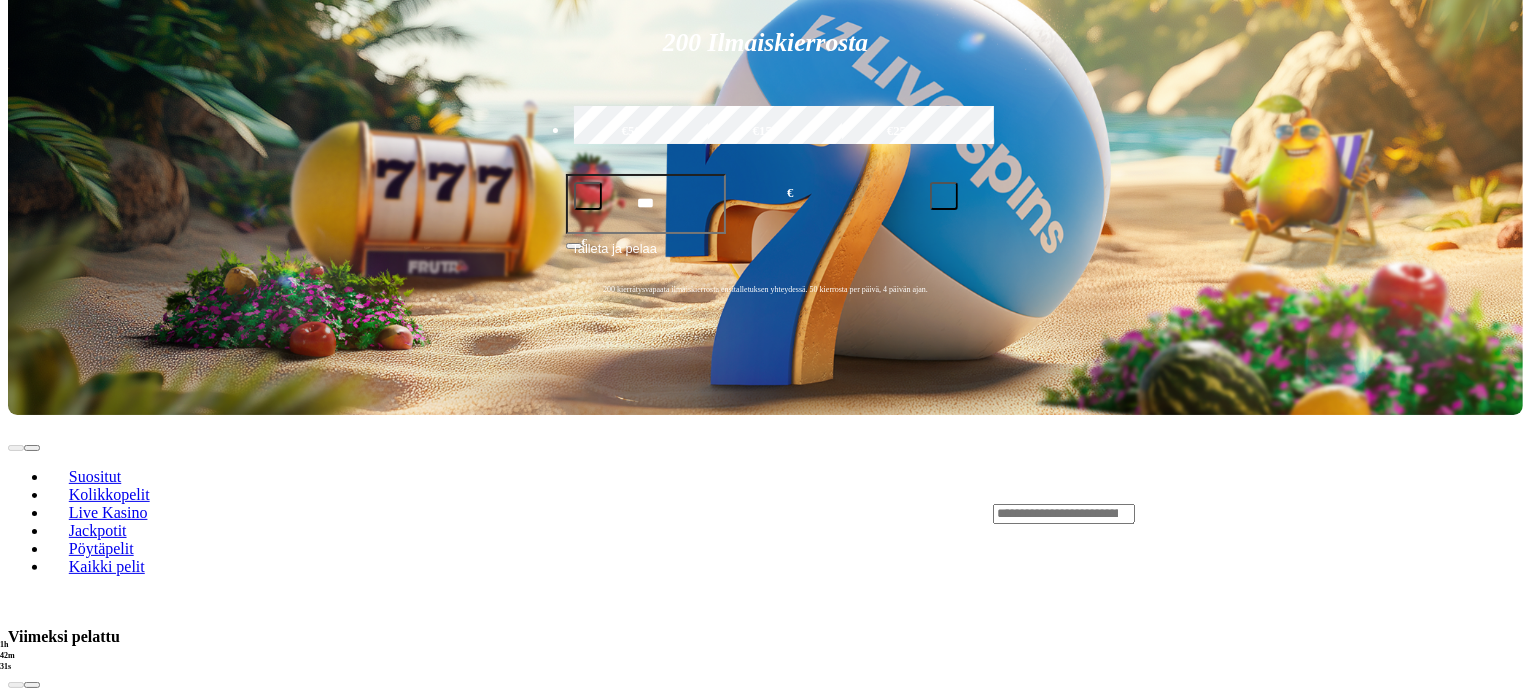 scroll, scrollTop: 0, scrollLeft: 0, axis: both 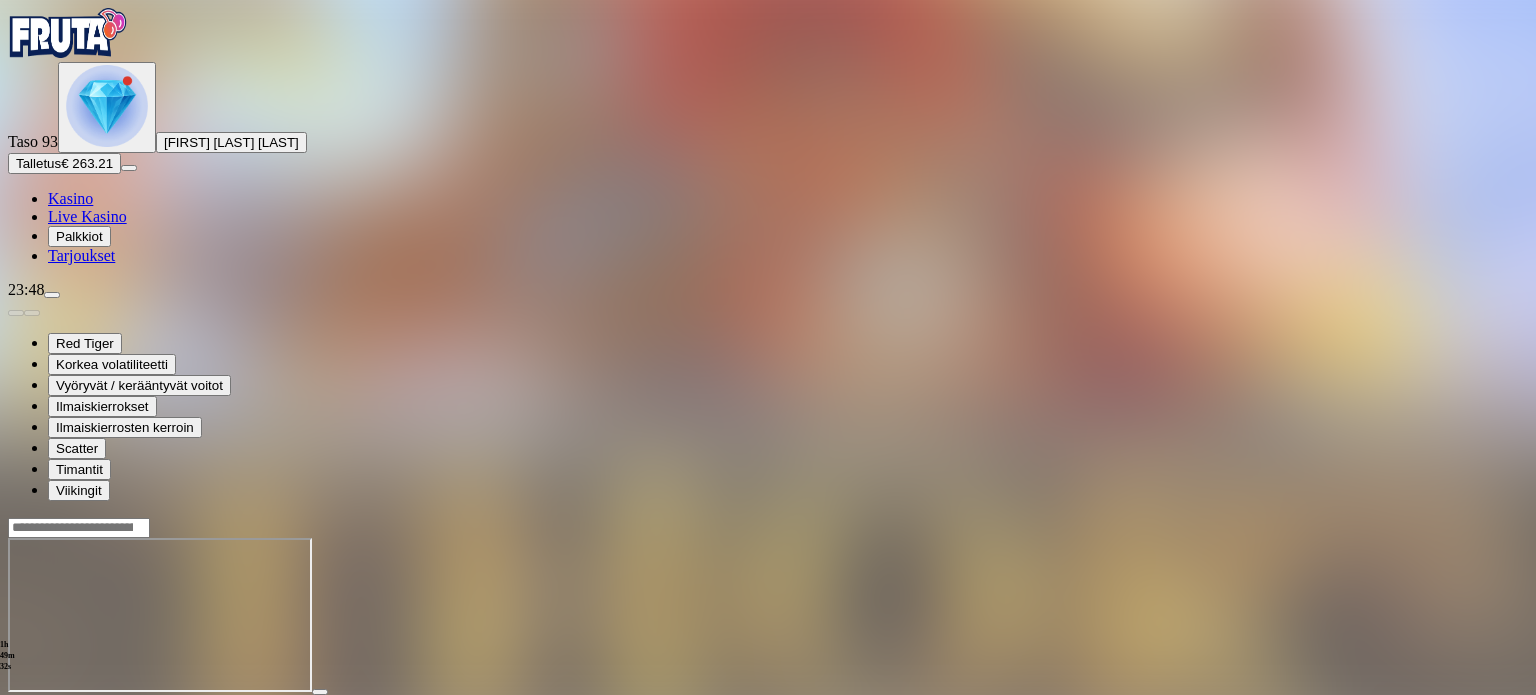click at bounding box center (16, 710) 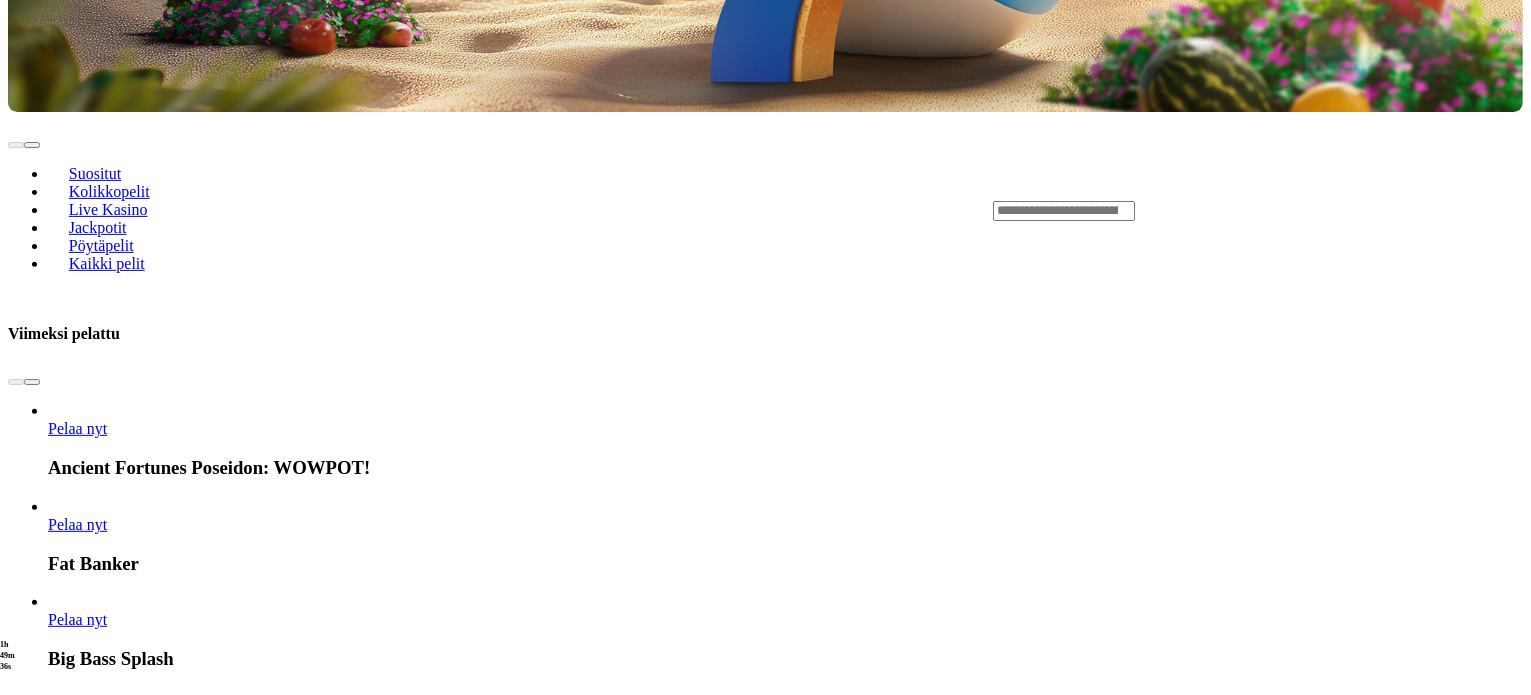scroll, scrollTop: 800, scrollLeft: 0, axis: vertical 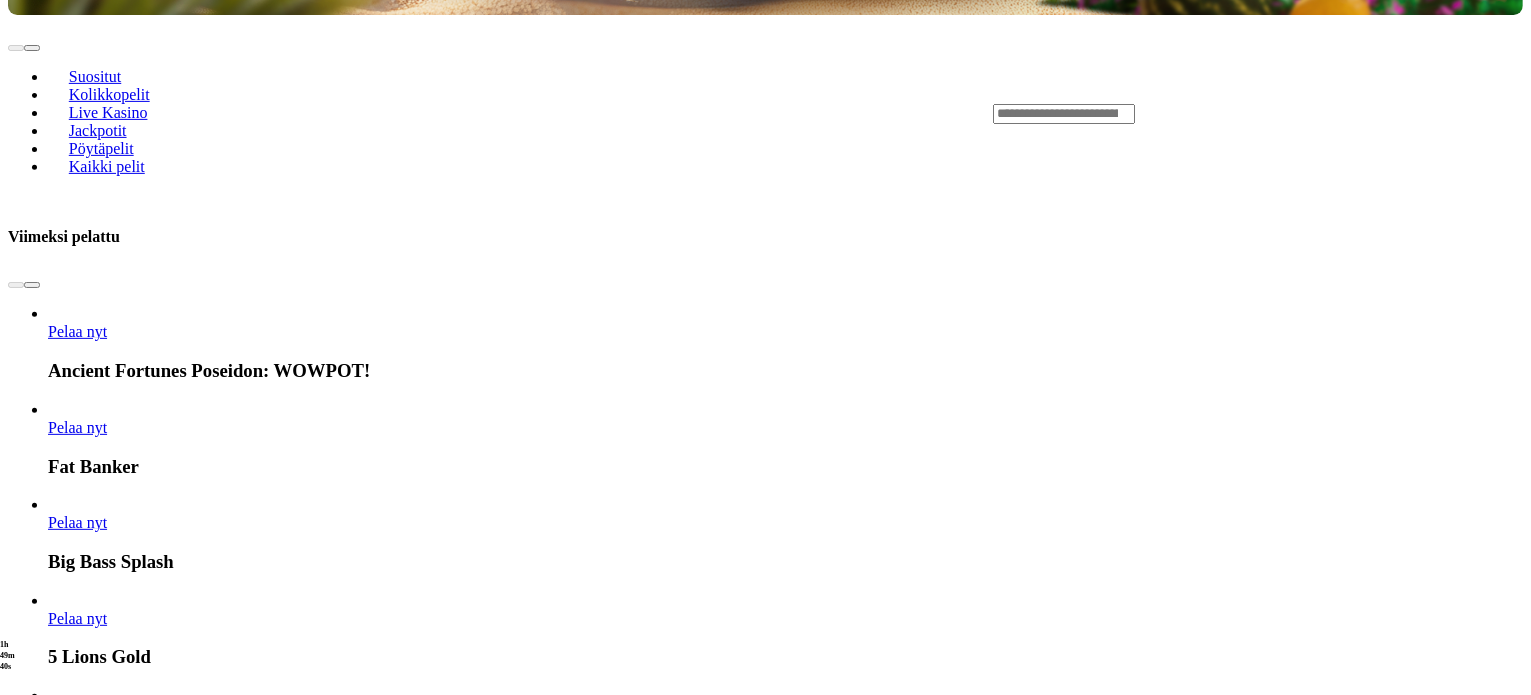 click on "Pelaa nyt" at bounding box center [77, 3122] 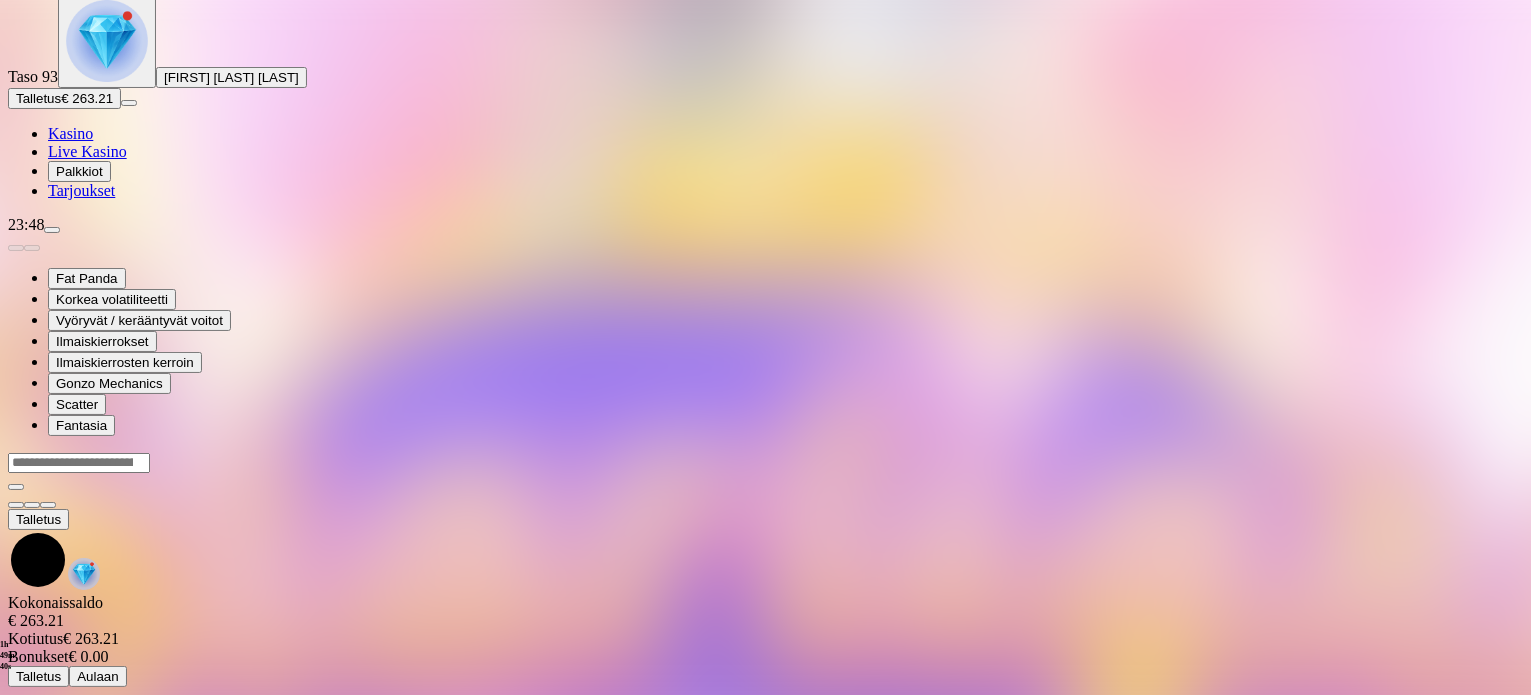 scroll, scrollTop: 0, scrollLeft: 0, axis: both 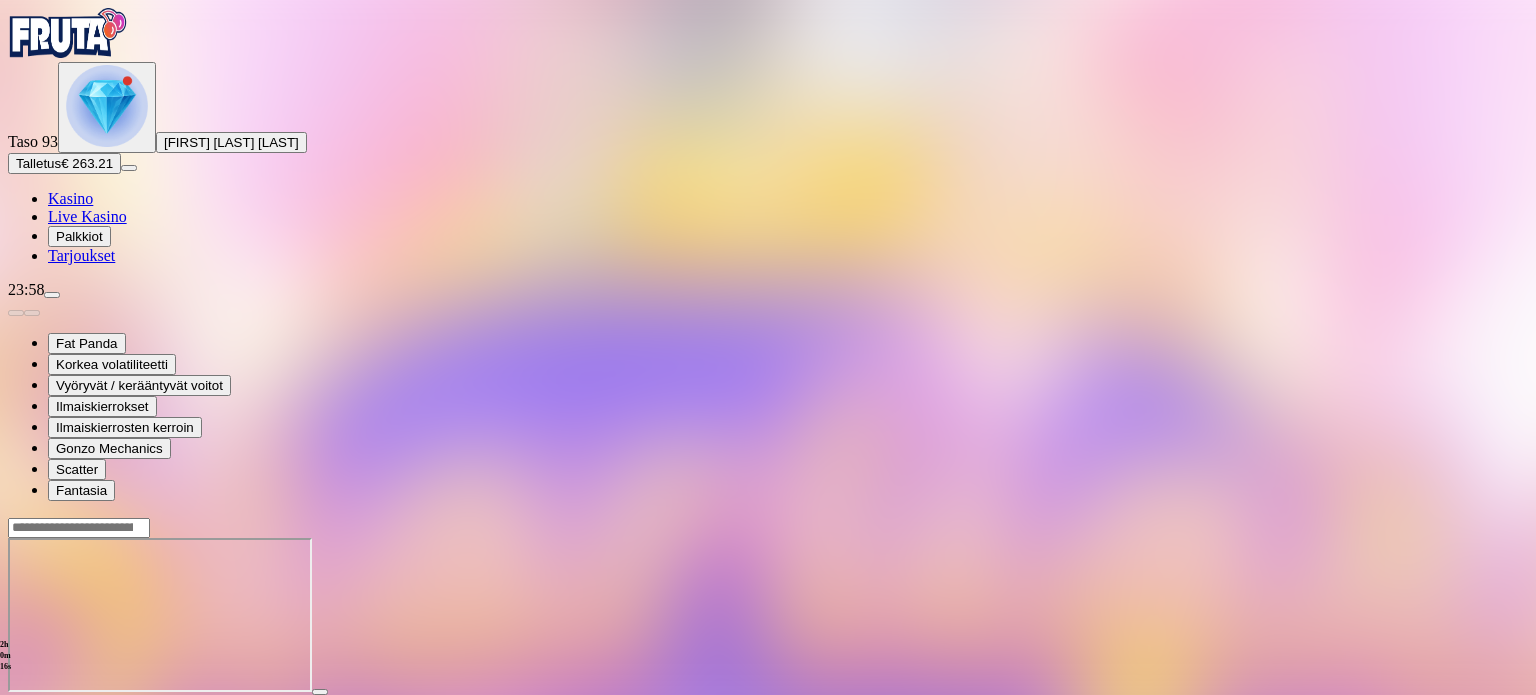 click at bounding box center [48, 710] 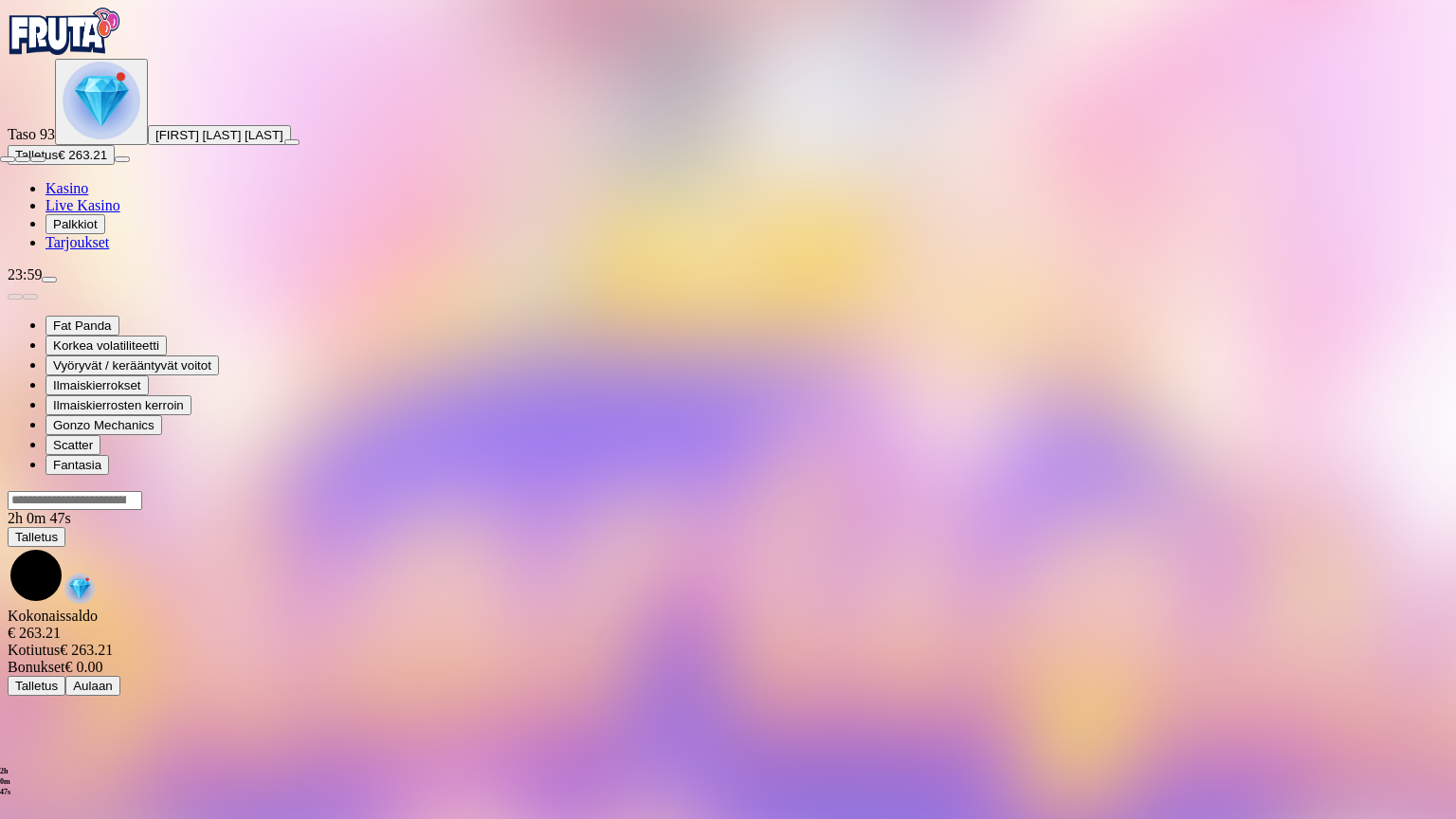 click at bounding box center (8, 159) 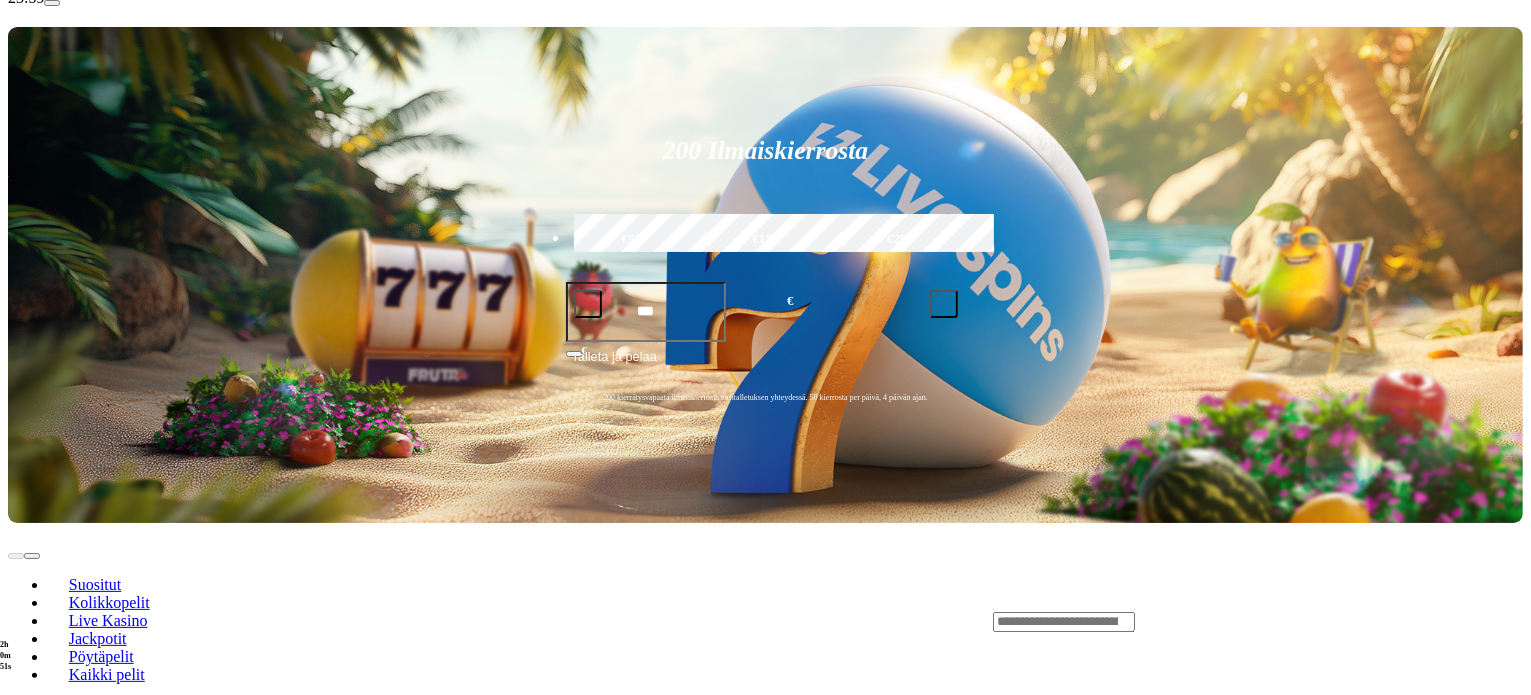 scroll, scrollTop: 300, scrollLeft: 0, axis: vertical 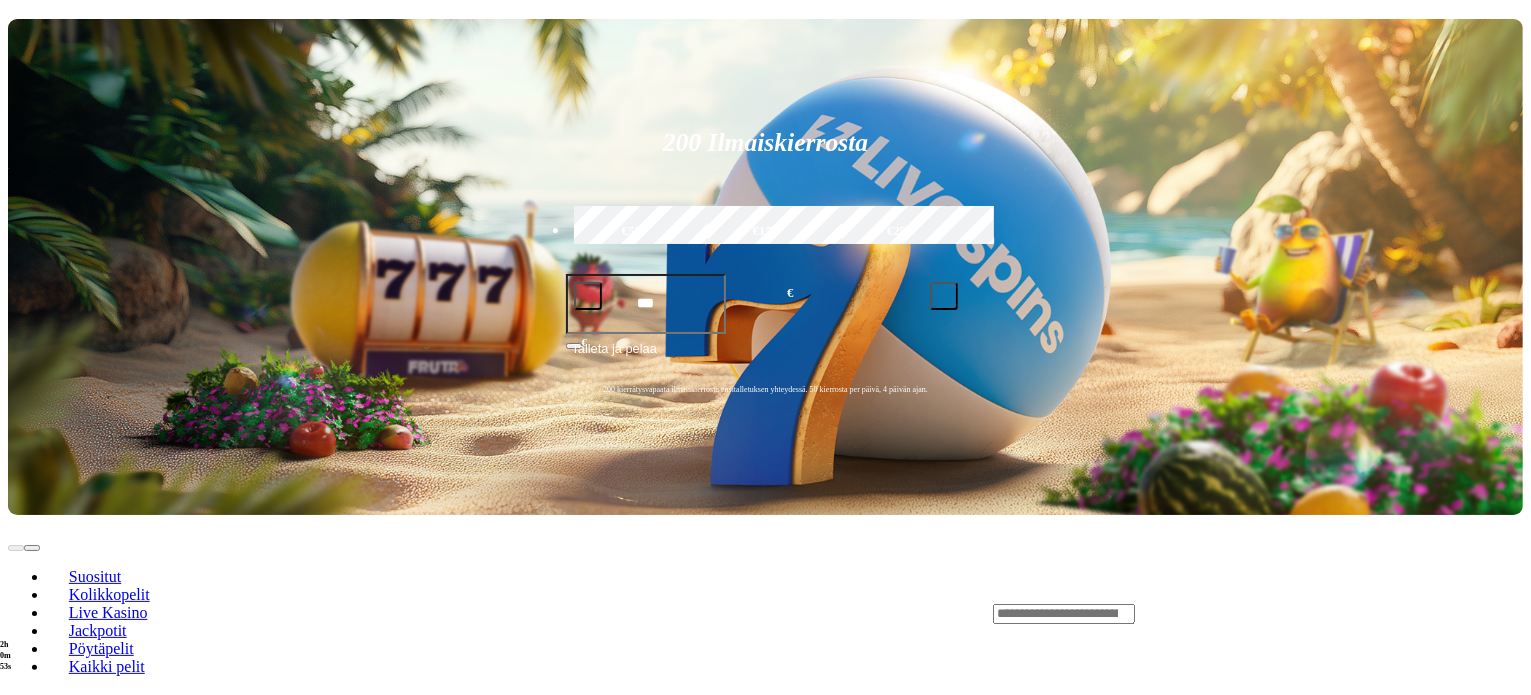 click on "Live Kasino" at bounding box center (87, -84) 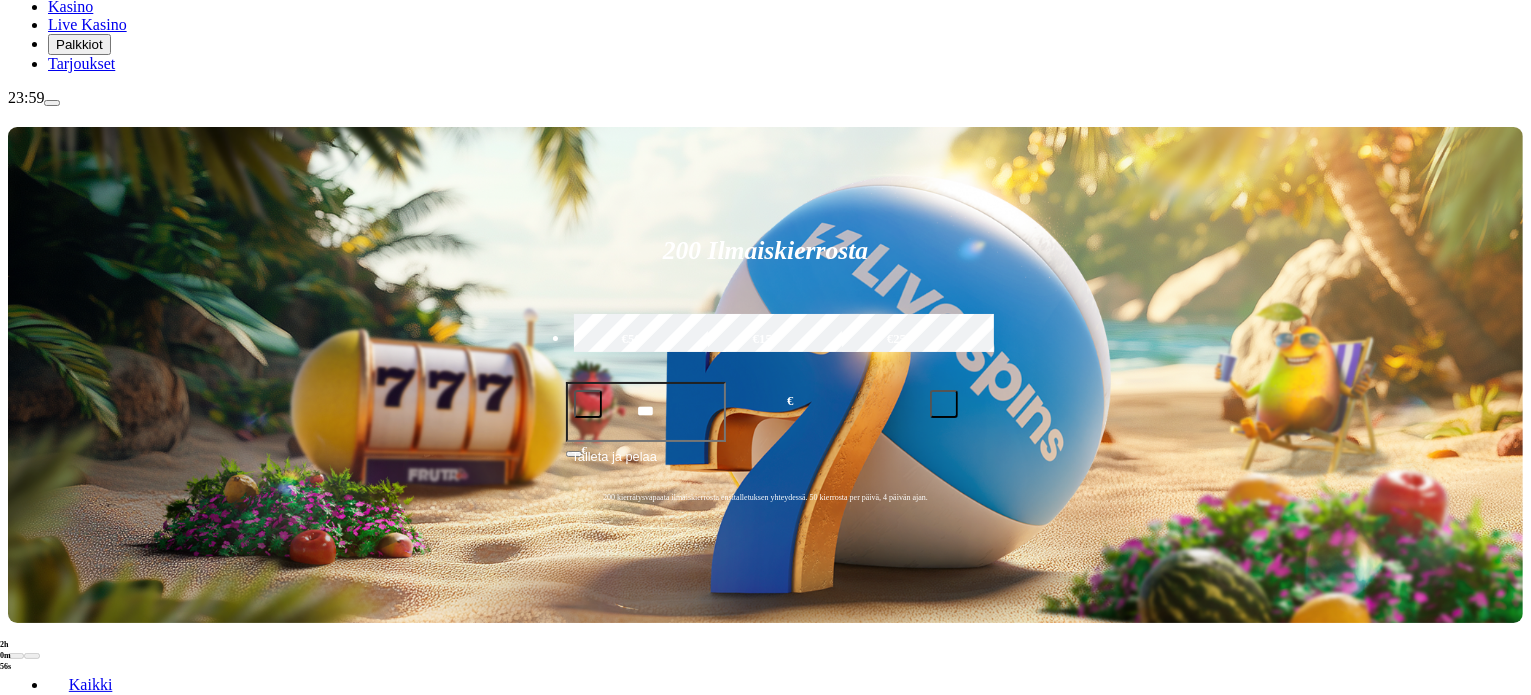 scroll, scrollTop: 200, scrollLeft: 0, axis: vertical 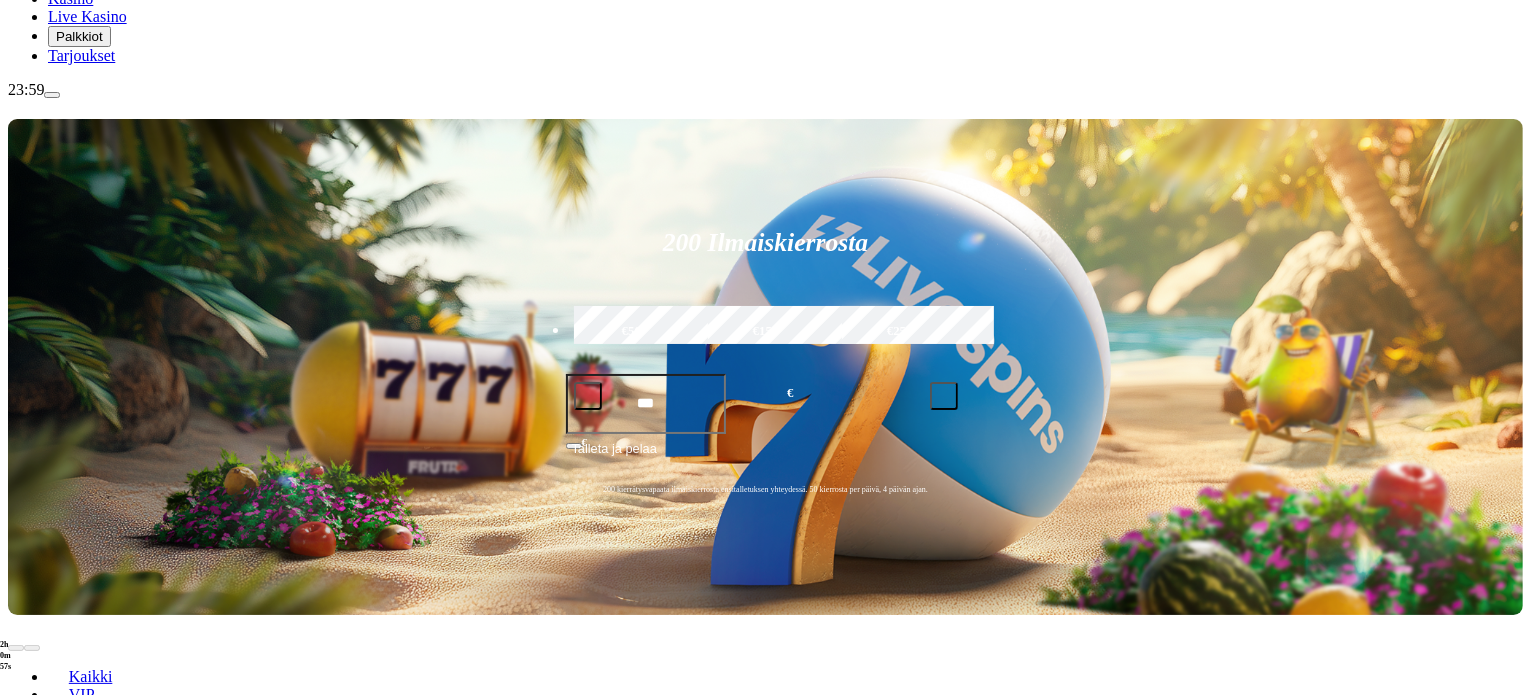 click at bounding box center [48, 1037] 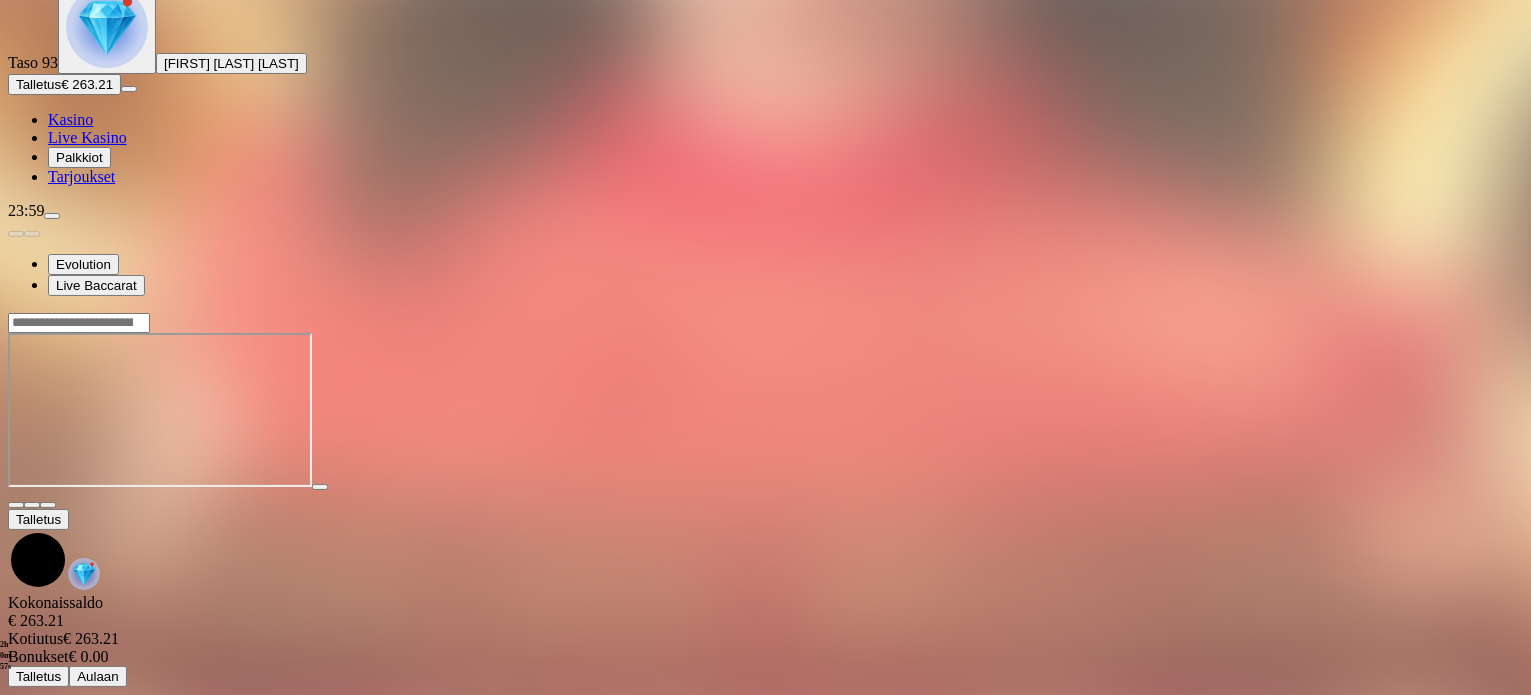 scroll, scrollTop: 0, scrollLeft: 0, axis: both 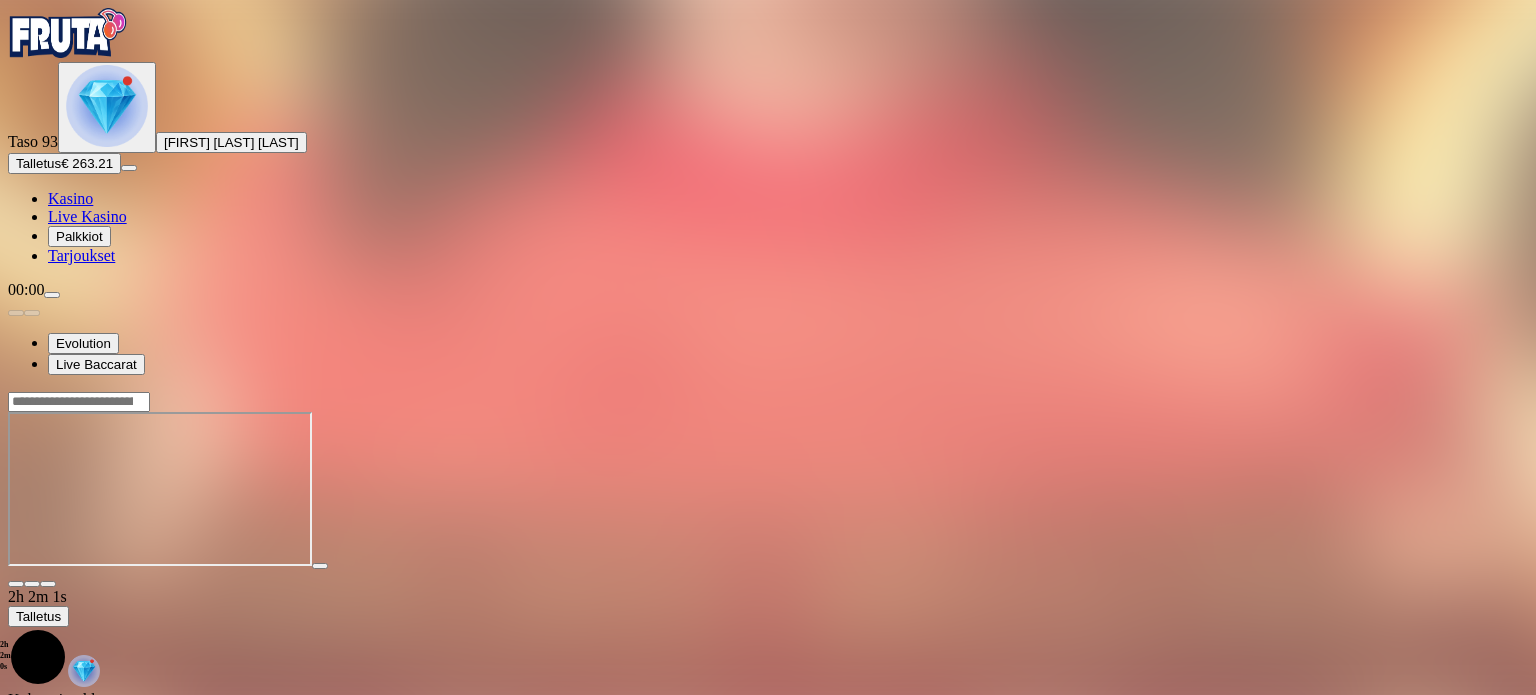 click at bounding box center (48, 584) 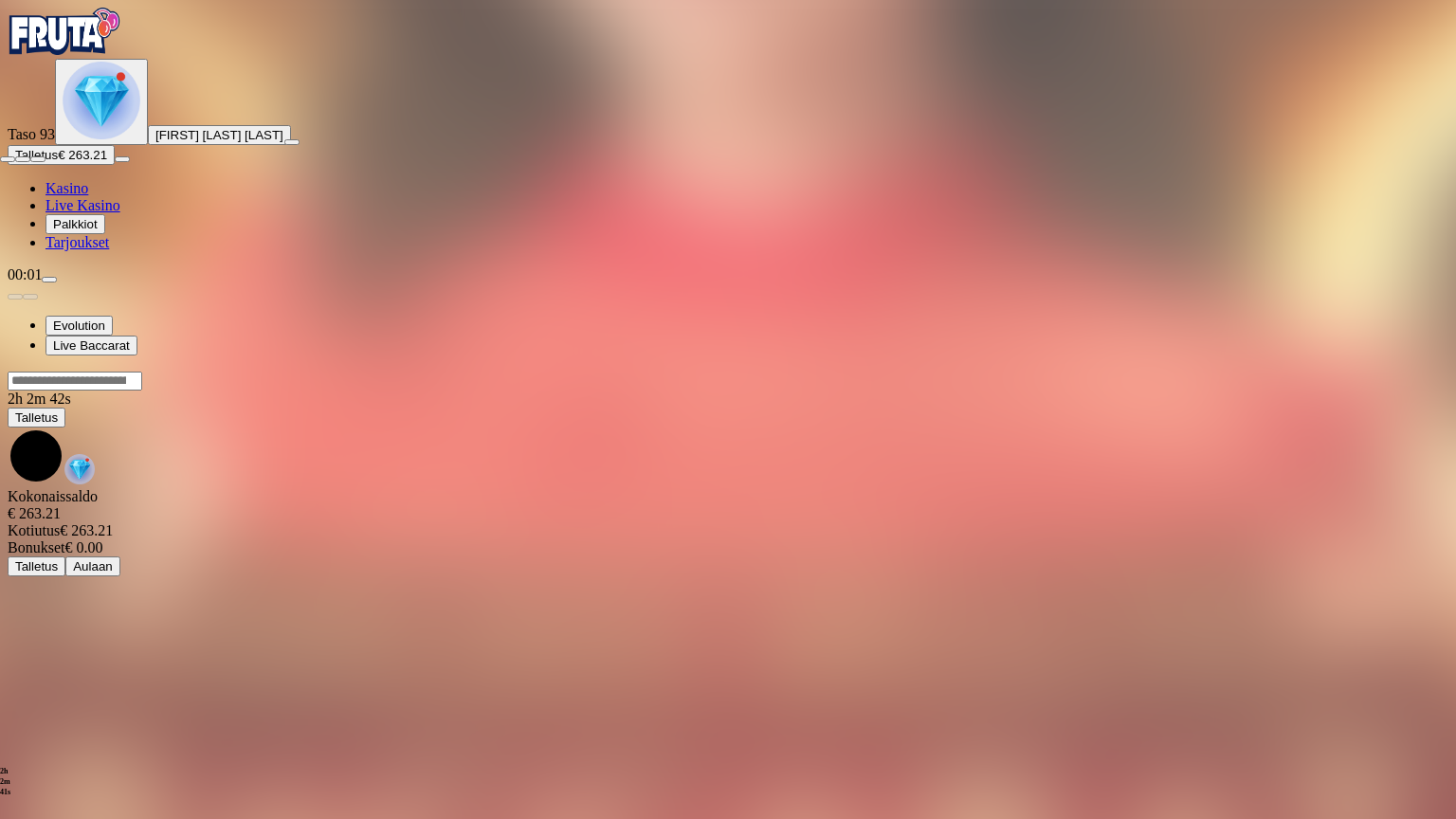 click at bounding box center [8, 159] 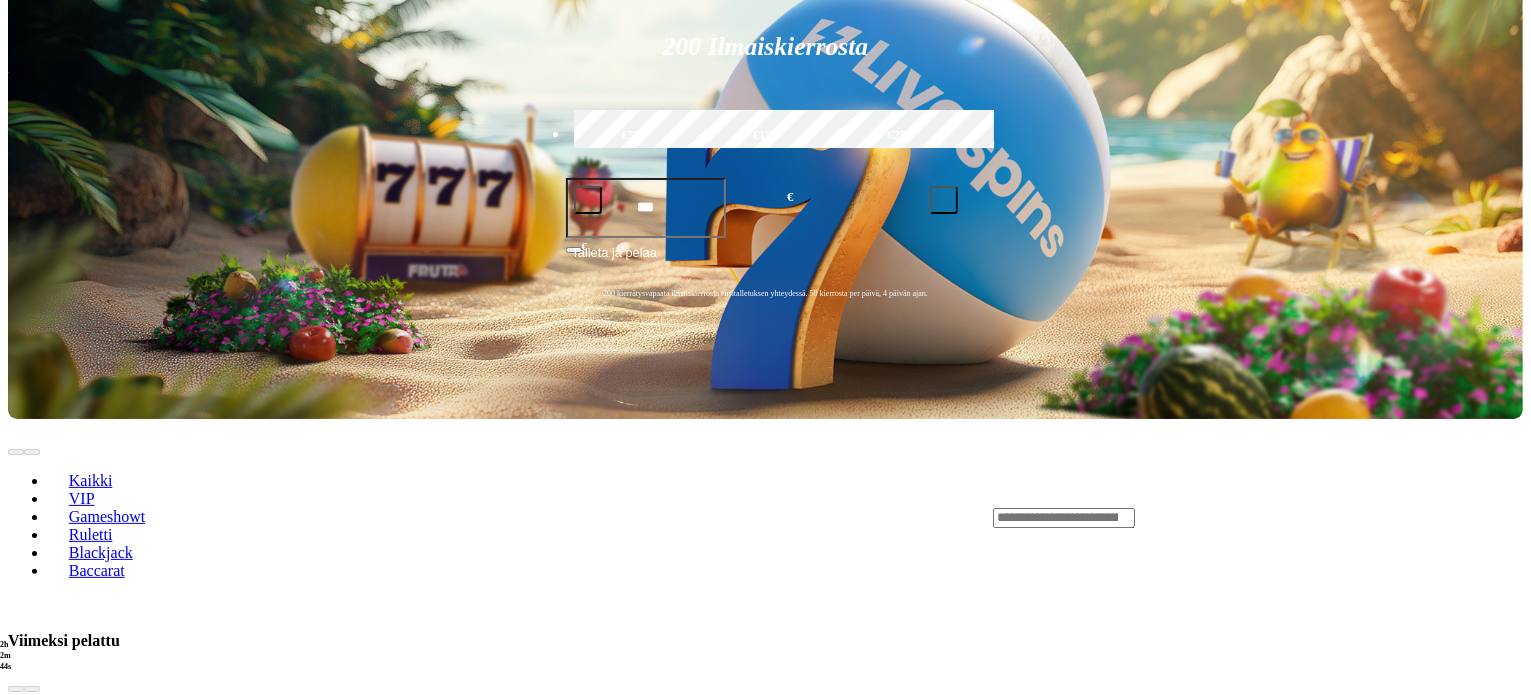 scroll, scrollTop: 400, scrollLeft: 0, axis: vertical 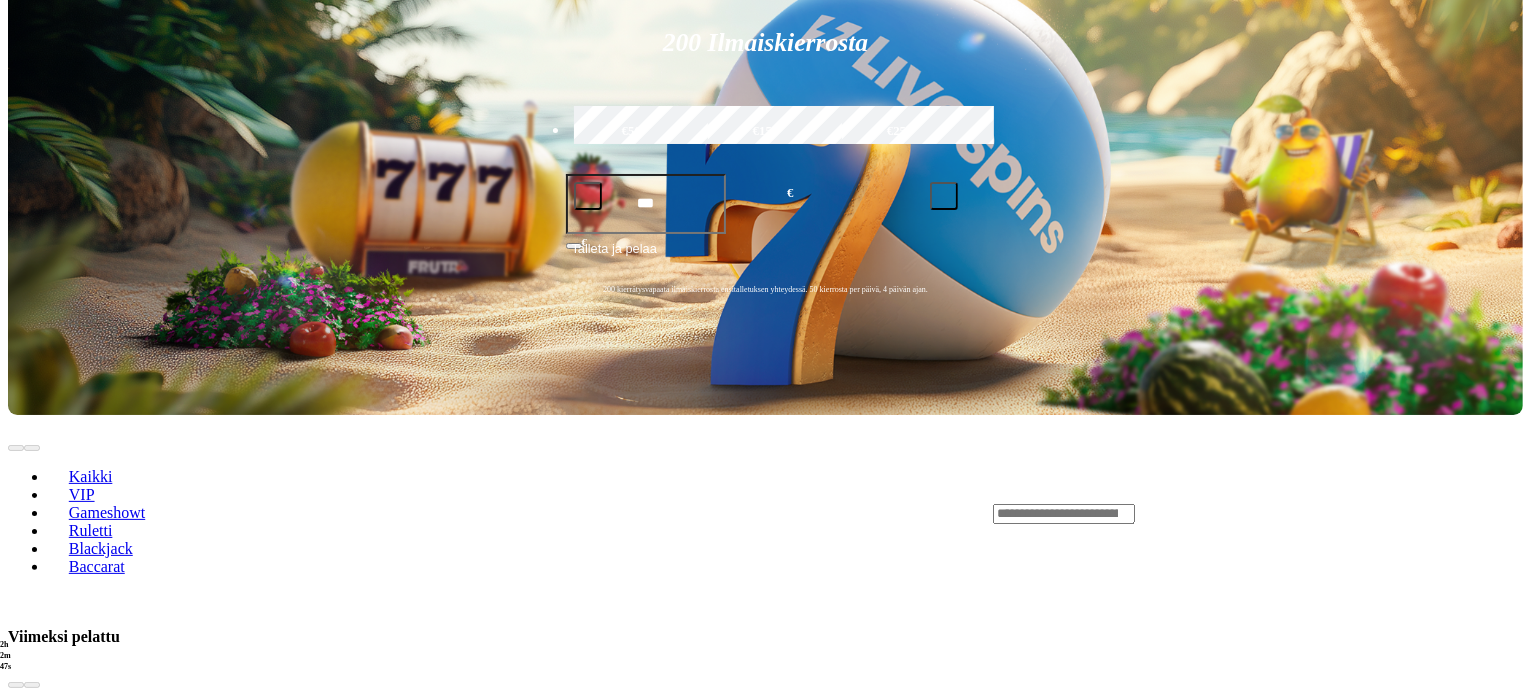 click on "Pelaa nyt" at bounding box center [77, 731] 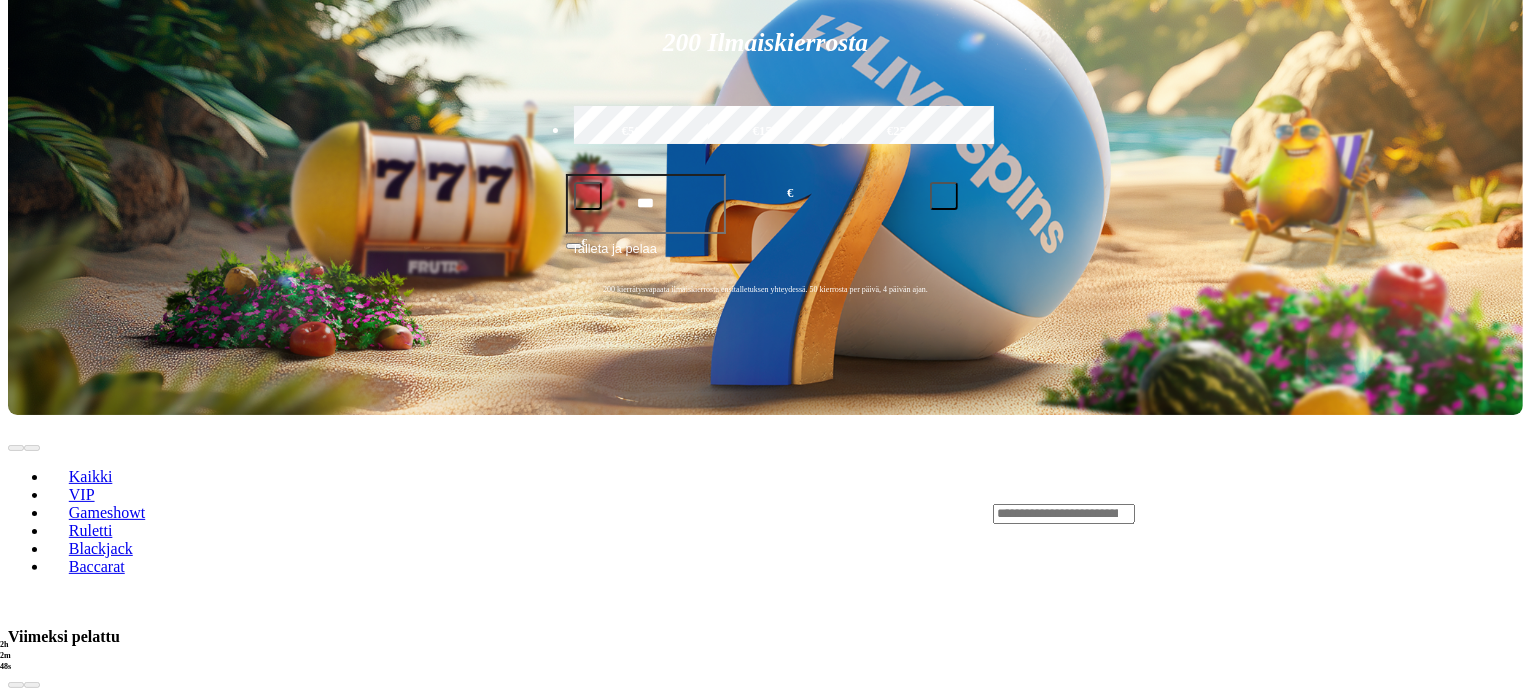 scroll, scrollTop: 0, scrollLeft: 0, axis: both 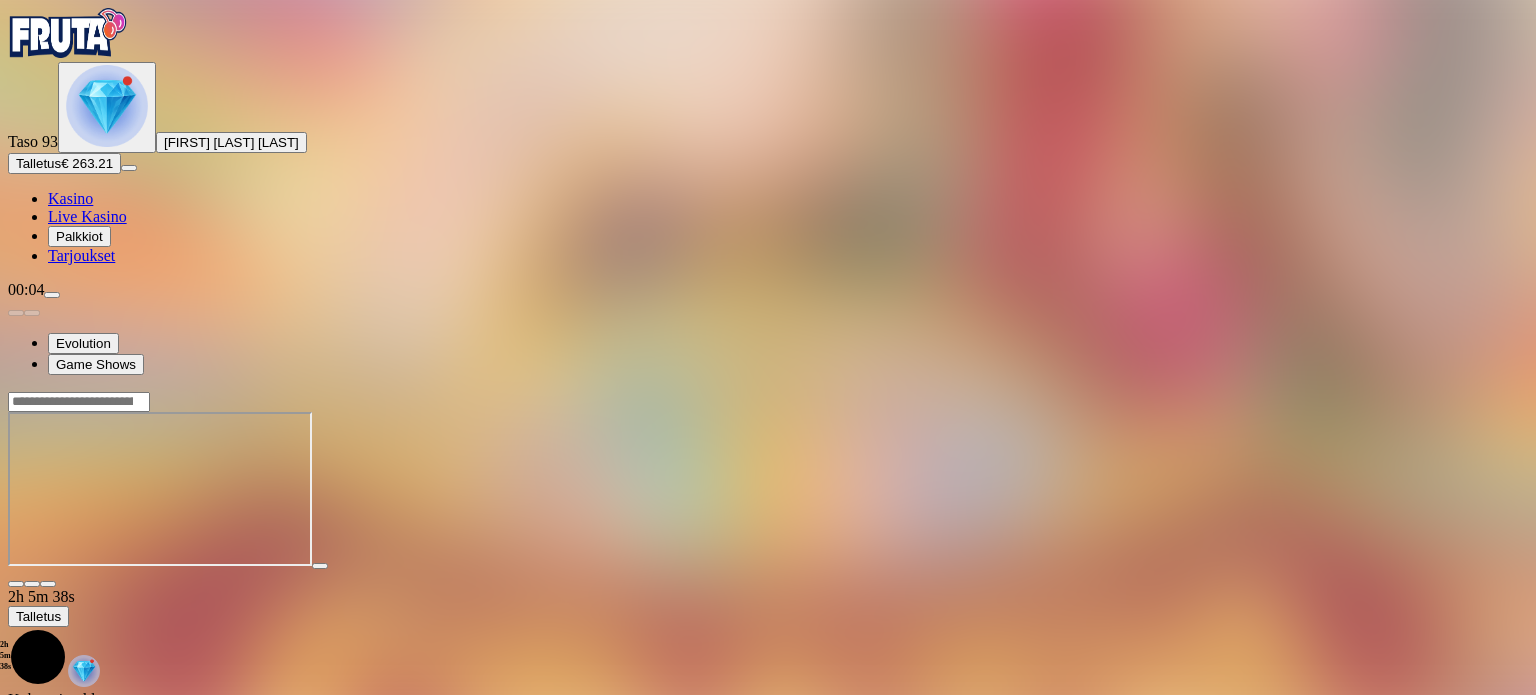 click at bounding box center [48, 584] 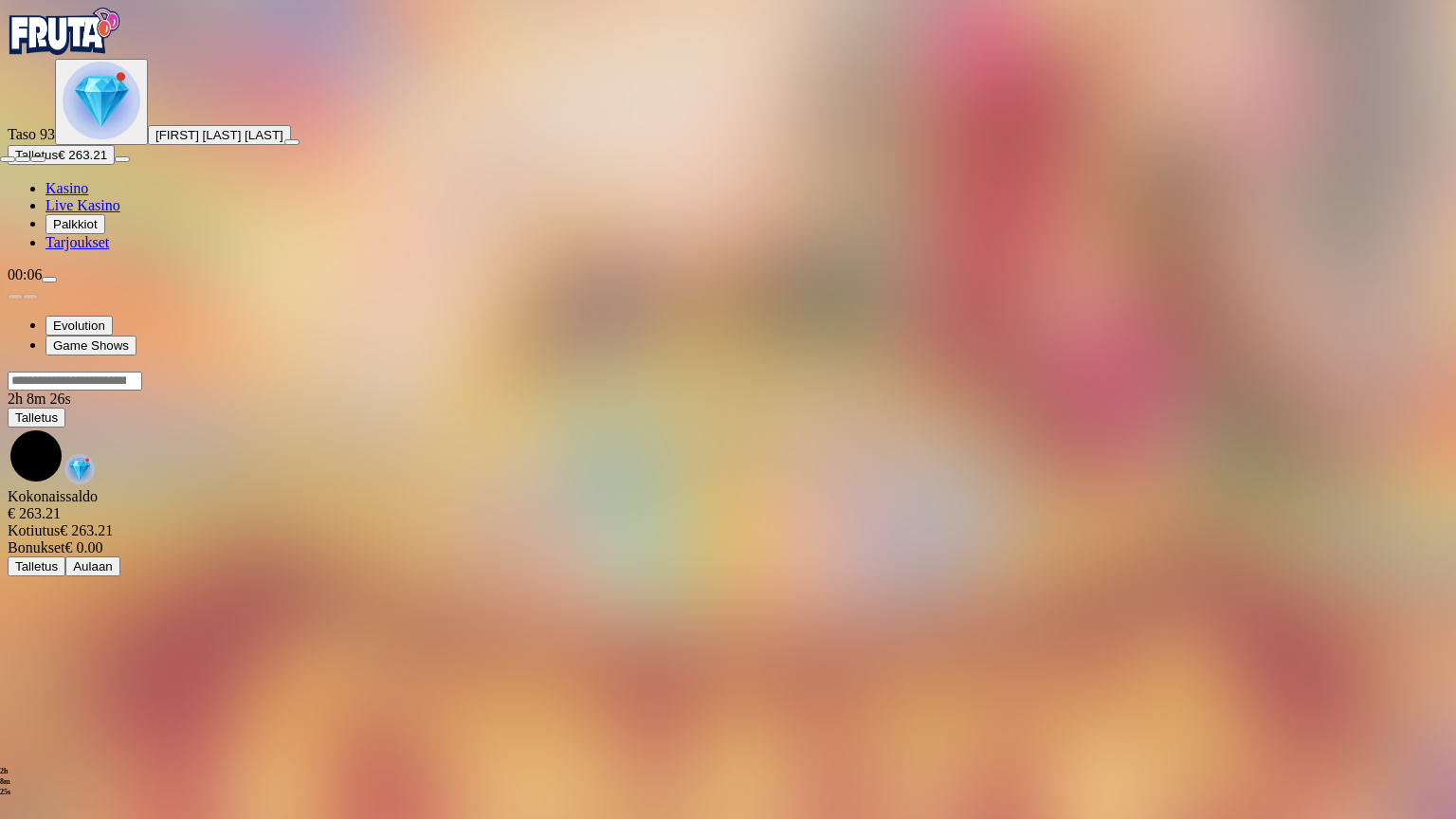 click at bounding box center [8, 159] 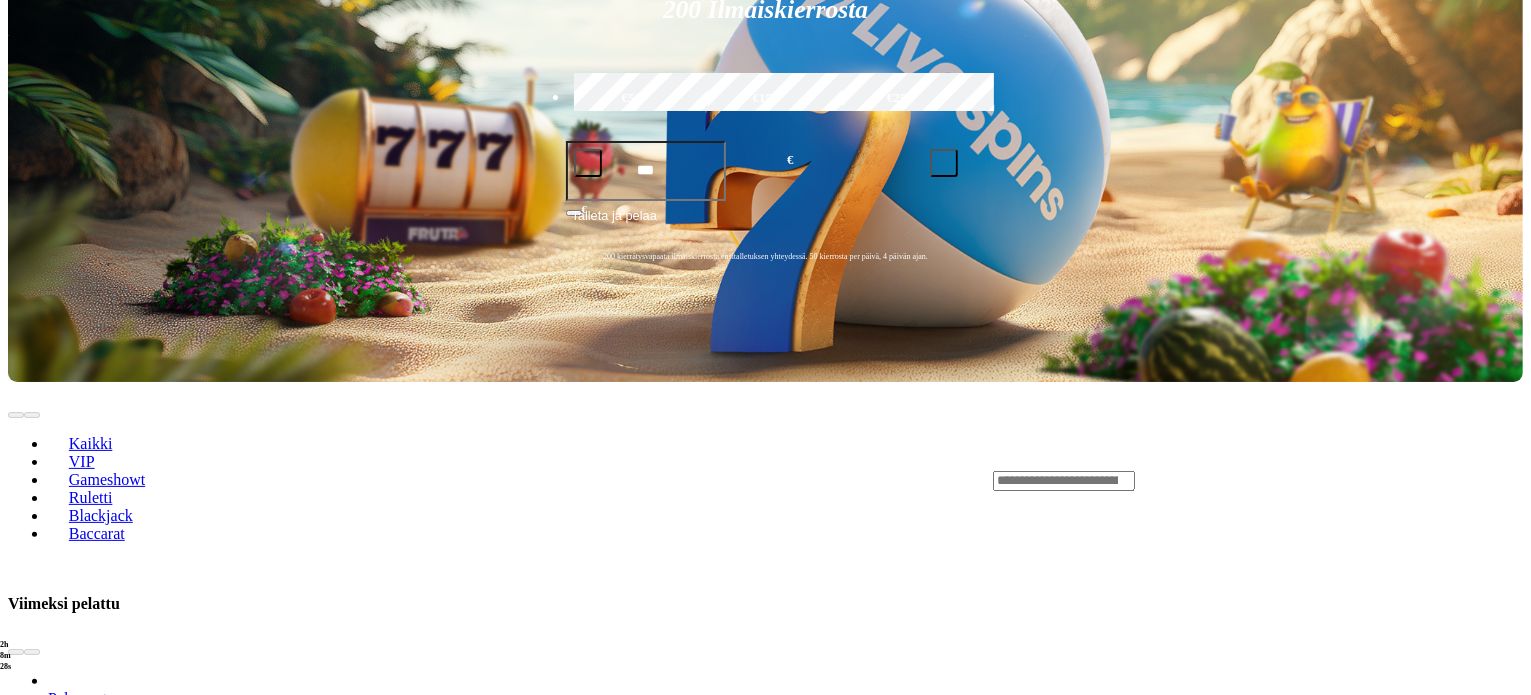 scroll, scrollTop: 500, scrollLeft: 0, axis: vertical 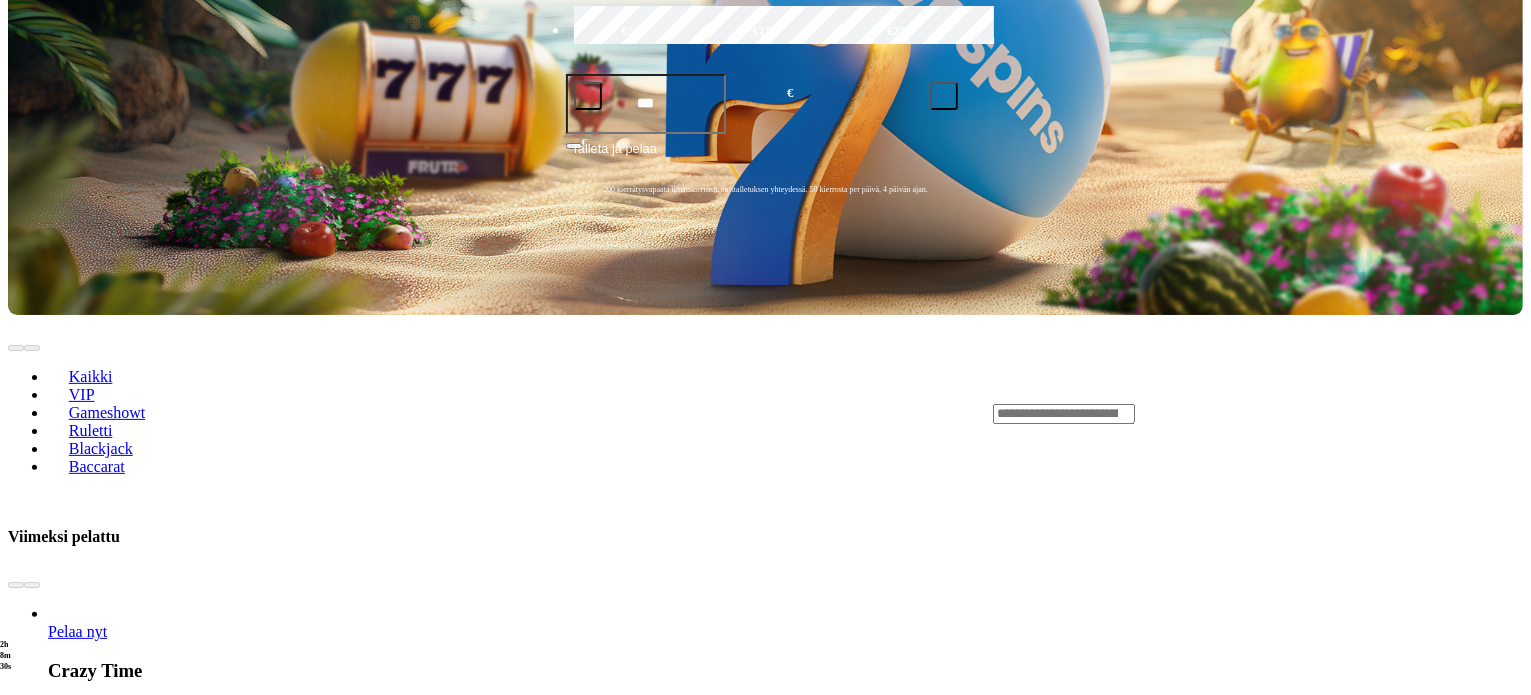 click on "Pelaa nyt" at bounding box center (77, 822) 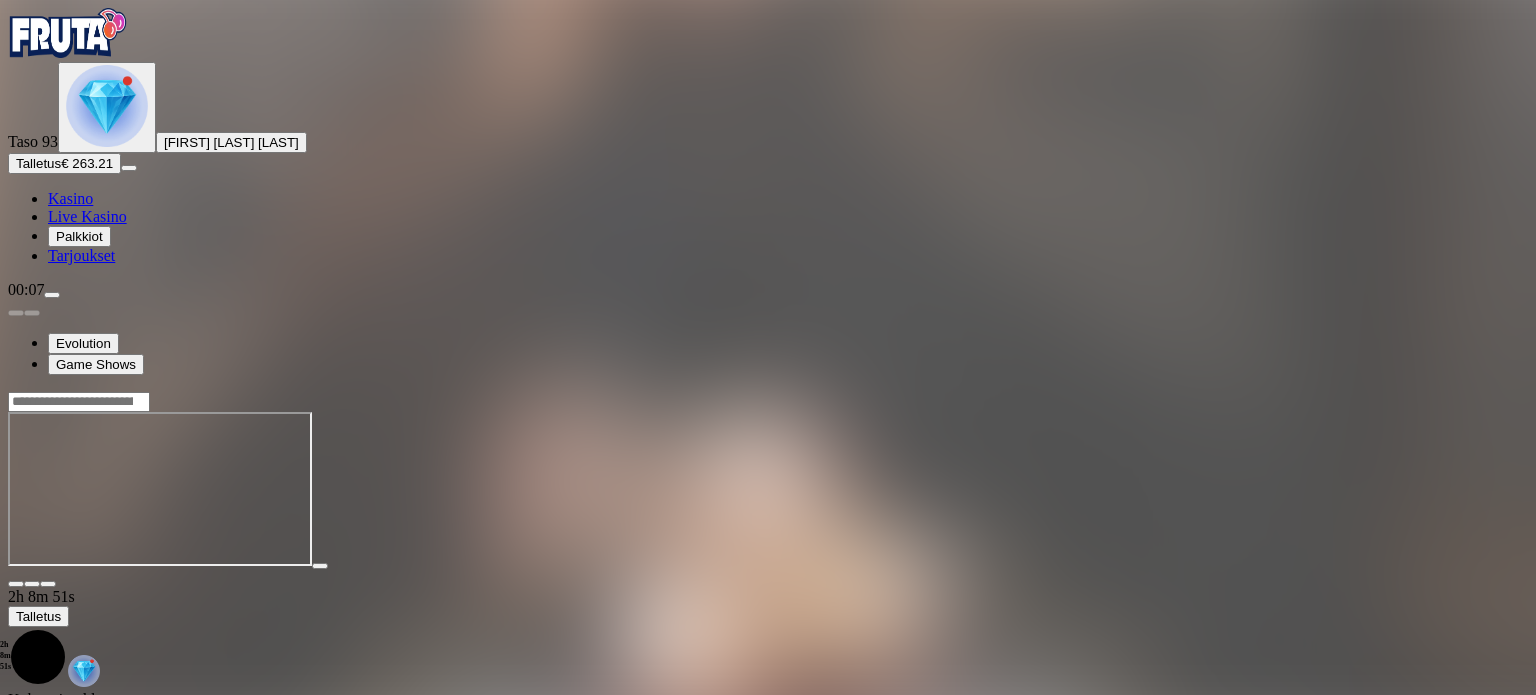 drag, startPoint x: 1384, startPoint y: 175, endPoint x: 1384, endPoint y: 299, distance: 124 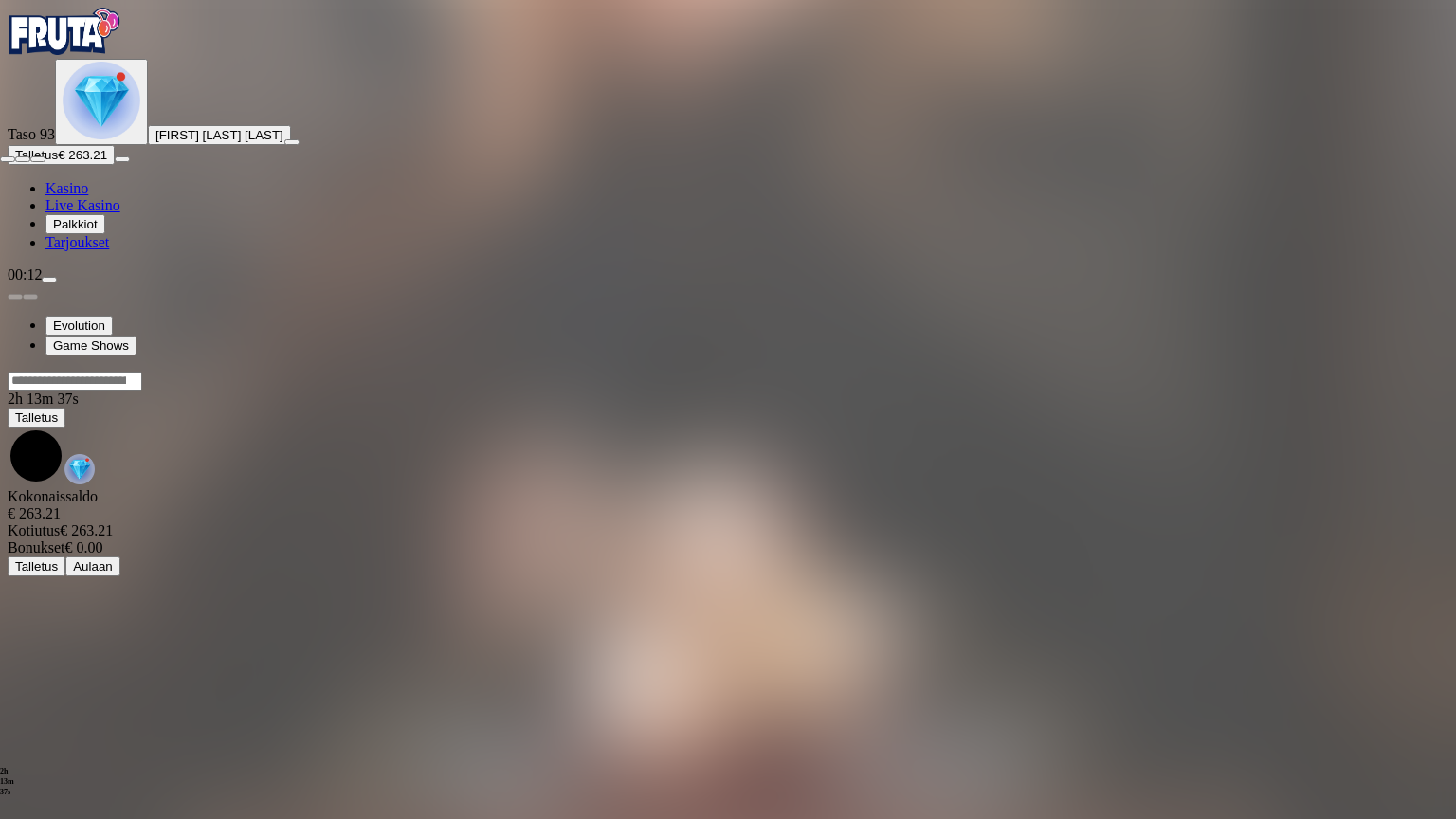 click at bounding box center (8, 159) 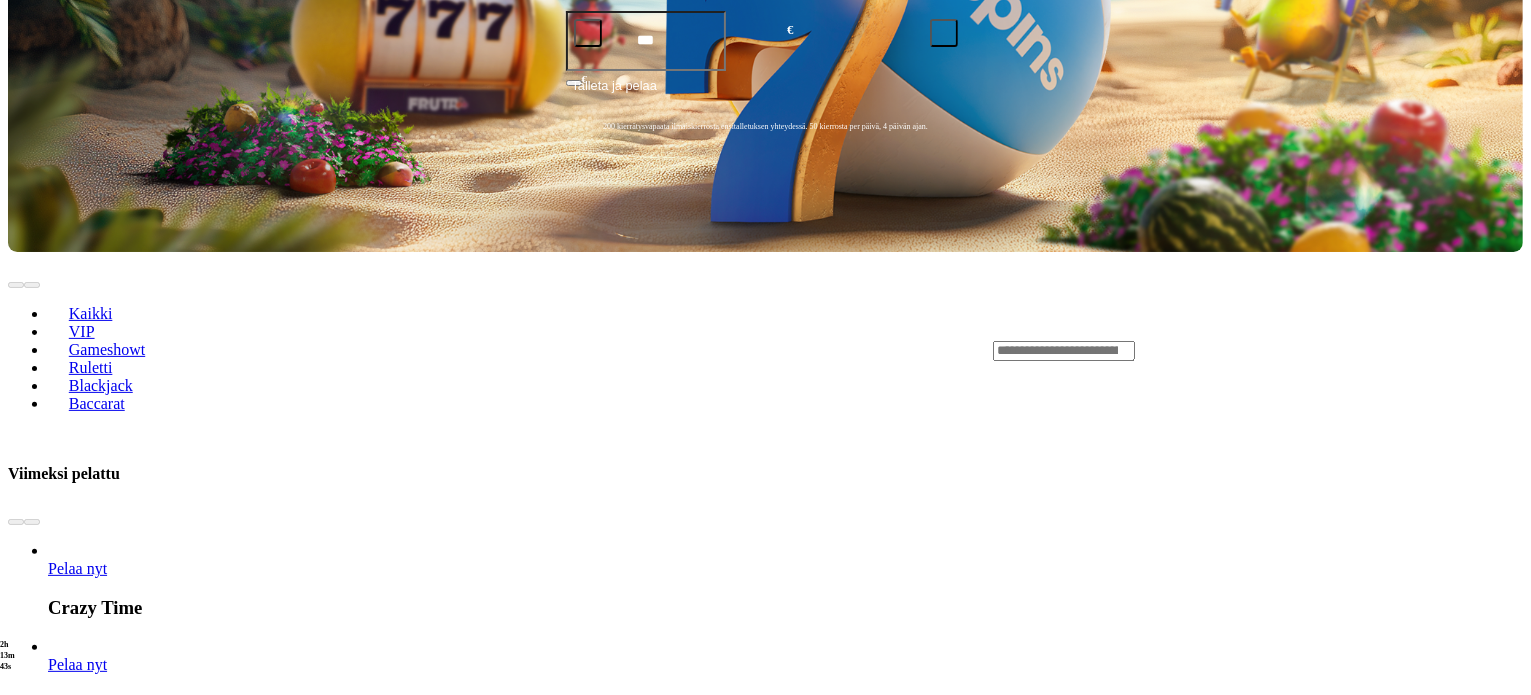 scroll, scrollTop: 700, scrollLeft: 0, axis: vertical 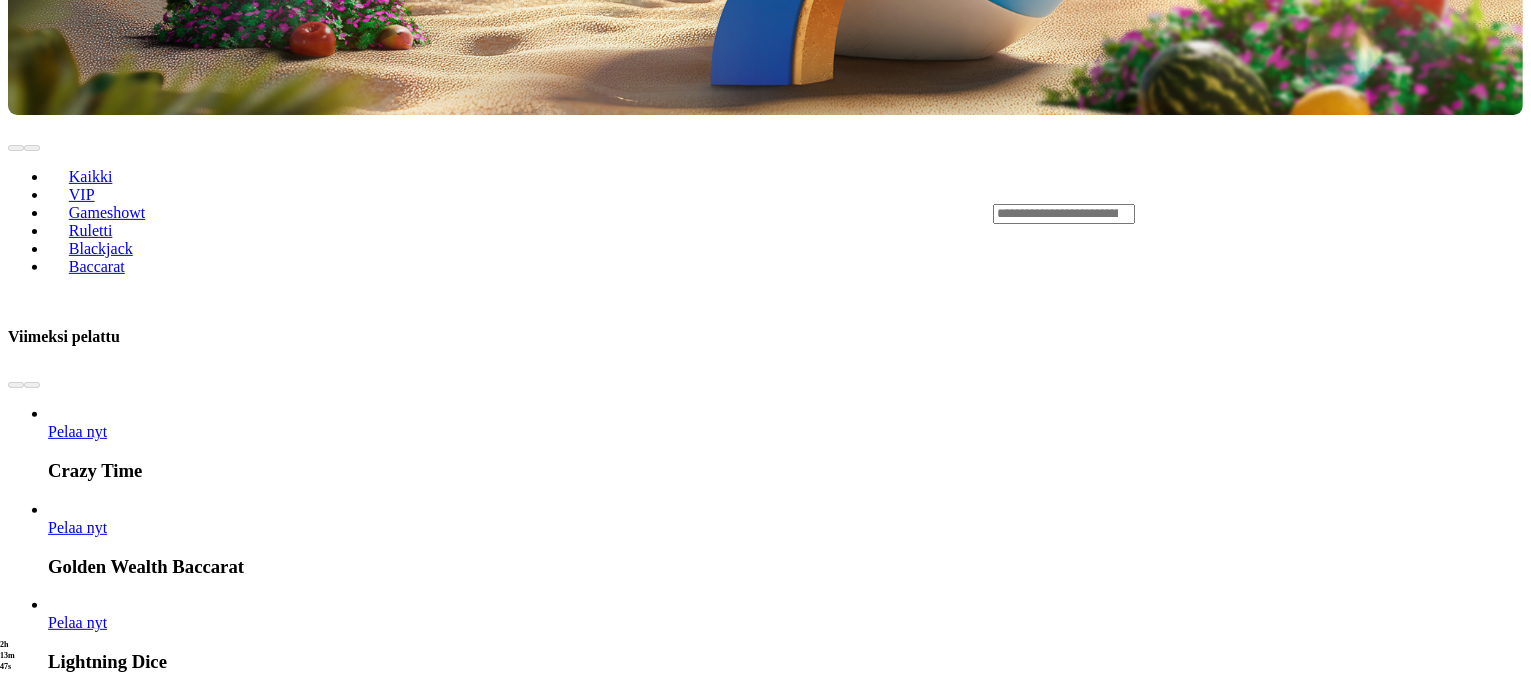 click on "Pelaa nyt" at bounding box center [77, 1963] 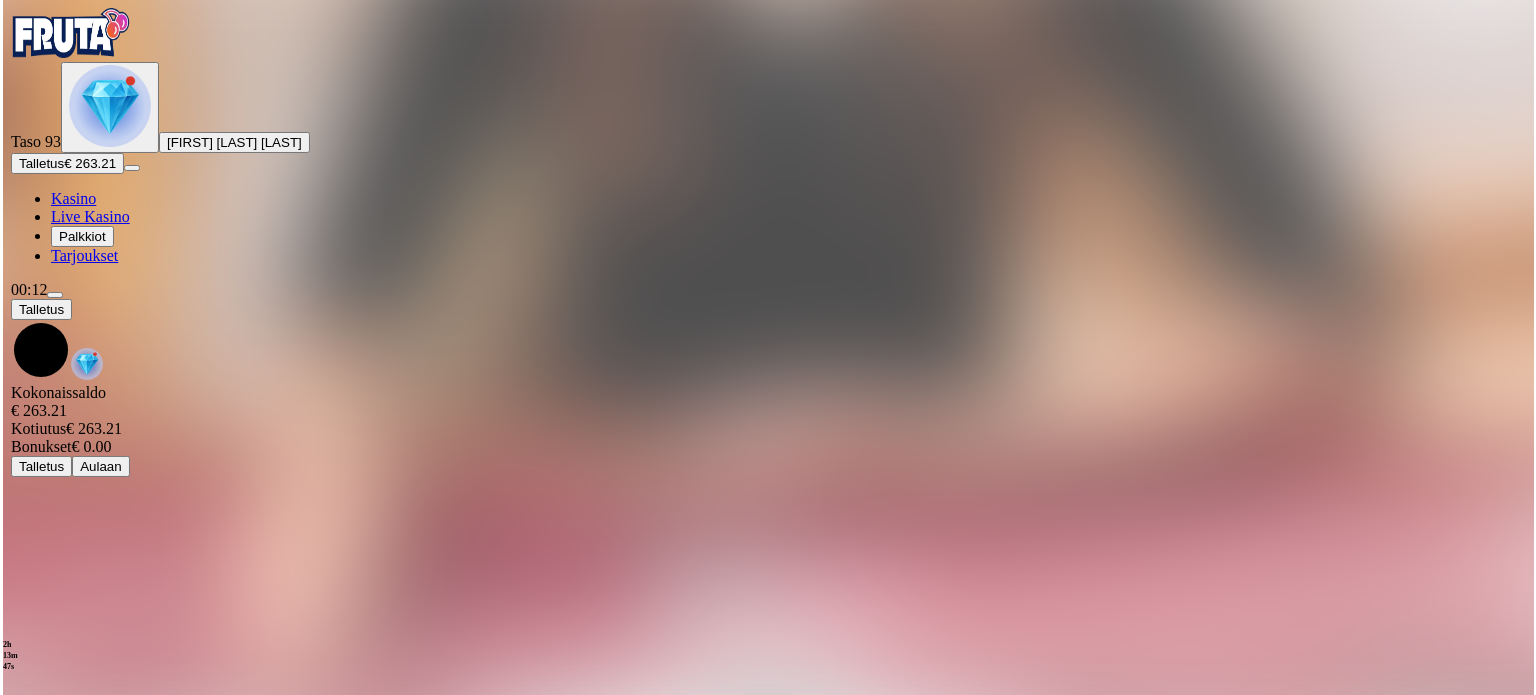 scroll, scrollTop: 0, scrollLeft: 0, axis: both 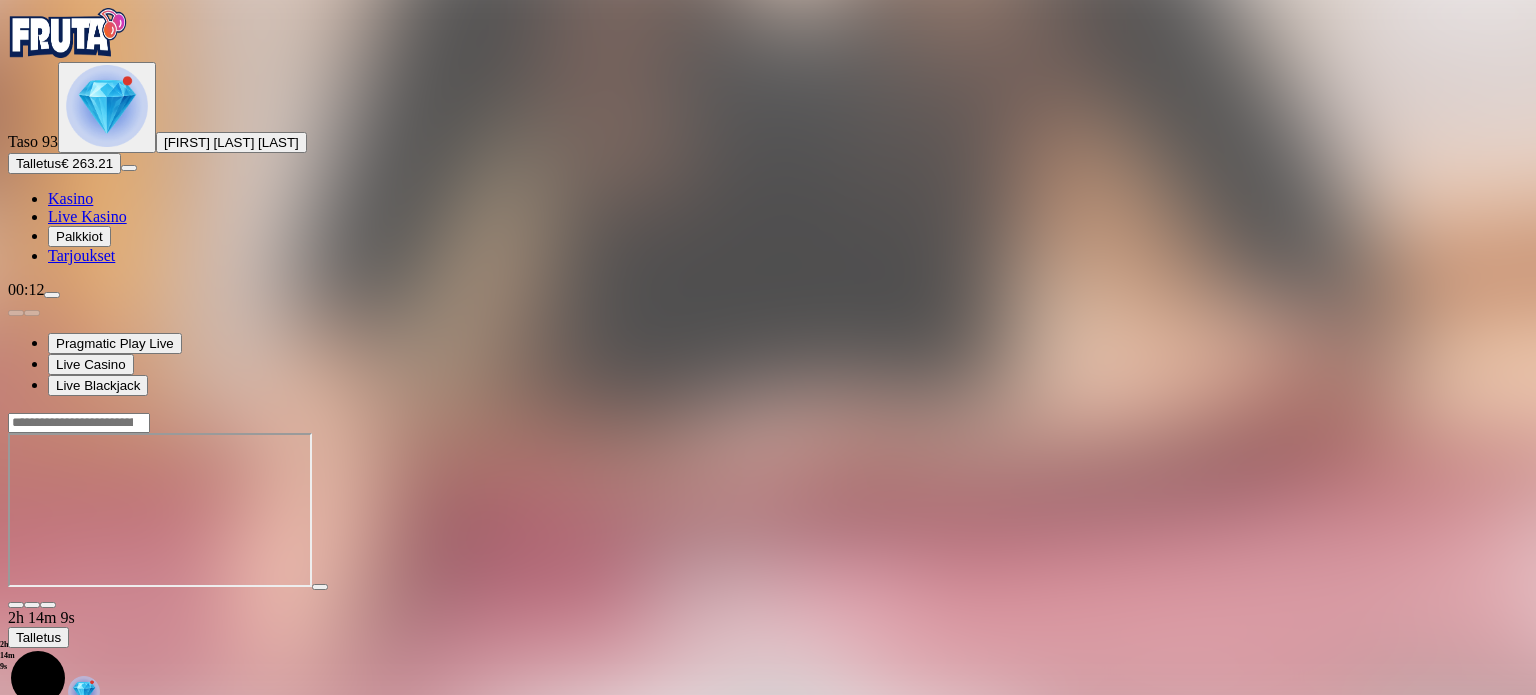 click at bounding box center (107, 106) 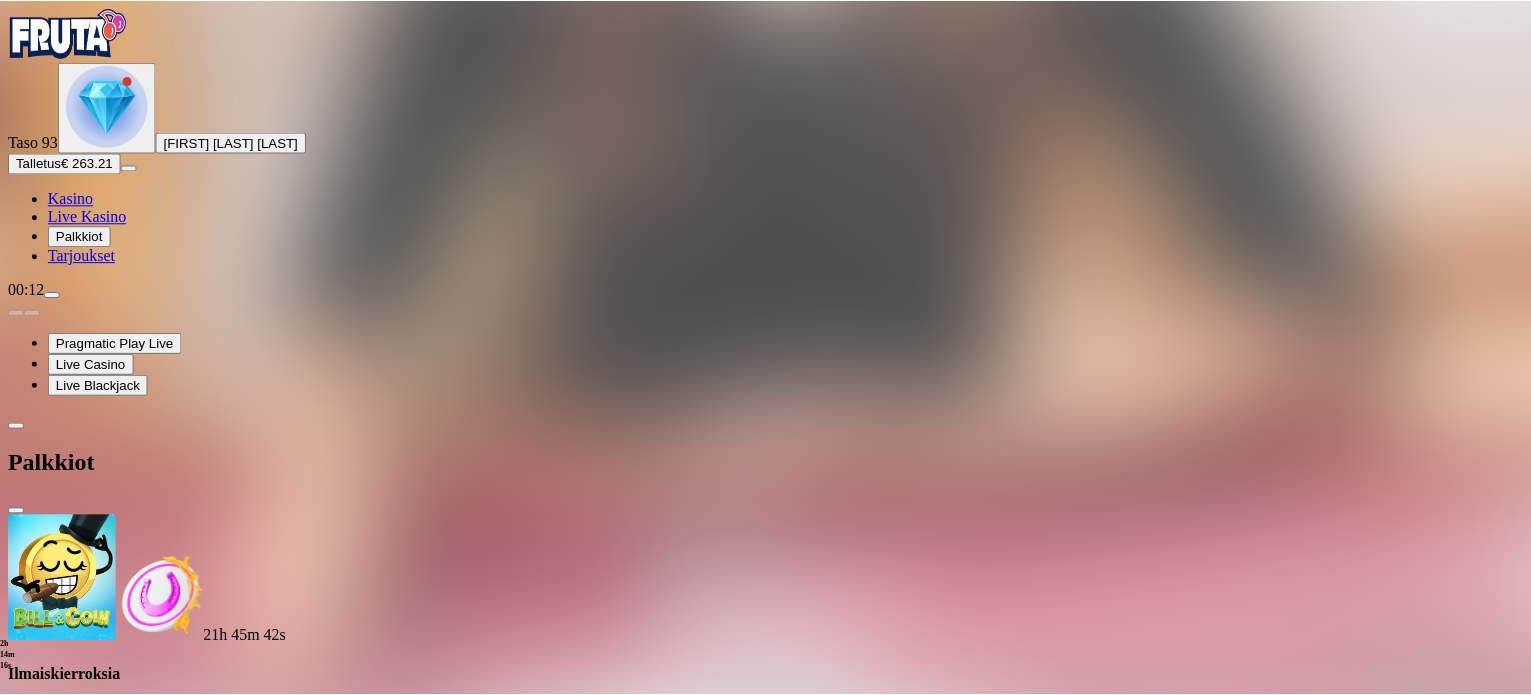 scroll, scrollTop: 0, scrollLeft: 0, axis: both 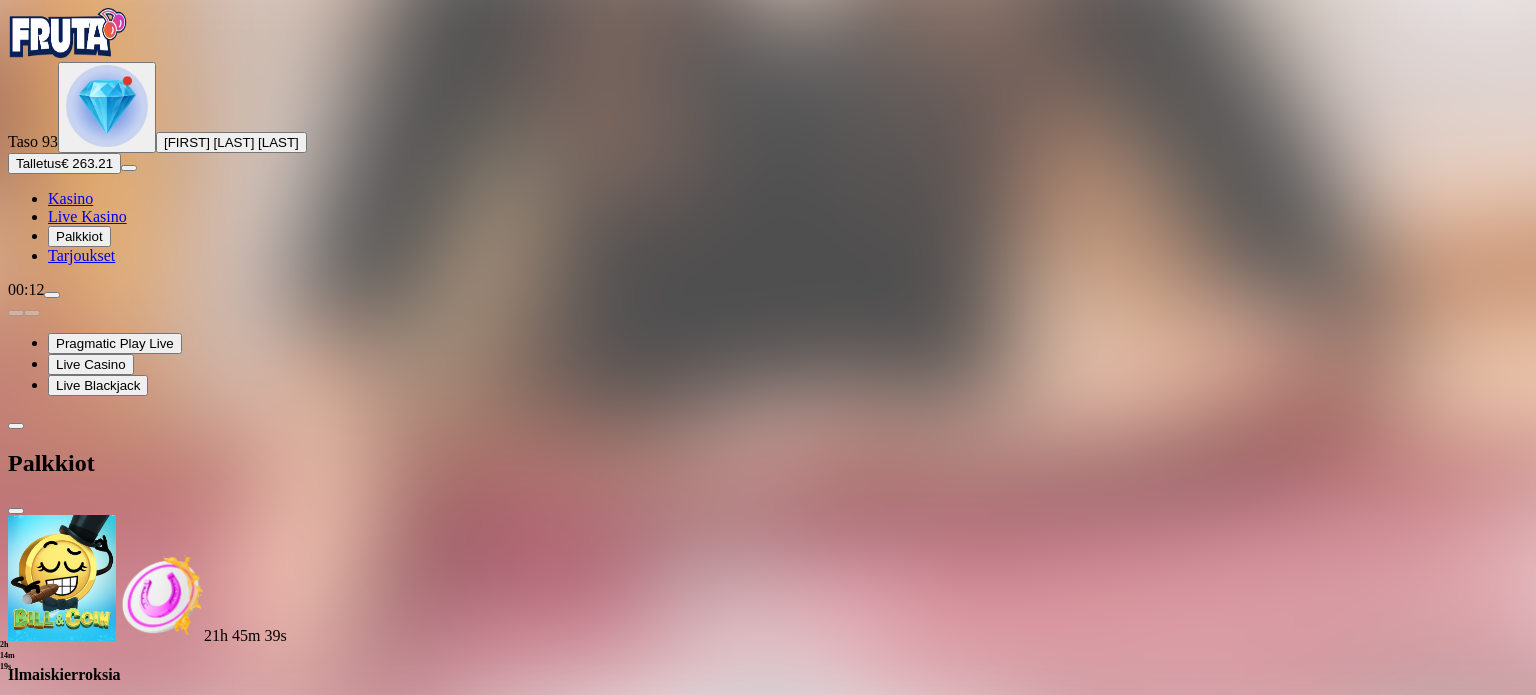click at bounding box center (16, 511) 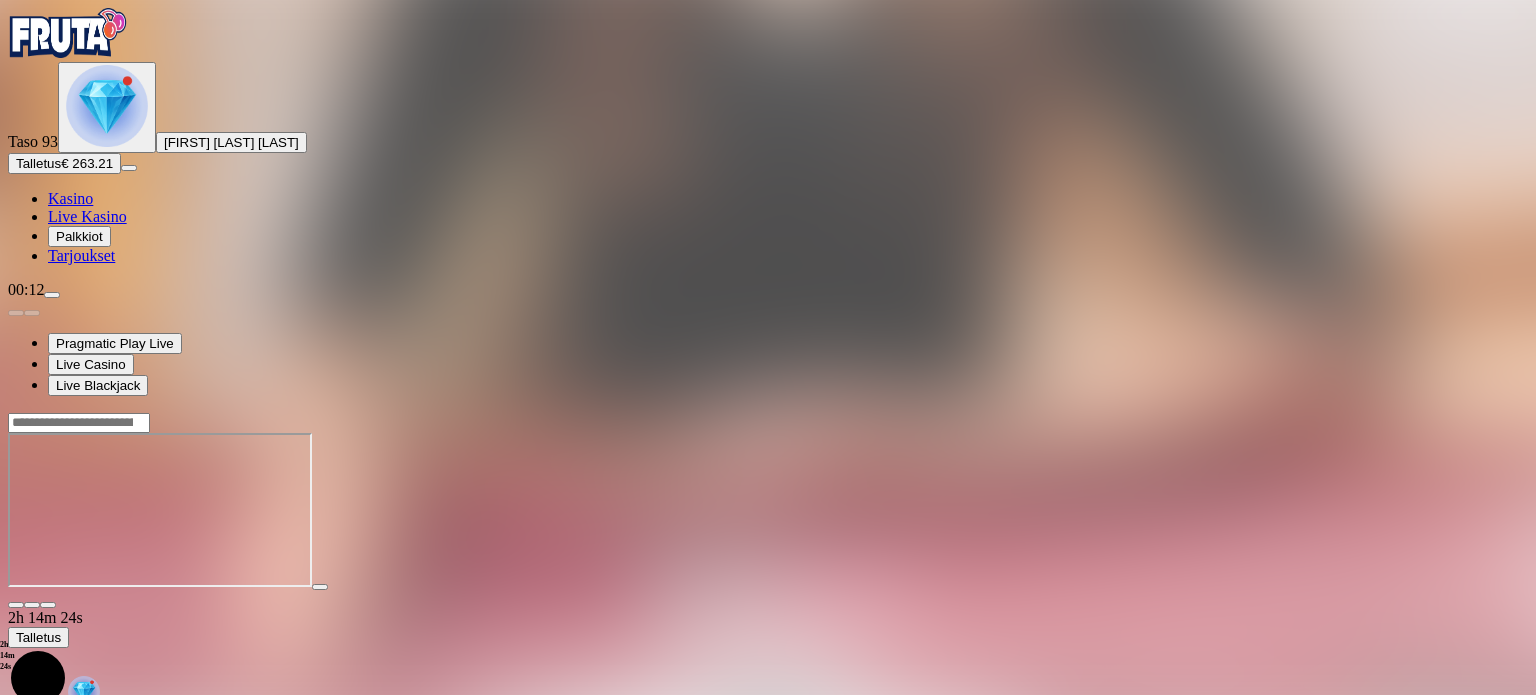 click at bounding box center (16, 605) 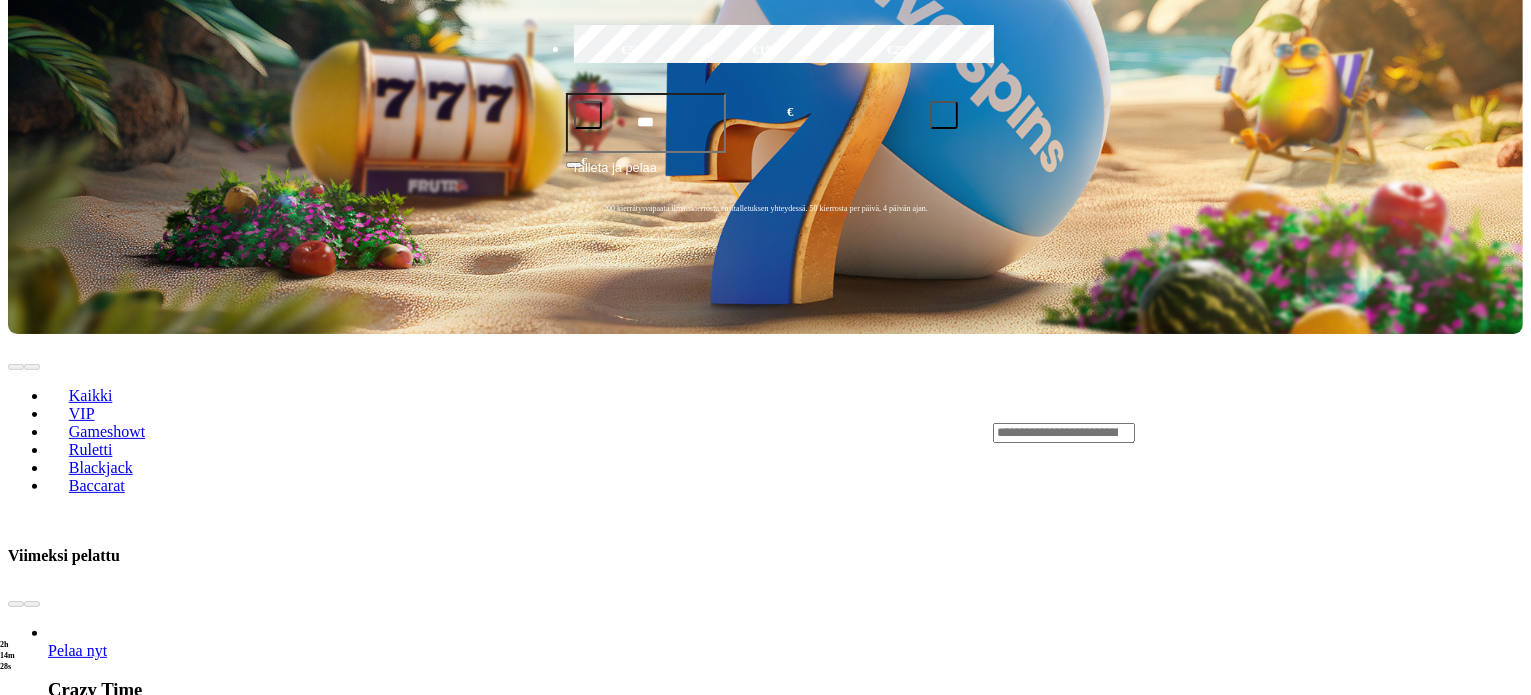 scroll, scrollTop: 500, scrollLeft: 0, axis: vertical 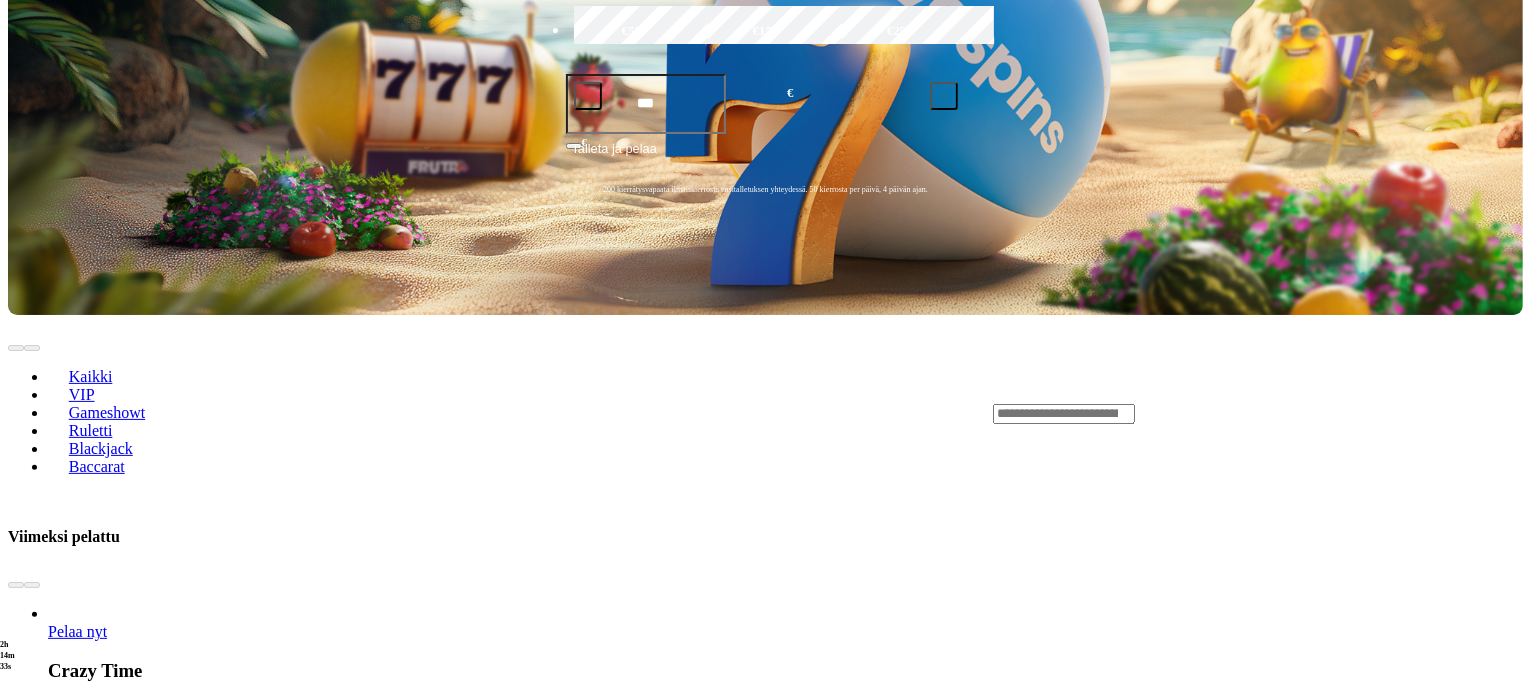 click on "Live Kasino" at bounding box center [87, -284] 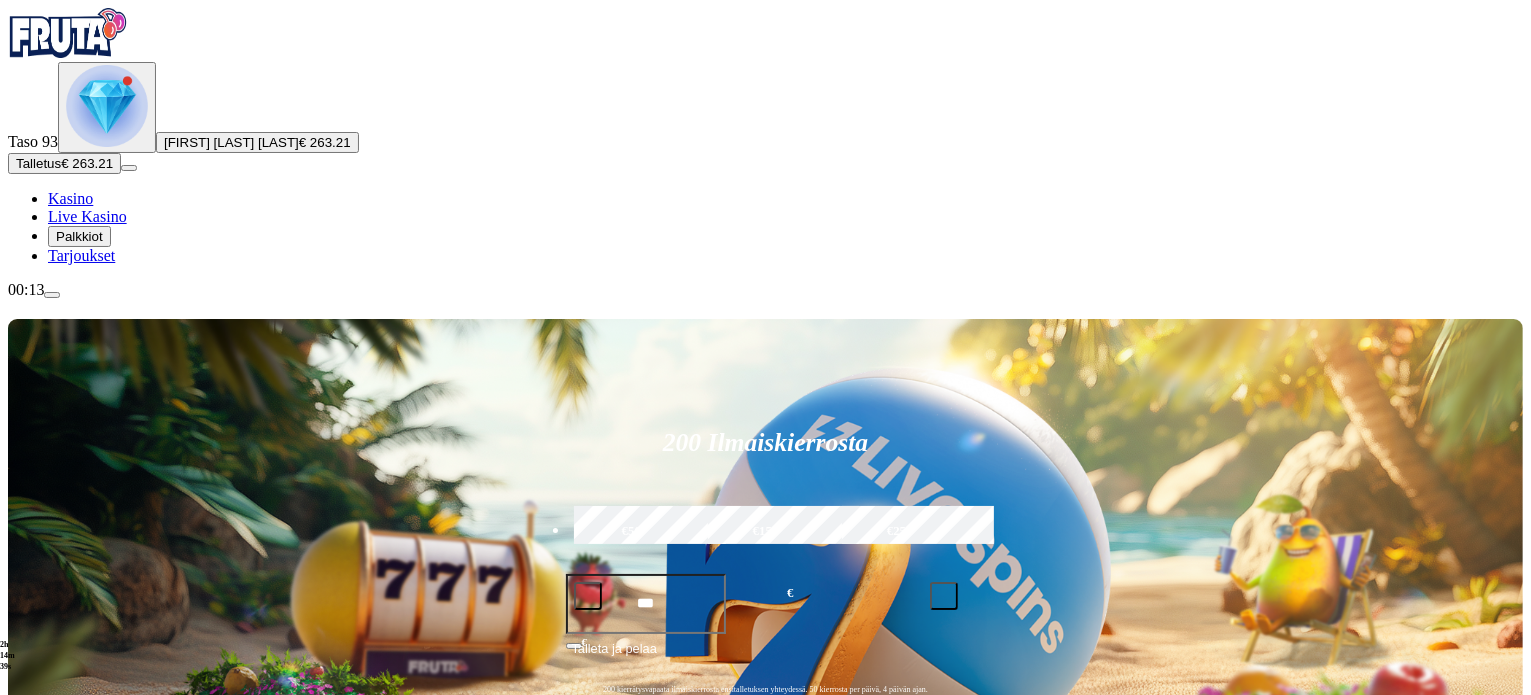 click on "Talleta ja pelaa" at bounding box center (614, 657) 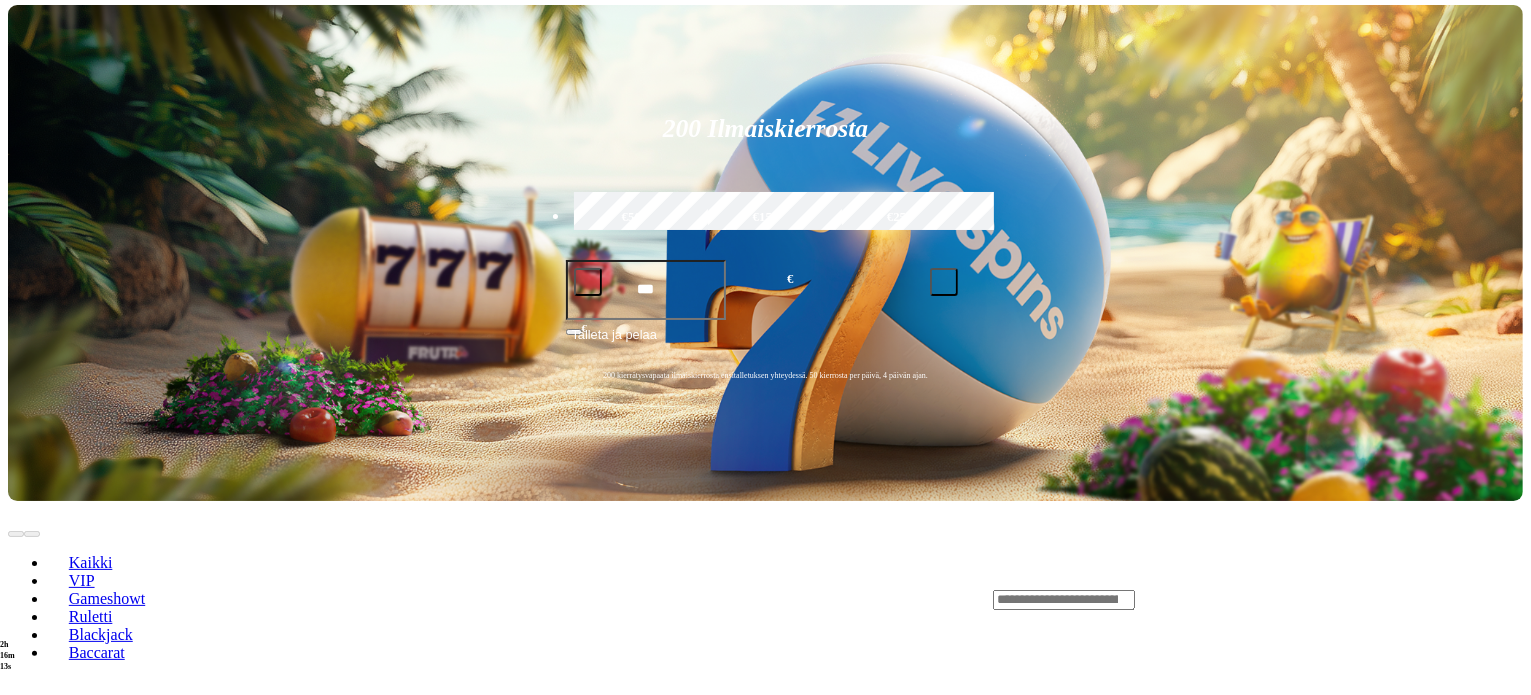 scroll, scrollTop: 400, scrollLeft: 0, axis: vertical 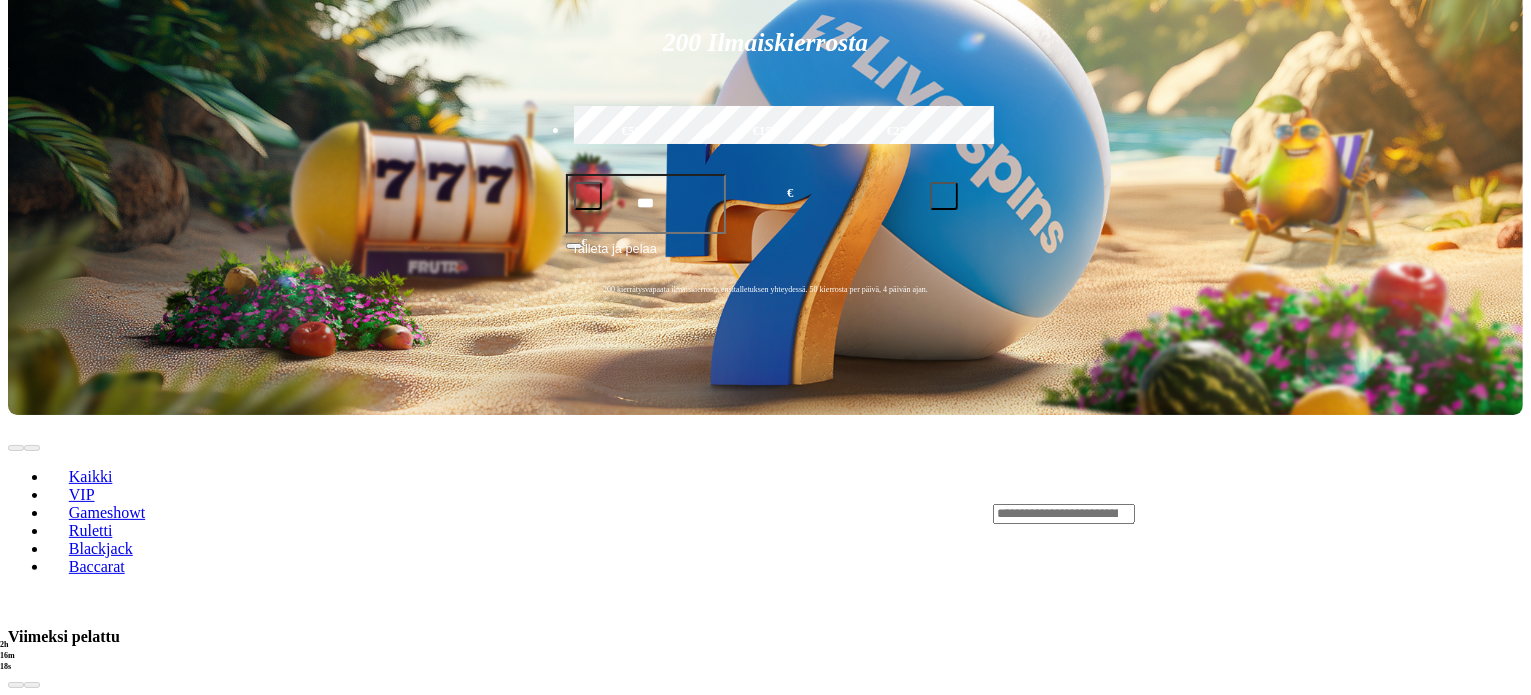 click on "Pelaa nyt" at bounding box center (77, 1506) 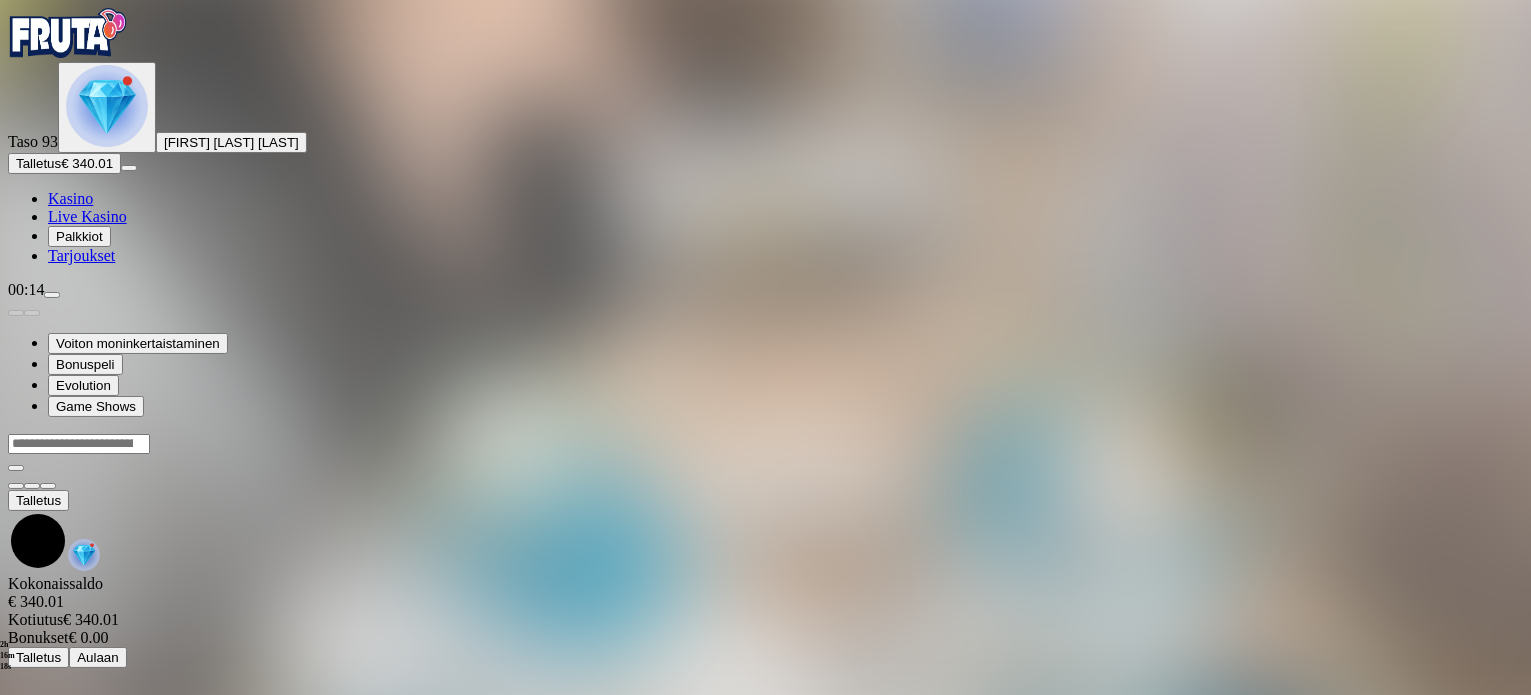 scroll, scrollTop: 0, scrollLeft: 0, axis: both 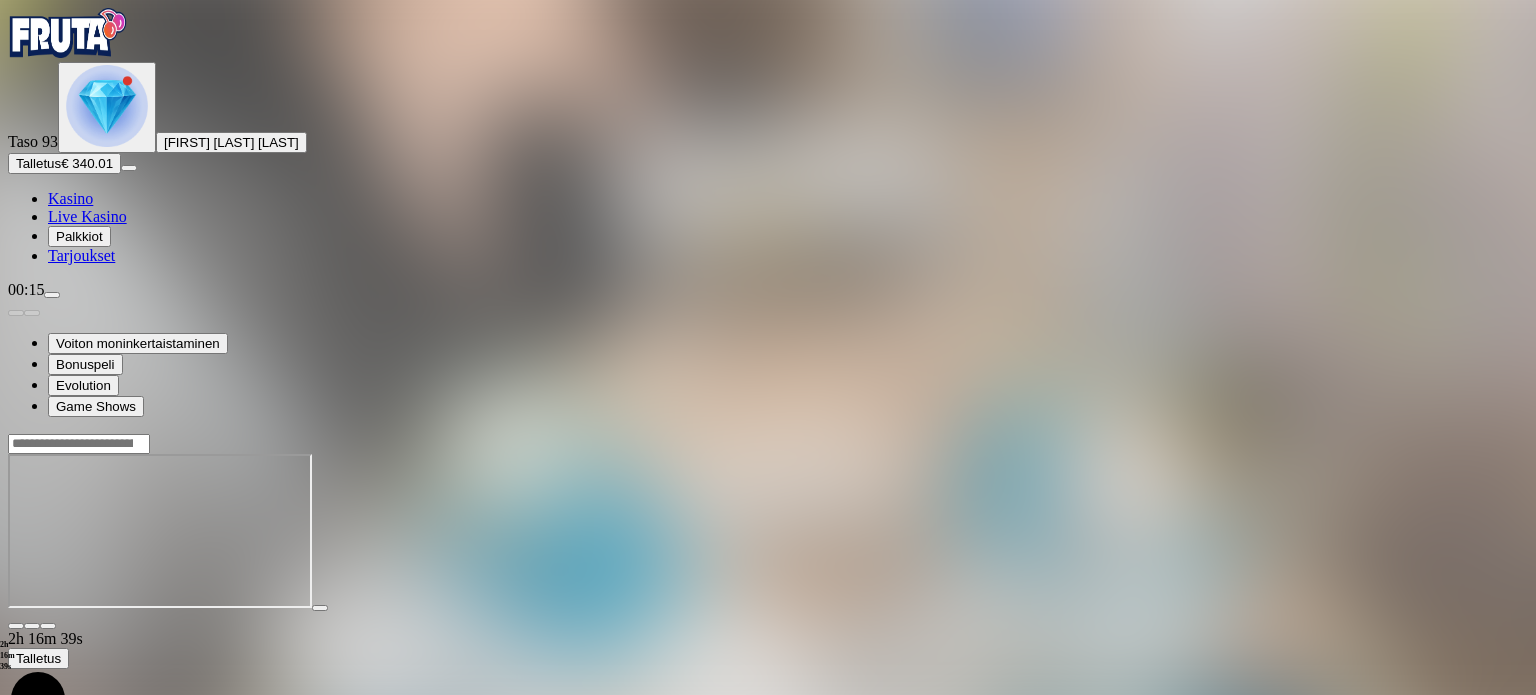 click at bounding box center [48, 626] 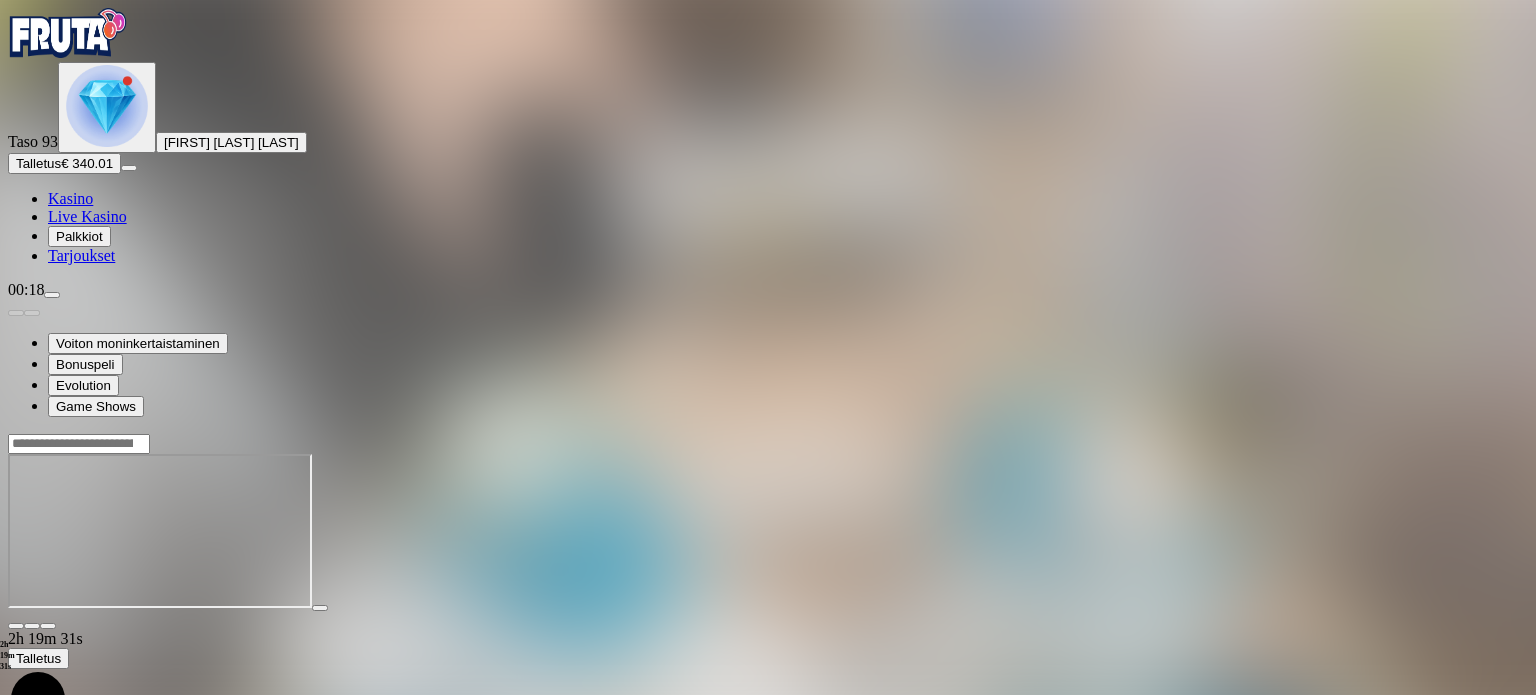 click on "Kasino" at bounding box center [70, 198] 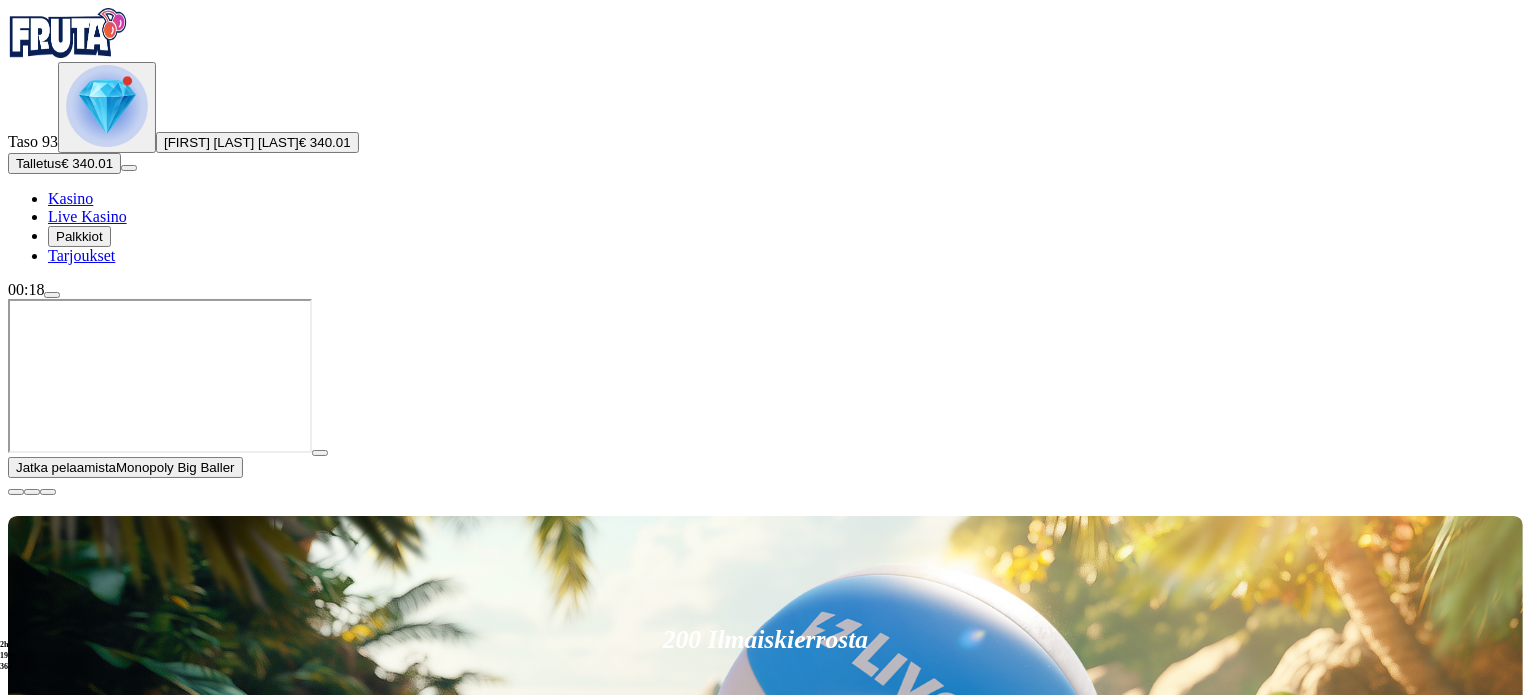 click at bounding box center [16, 492] 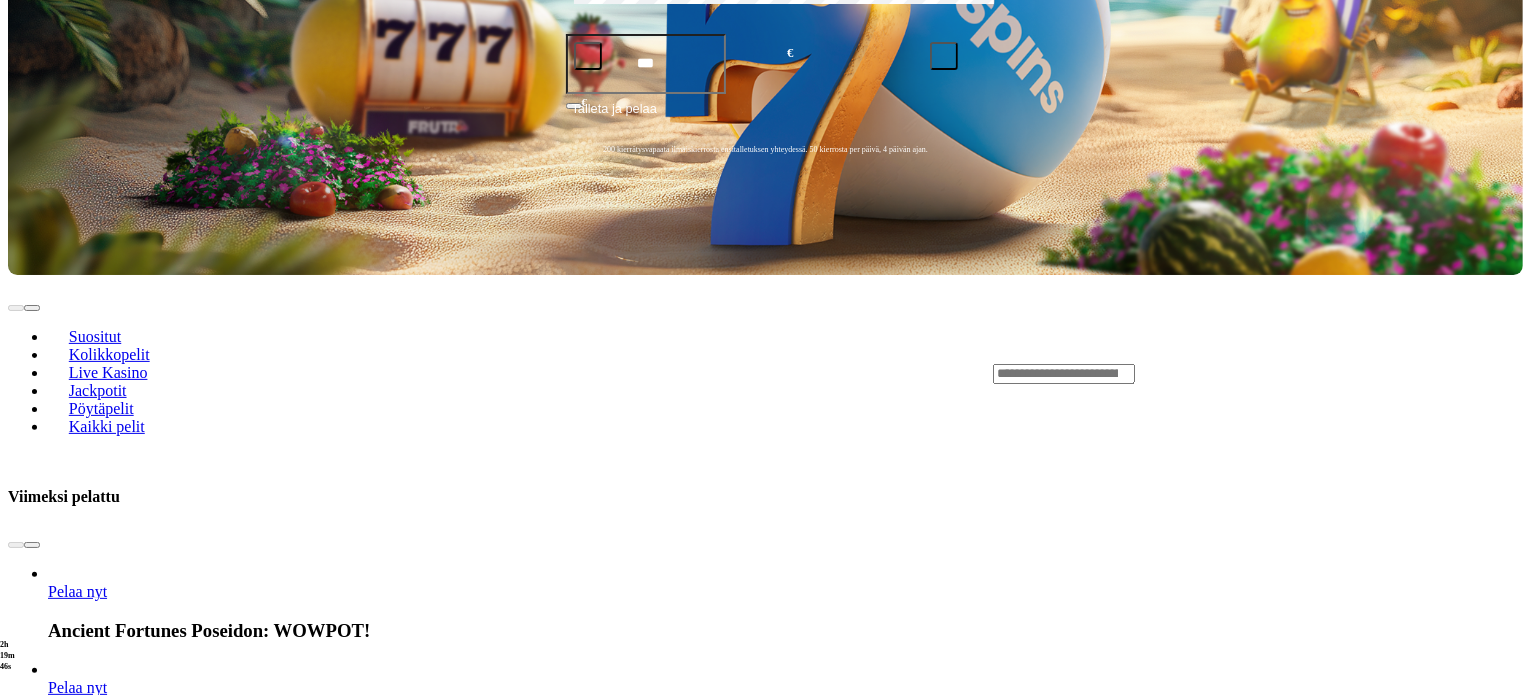 scroll, scrollTop: 700, scrollLeft: 0, axis: vertical 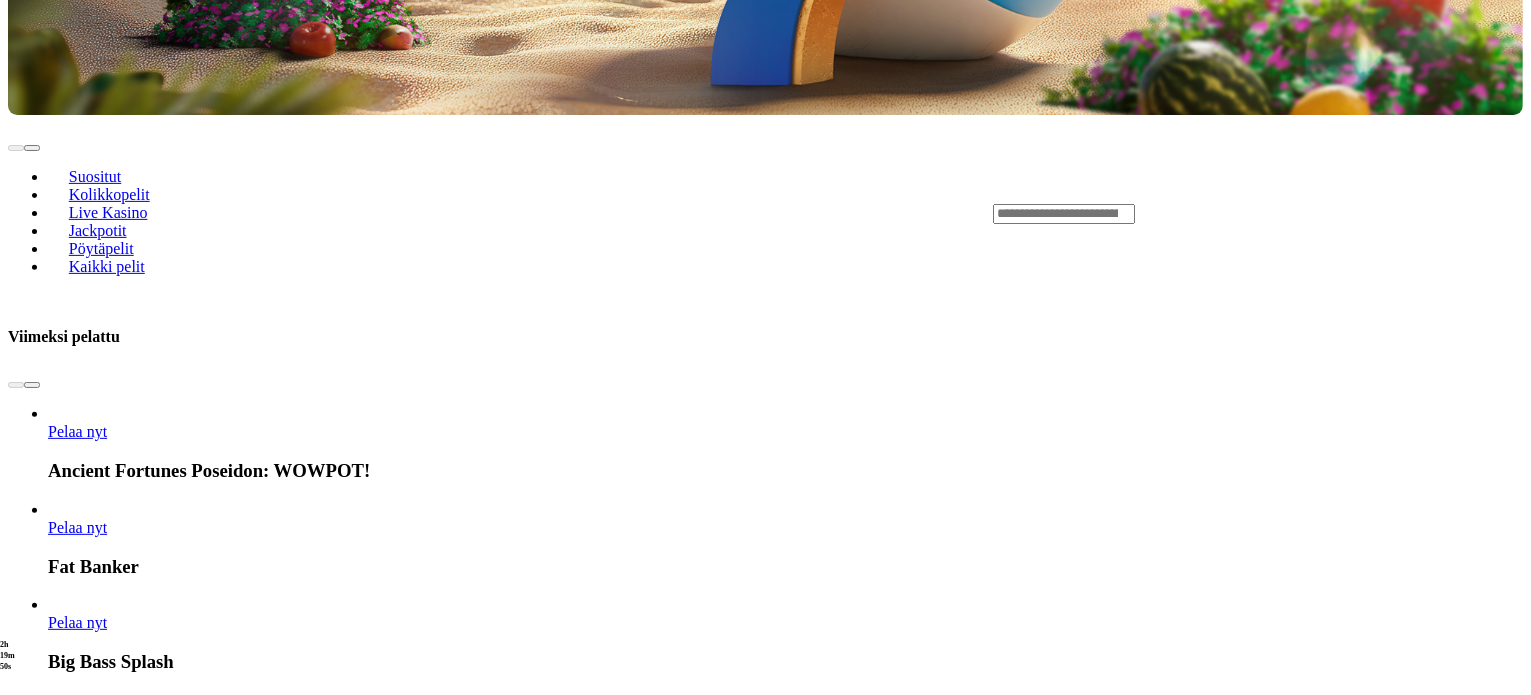 click on "Pelaa nyt" at bounding box center (77, 2745) 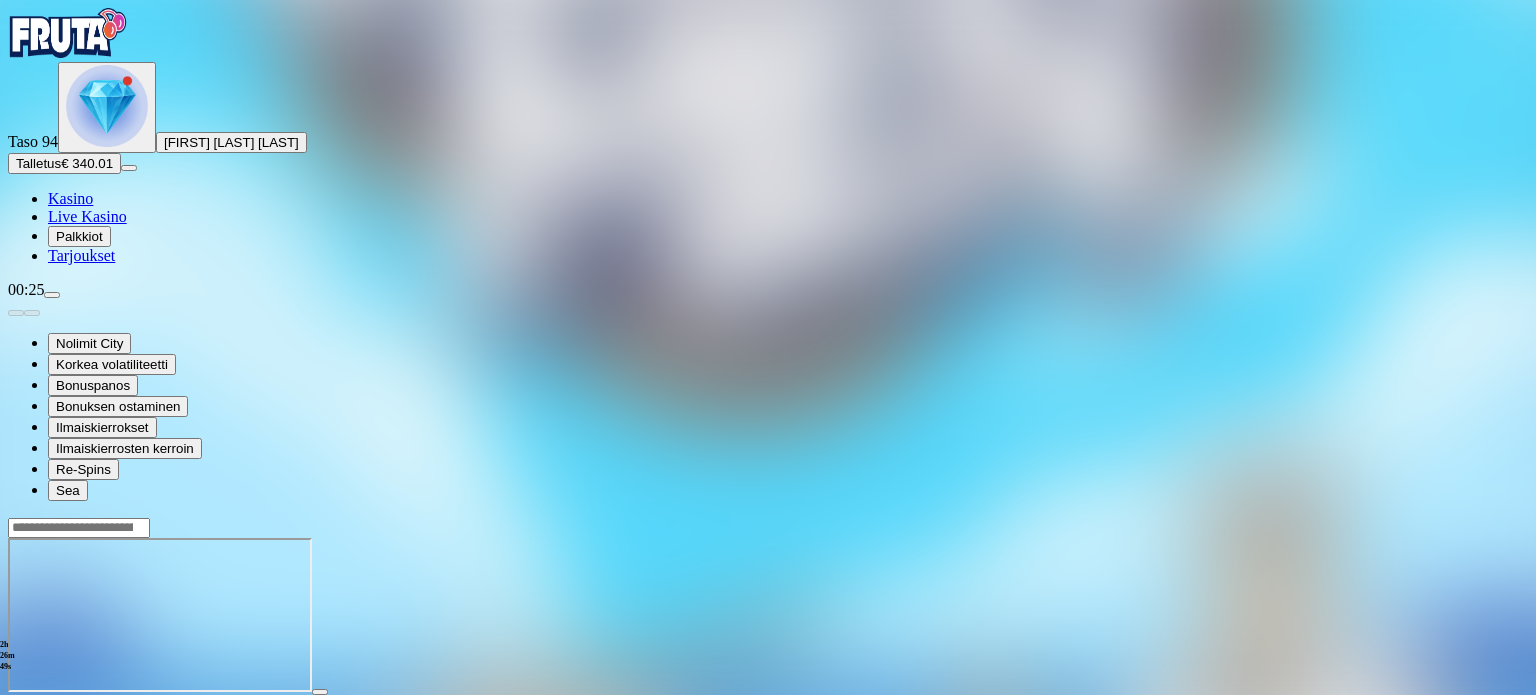 click at bounding box center (16, 710) 